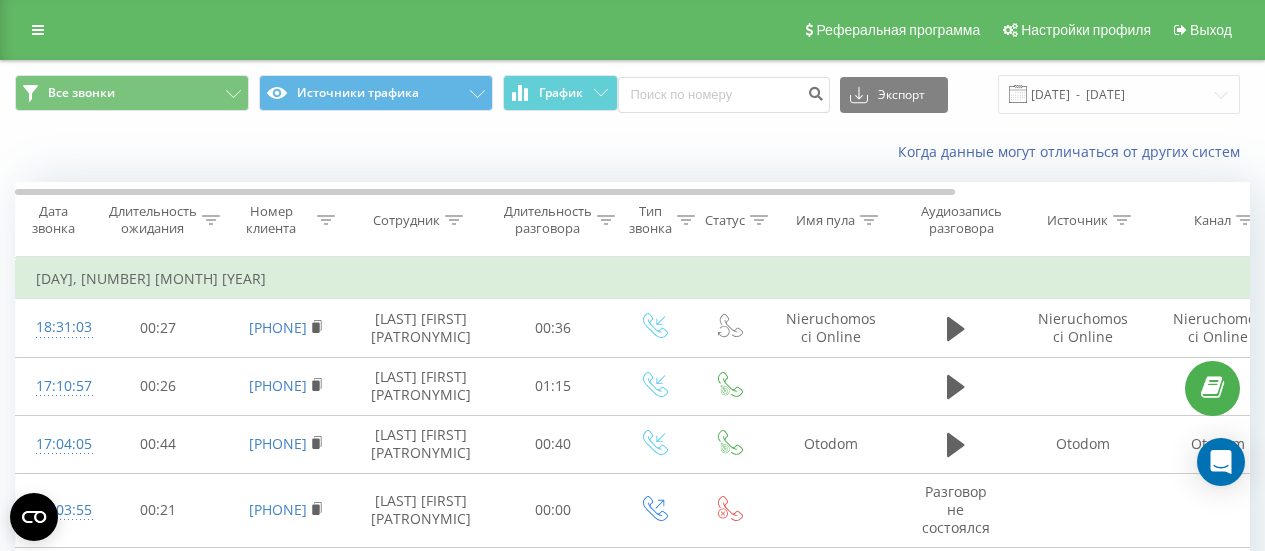scroll, scrollTop: 0, scrollLeft: 0, axis: both 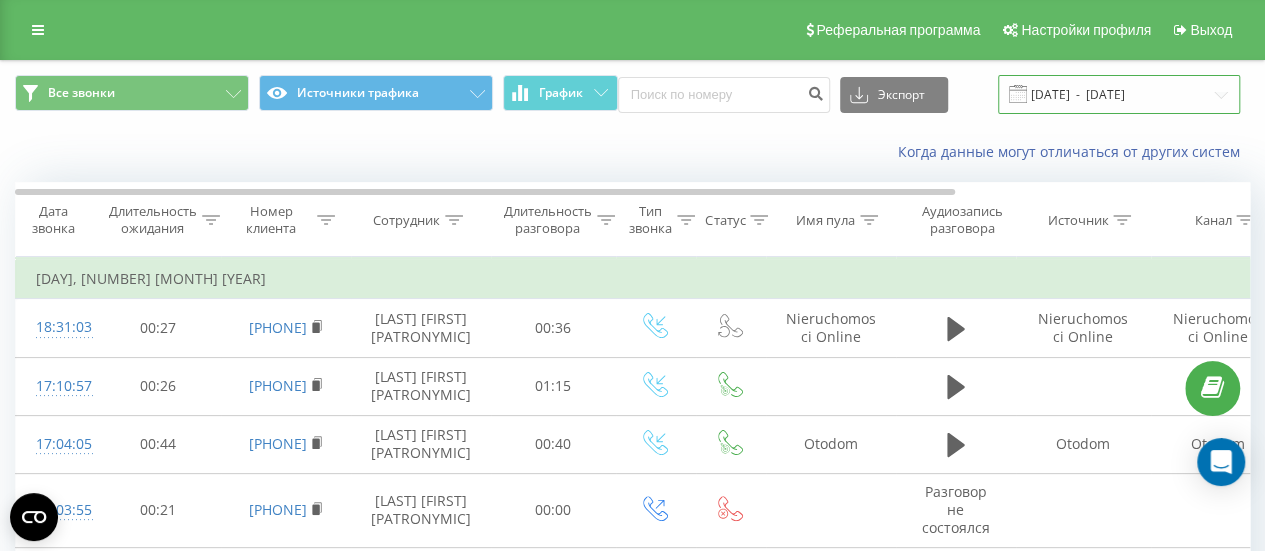 click on "[DATE]  -  [DATE]" at bounding box center (1119, 94) 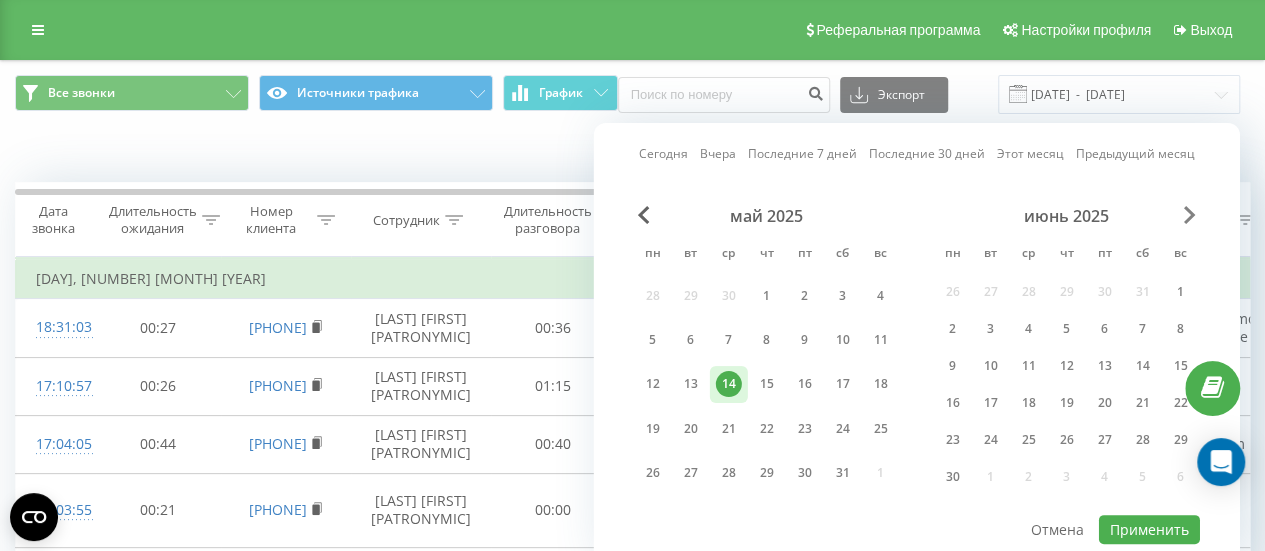 click on "май 2025 пн вт ср чт пт сб вс 28 29 30 1 2 3 4 5 6 7 8 9 10 11 12 13 14 15 16 17 18 19 20 21 22 23 24 25 26 27 28 29 30 31 1 июнь 2025 пн вт ср чт пт сб вс 26 27 28 29 30 31 1 2 3 4 5 6 7 8 9 10 11 12 13 14 15 16 17 18 19 20 21 22 23 24 25 26 27 28 29 30 1 2 3 4 5 6" at bounding box center [917, 359] 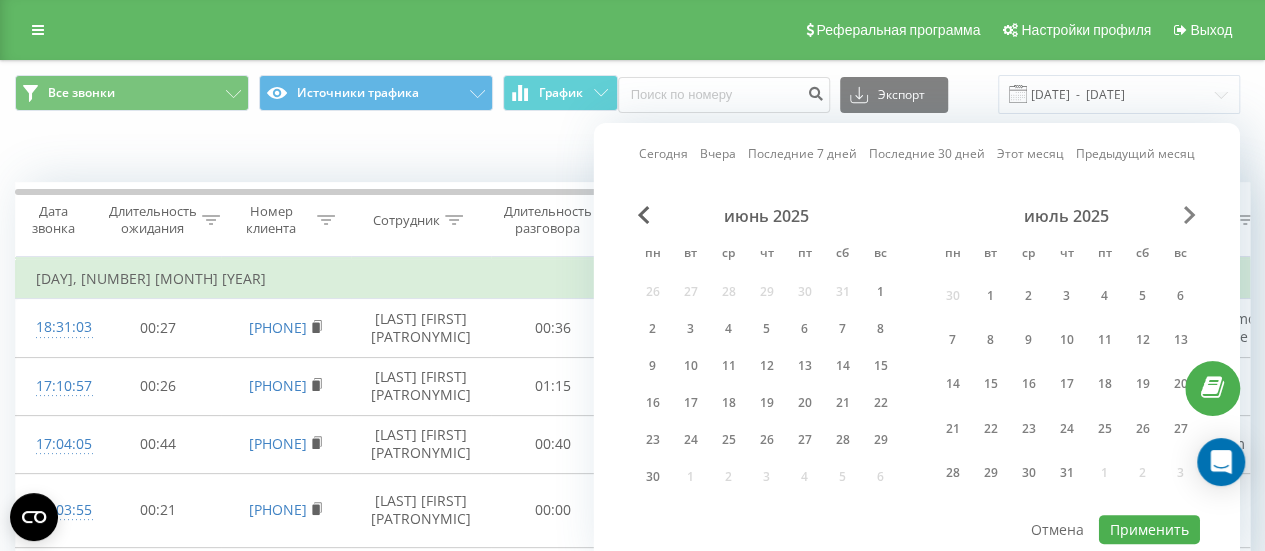 click at bounding box center [1190, 215] 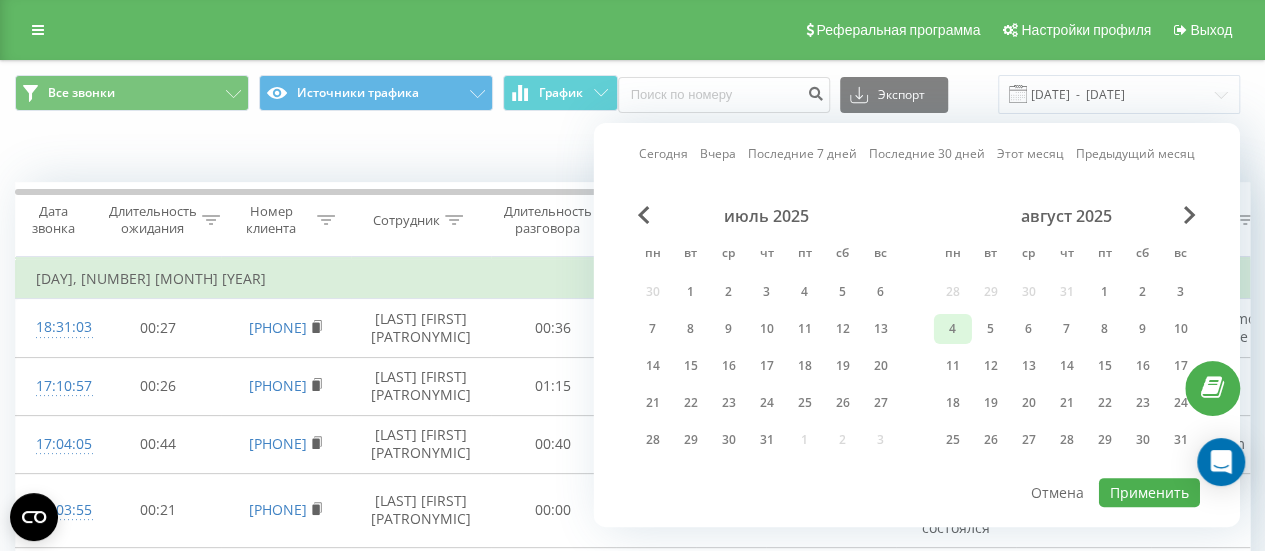 click on "4" at bounding box center [953, 329] 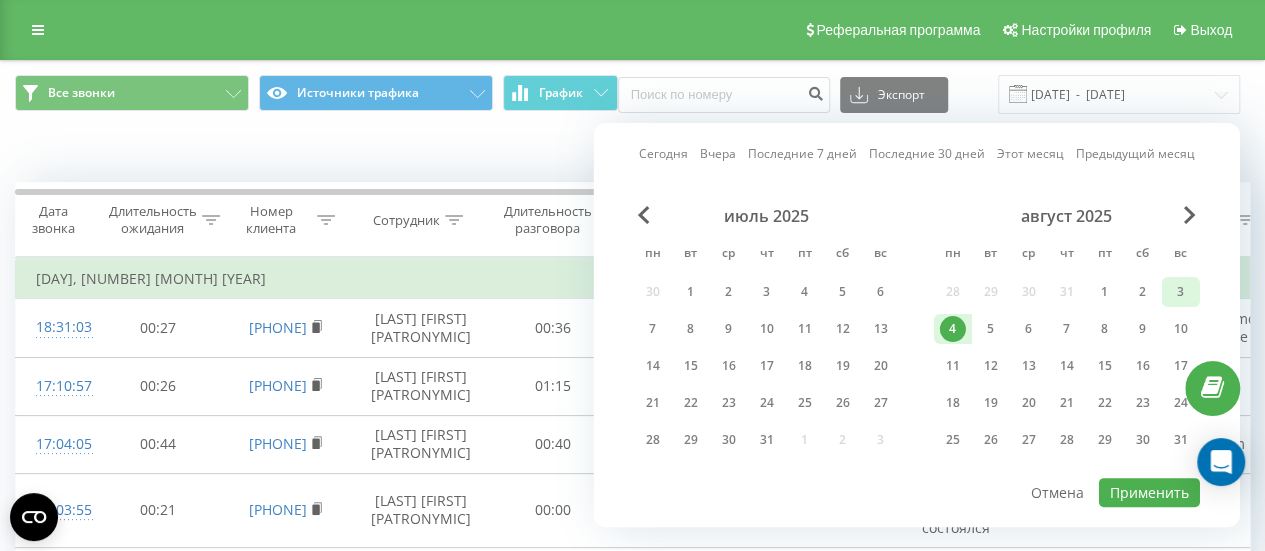click on "3" at bounding box center (1181, 292) 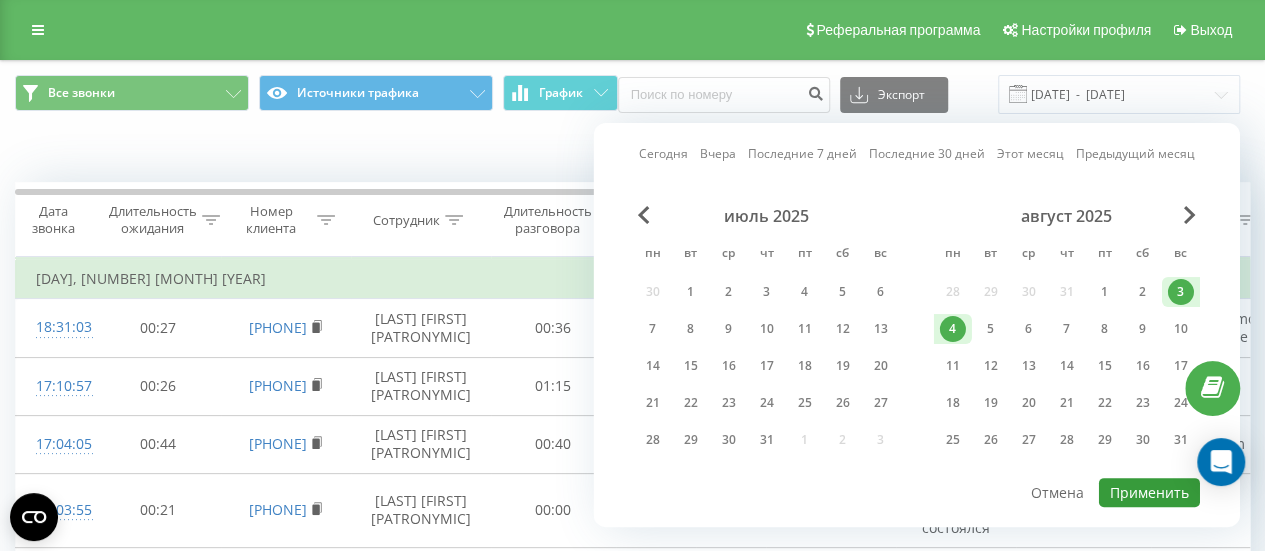 click on "Применить" at bounding box center (1149, 492) 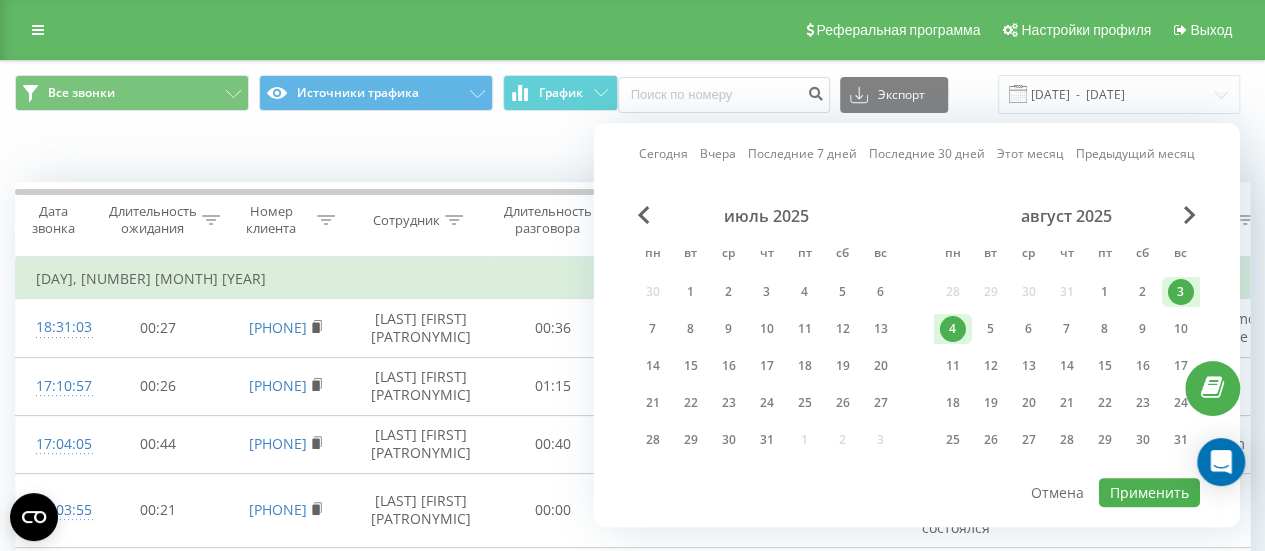 type on "03.08.2025  -  04.08.2025" 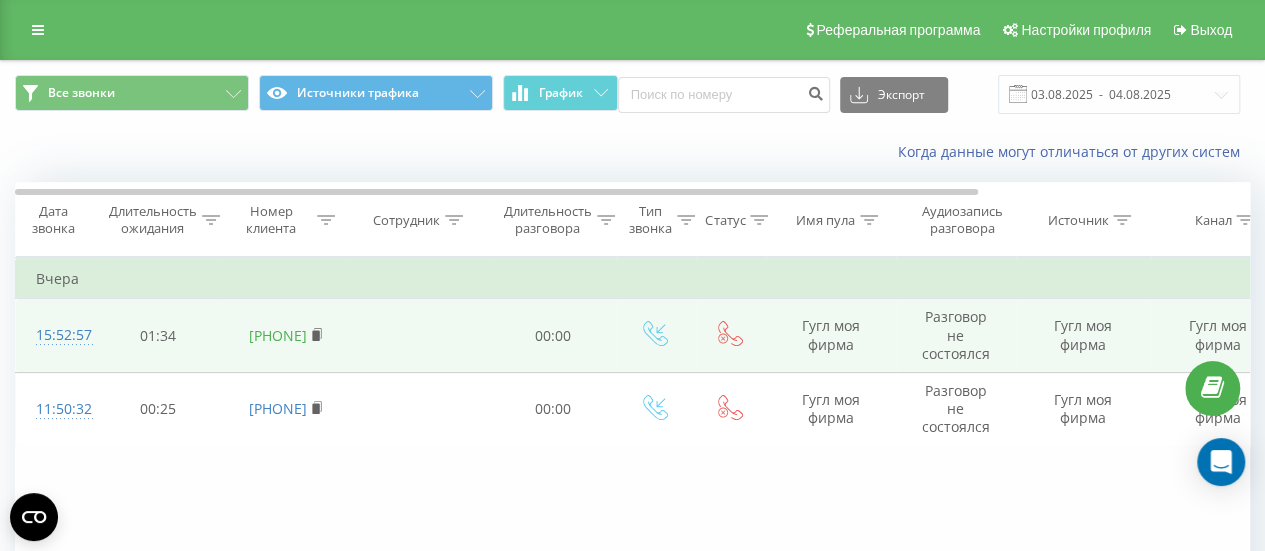click on "48509896619" at bounding box center [278, 335] 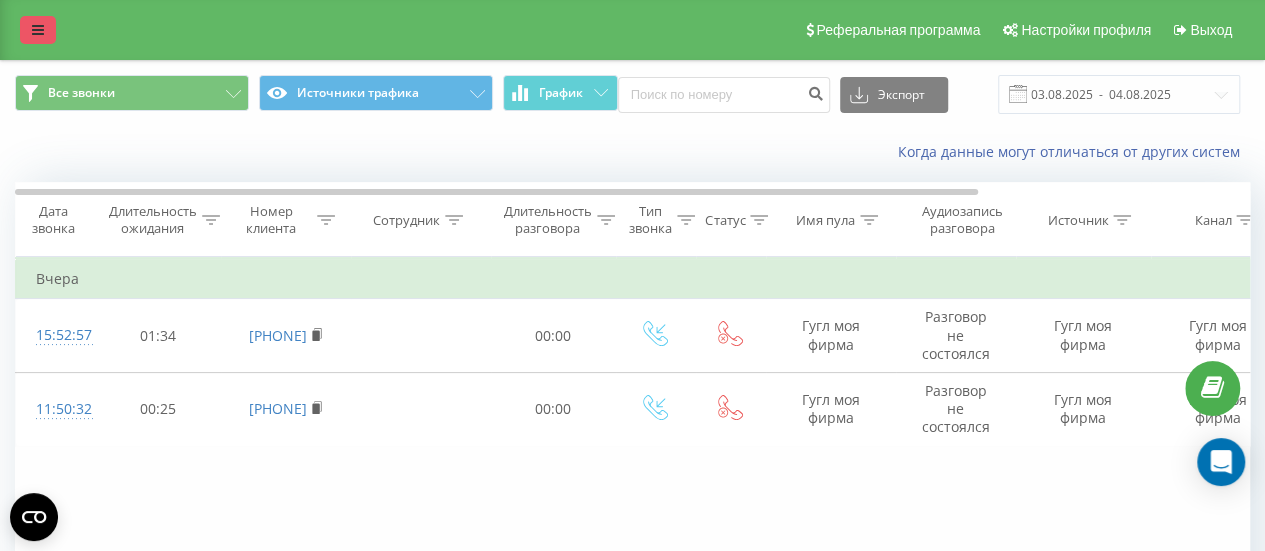 click at bounding box center (38, 30) 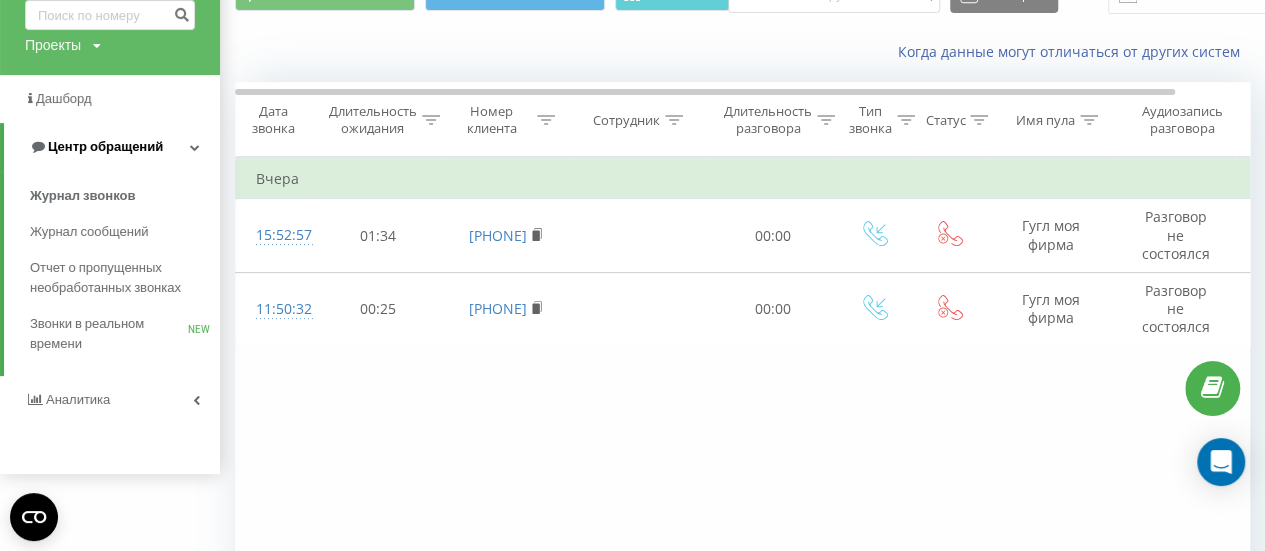 scroll, scrollTop: 0, scrollLeft: 0, axis: both 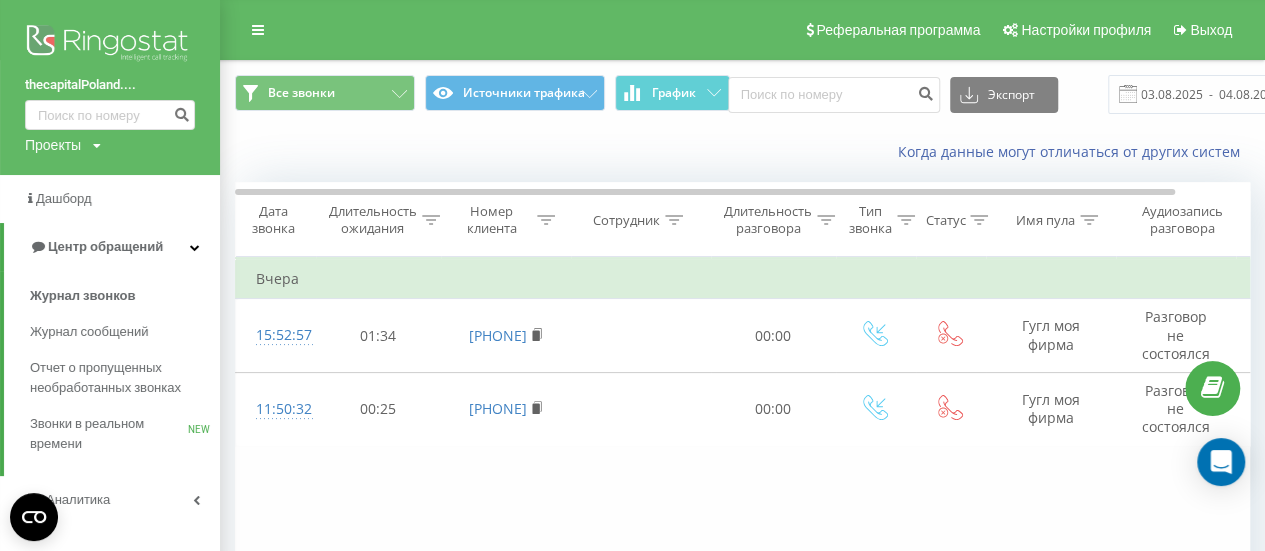 click on "thecapitalPoland...." at bounding box center [110, 85] 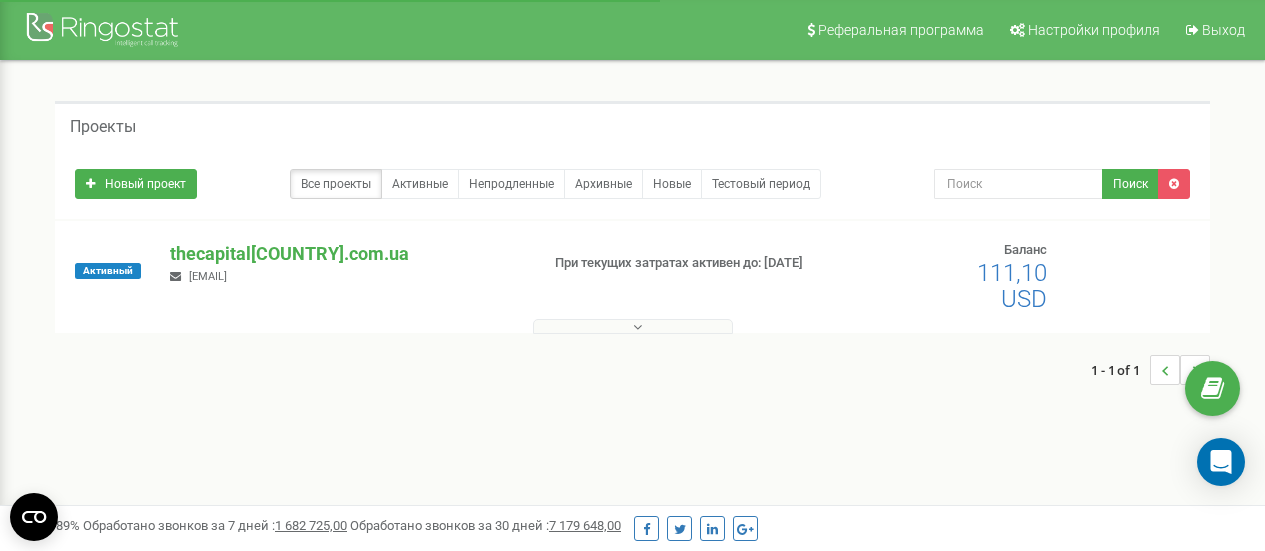 scroll, scrollTop: 0, scrollLeft: 0, axis: both 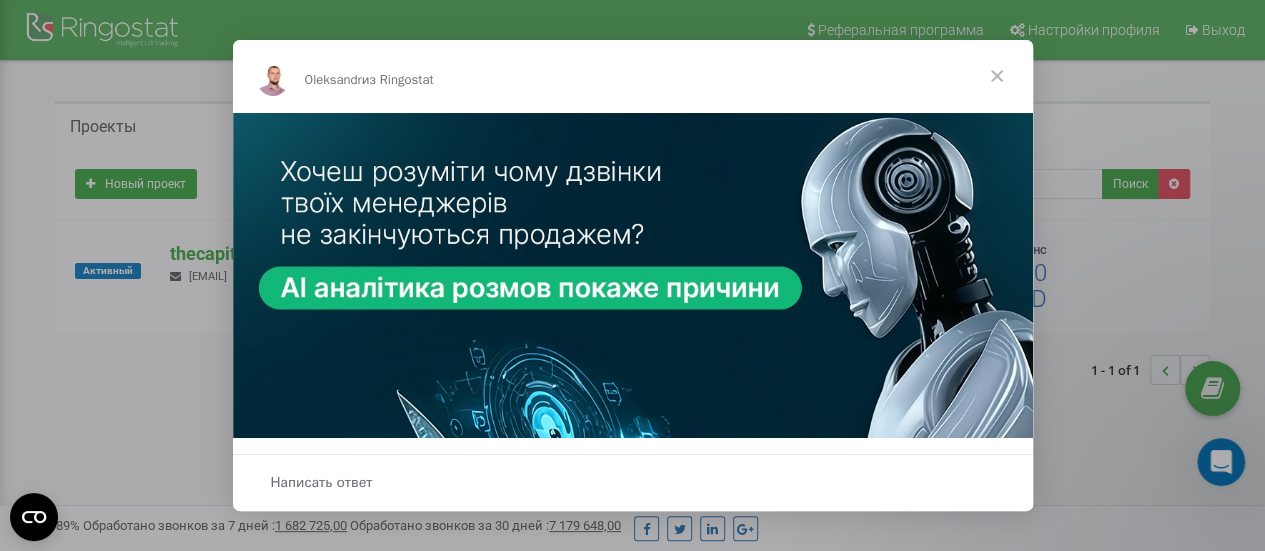 click at bounding box center (997, 76) 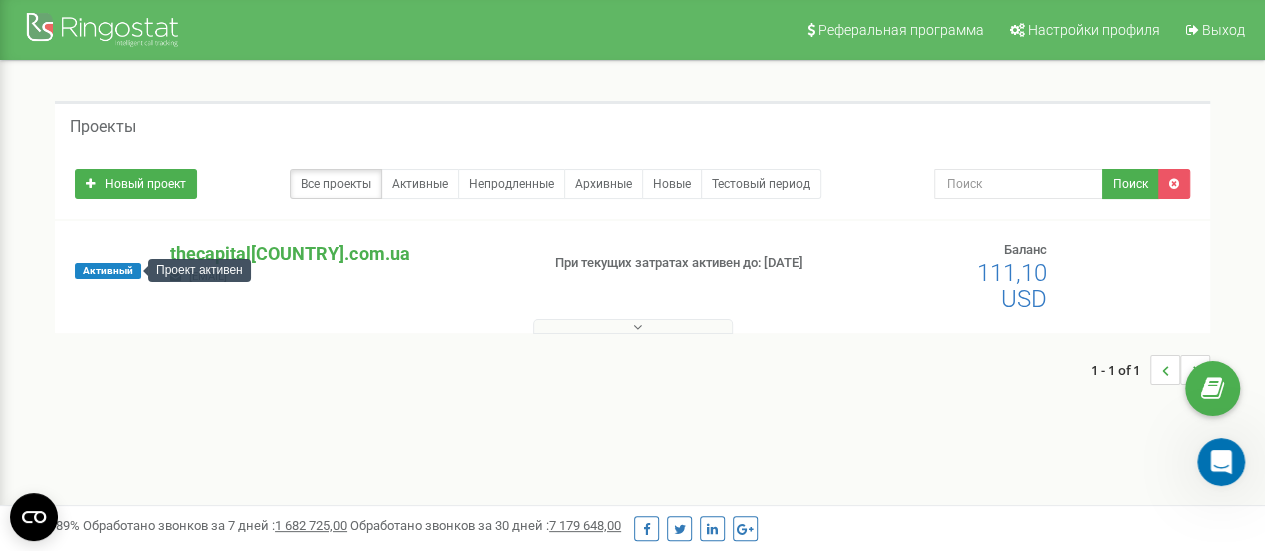 click on "Активный" at bounding box center [108, 271] 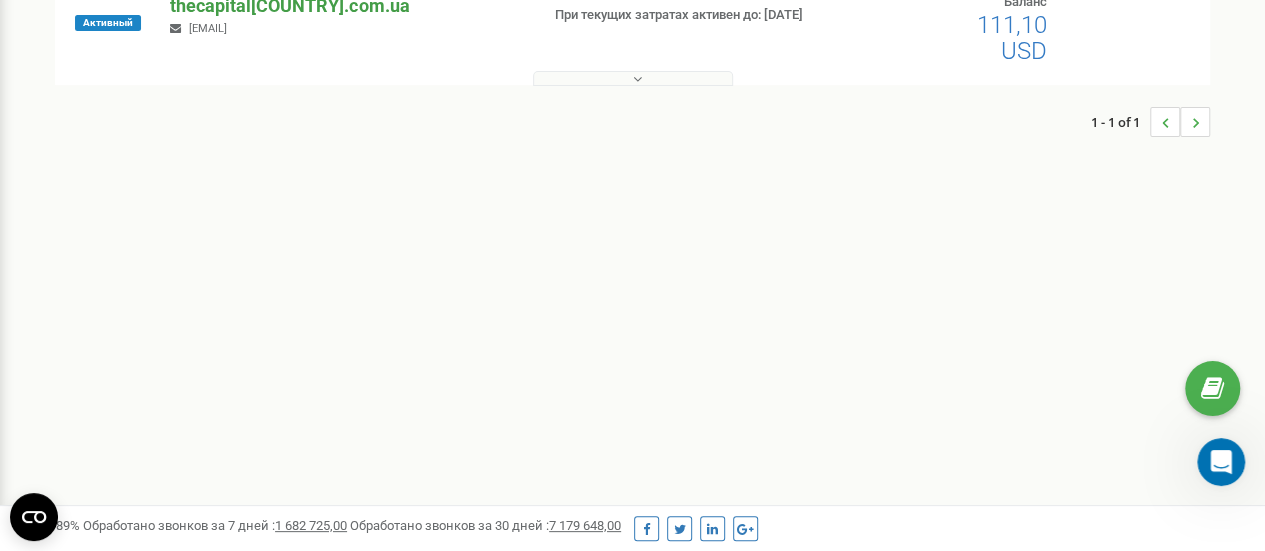 scroll, scrollTop: 0, scrollLeft: 0, axis: both 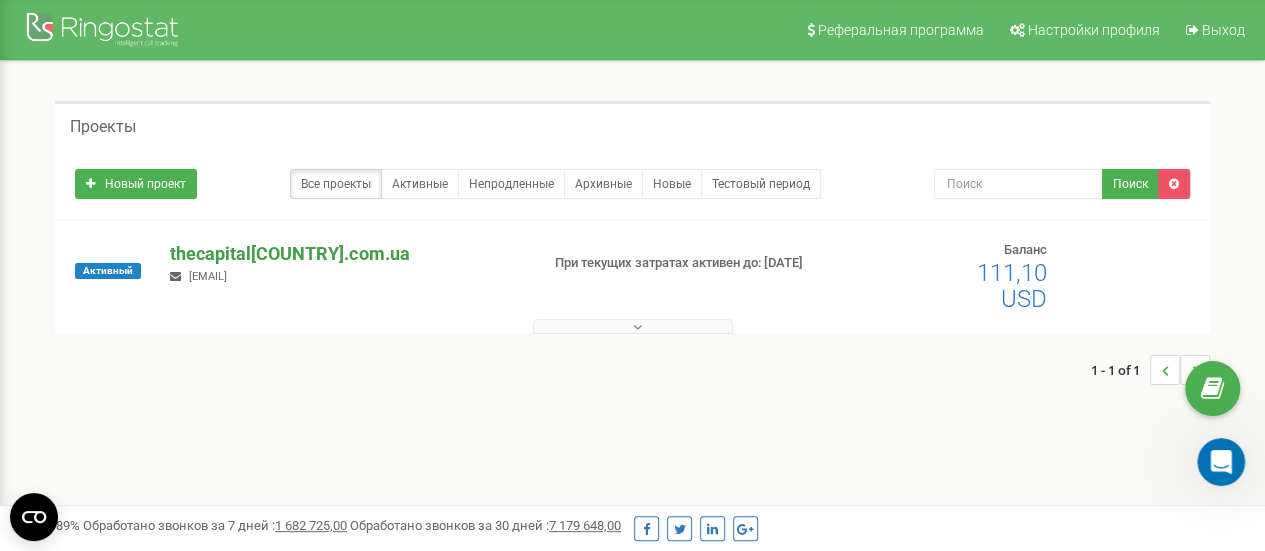 click on "[DOMAIN]" at bounding box center (346, 254) 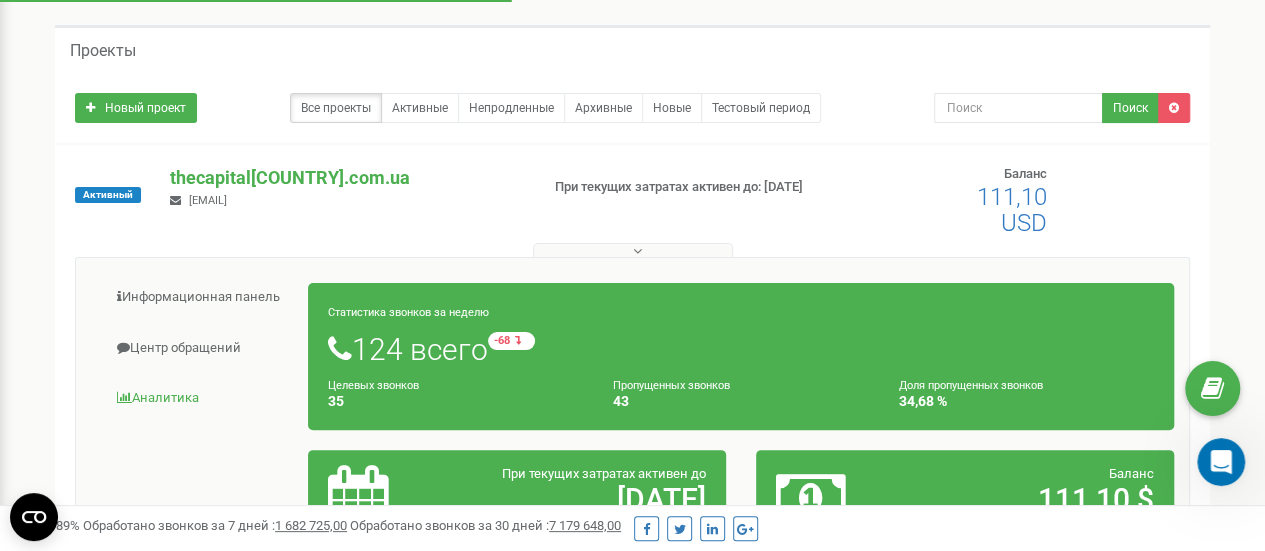 scroll, scrollTop: 200, scrollLeft: 0, axis: vertical 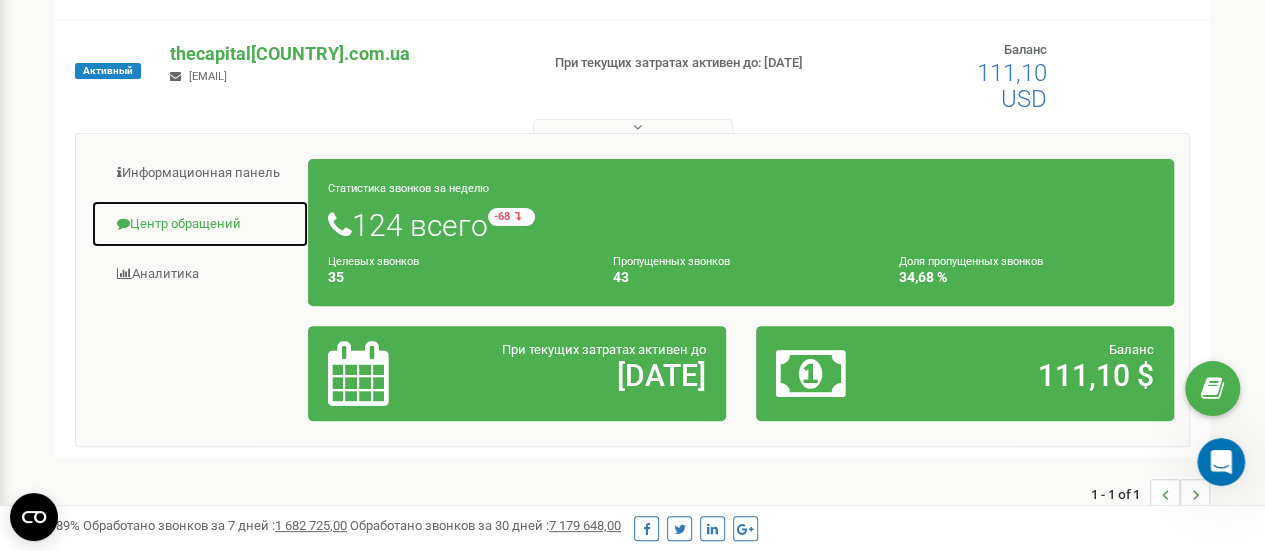 click on "Центр обращений" at bounding box center (200, 224) 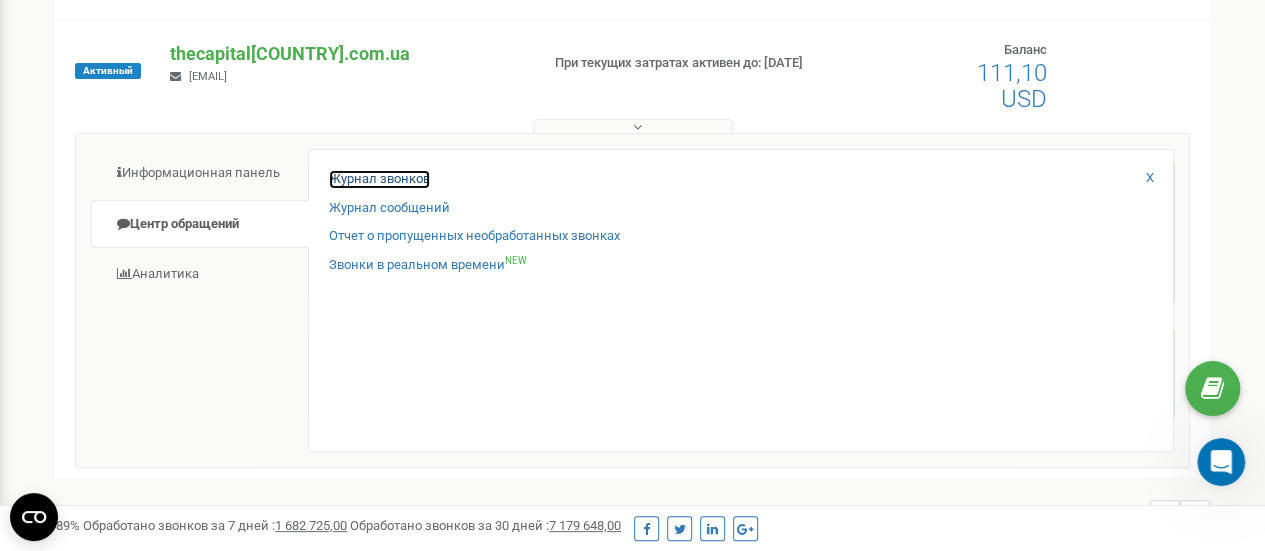 click on "Журнал звонков" at bounding box center (379, 179) 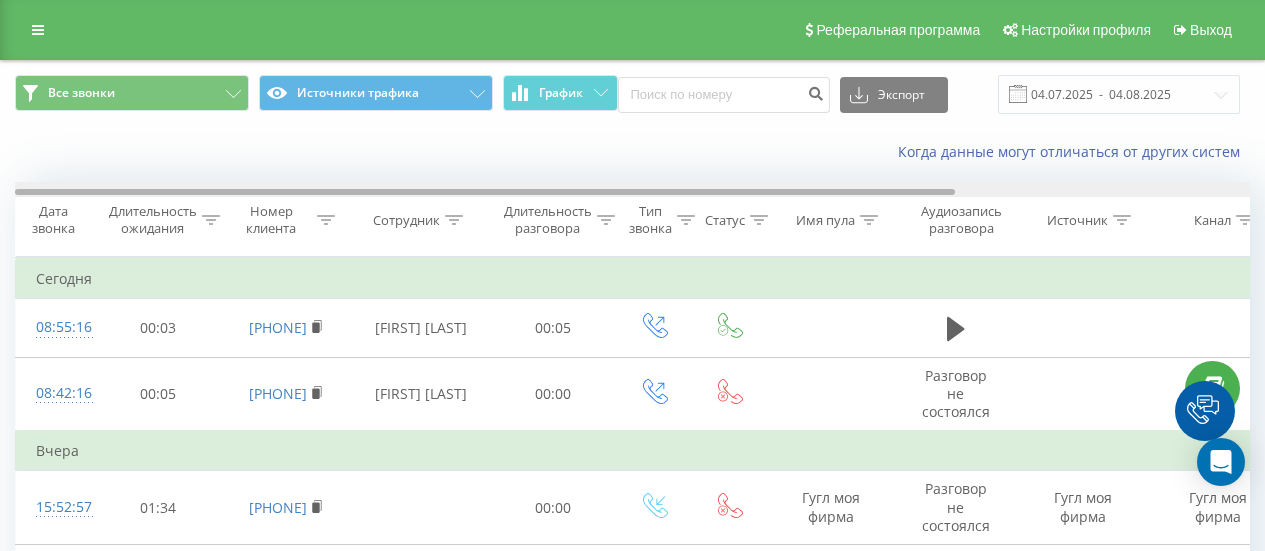 scroll, scrollTop: 0, scrollLeft: 0, axis: both 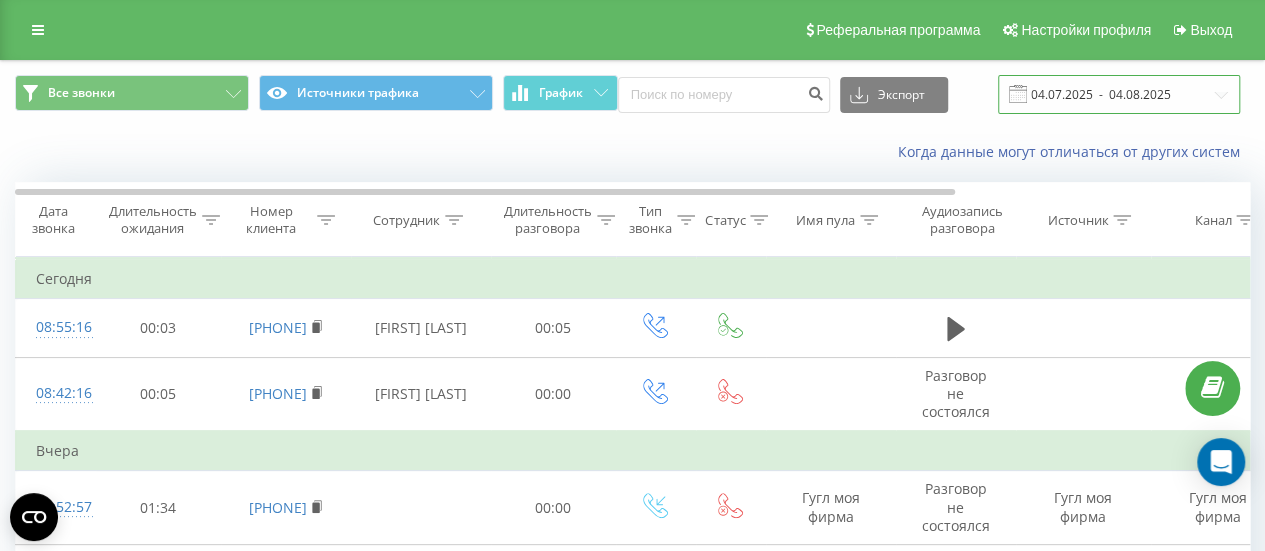 click on "04.07.2025  -  04.08.2025" at bounding box center (1119, 94) 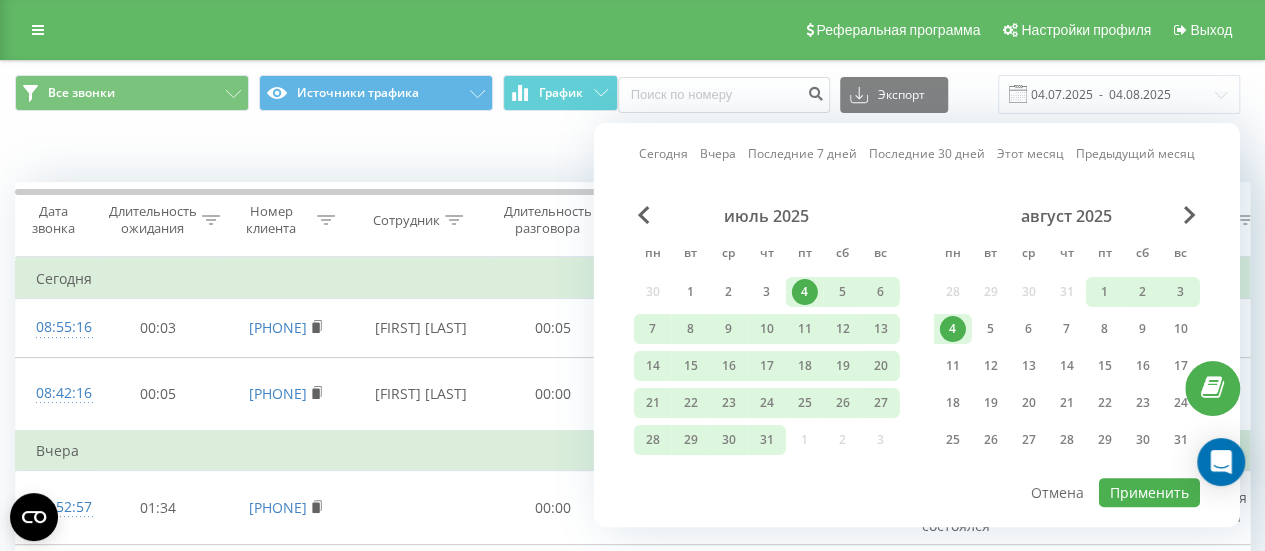 click on "4" at bounding box center [953, 329] 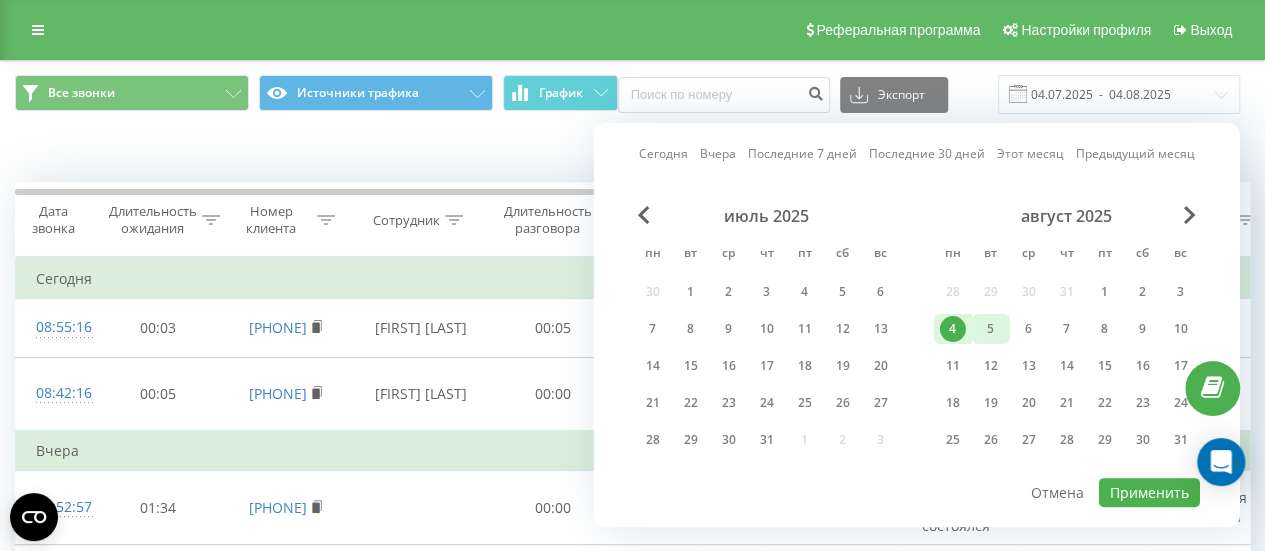 click on "5" at bounding box center (991, 329) 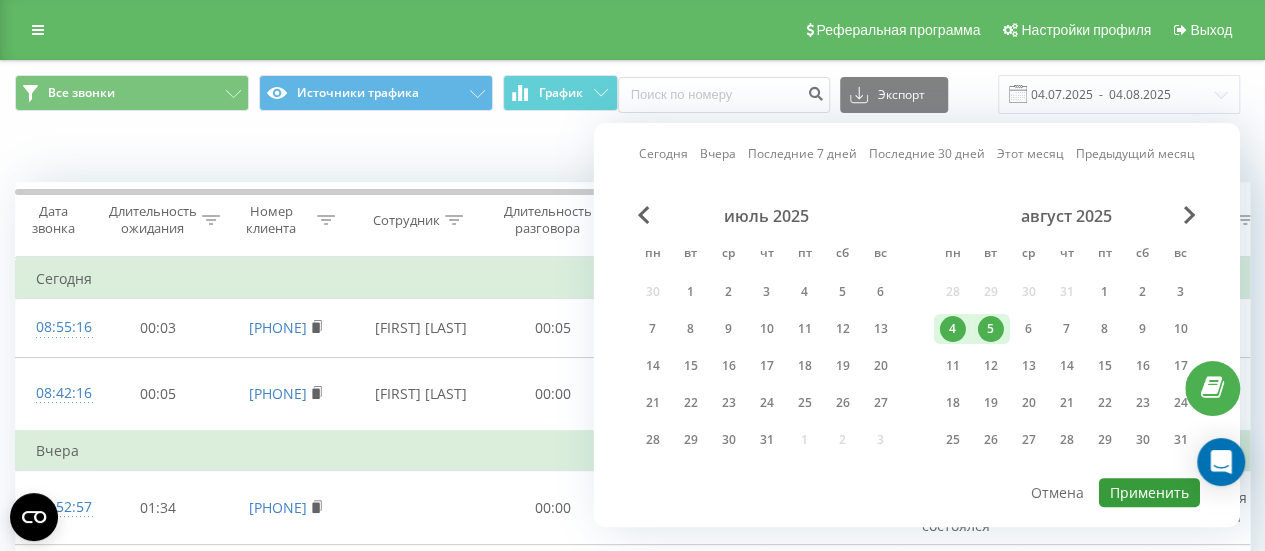click on "Применить" at bounding box center [1149, 492] 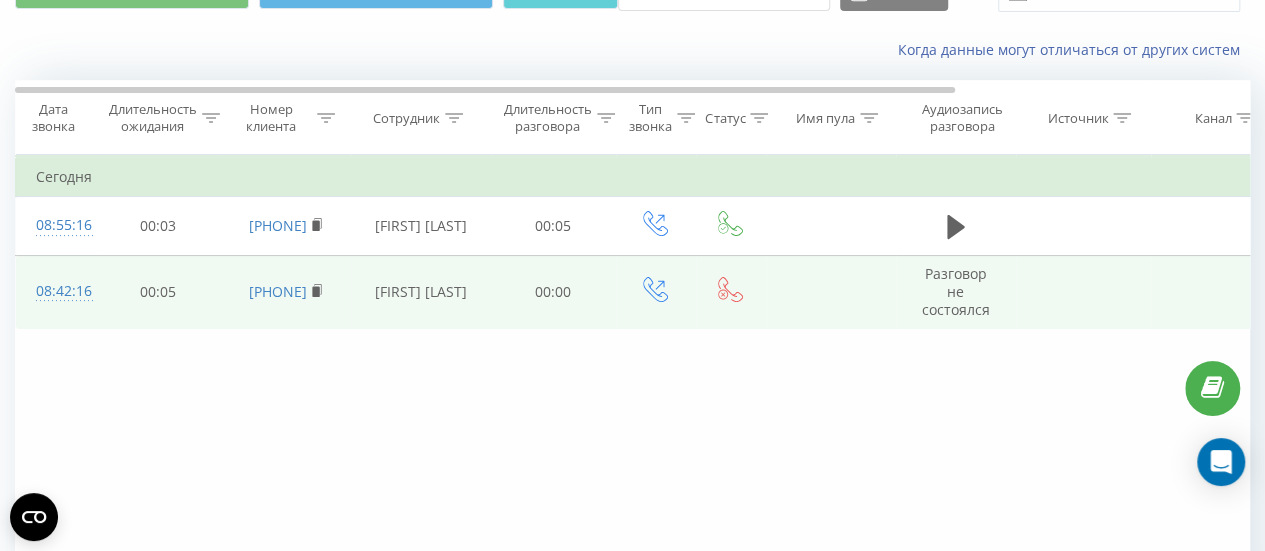 scroll, scrollTop: 0, scrollLeft: 0, axis: both 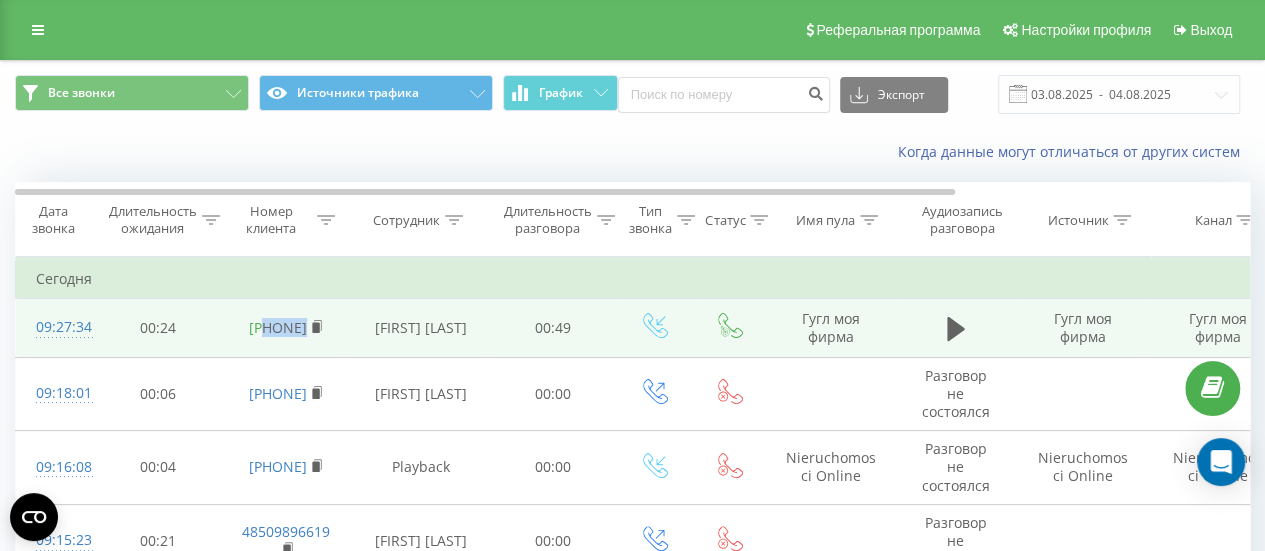 drag, startPoint x: 360, startPoint y: 311, endPoint x: 258, endPoint y: 321, distance: 102.48902 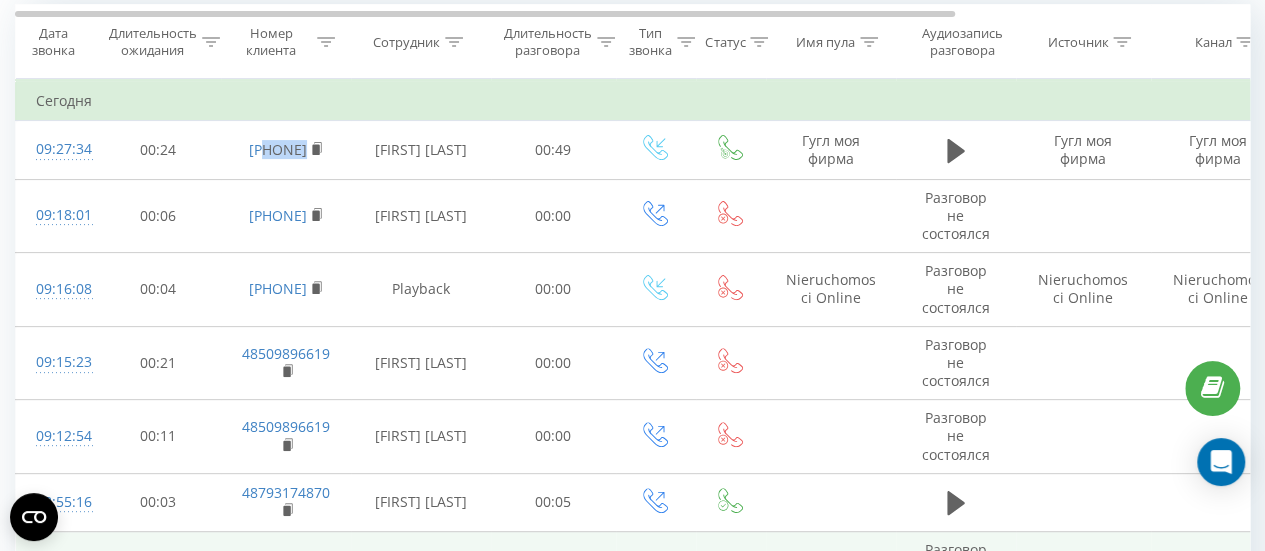 scroll, scrollTop: 300, scrollLeft: 0, axis: vertical 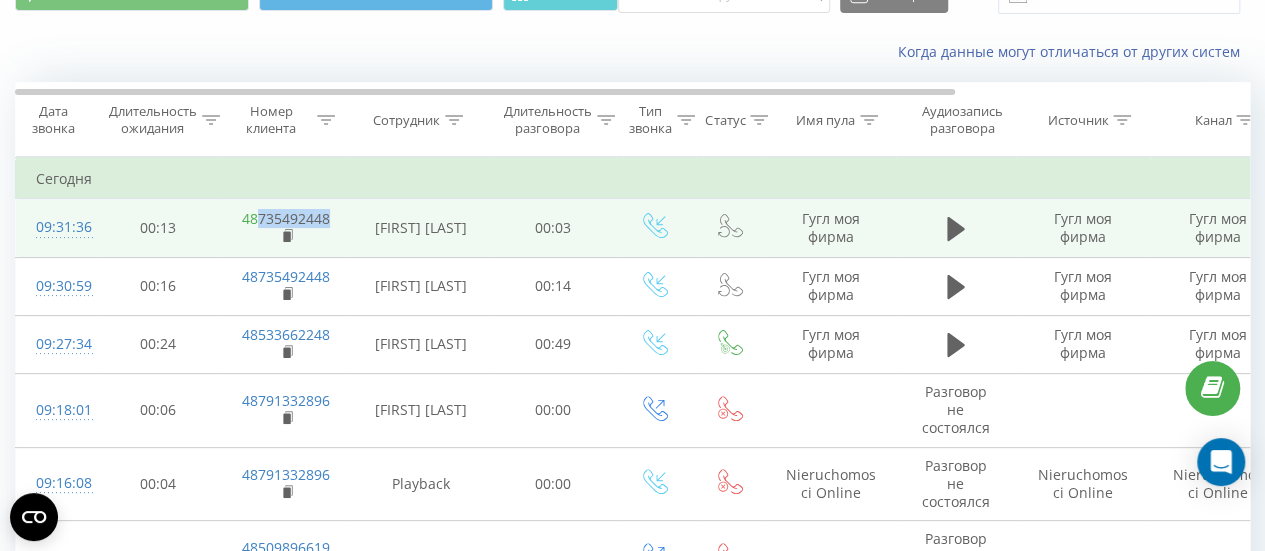 drag, startPoint x: 339, startPoint y: 217, endPoint x: 258, endPoint y: 219, distance: 81.02469 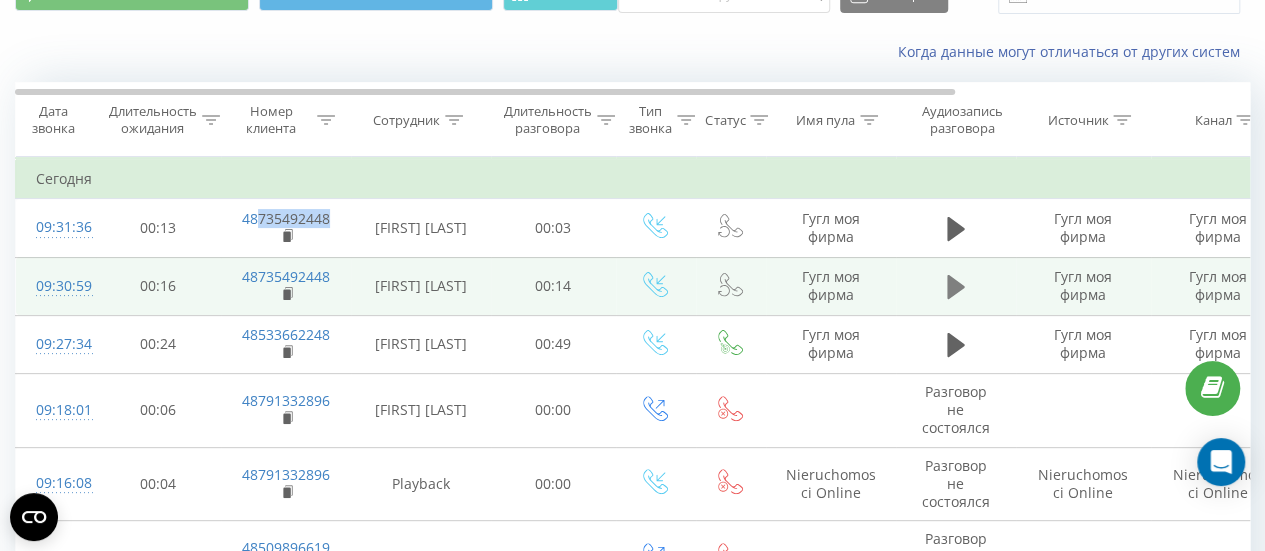 click 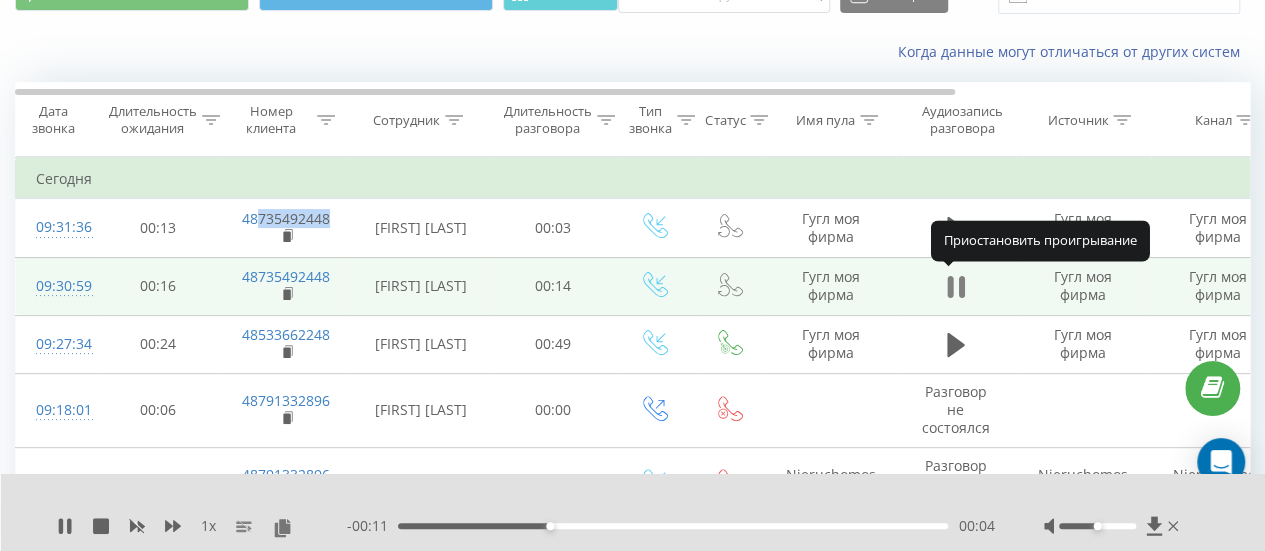 click at bounding box center [956, 287] 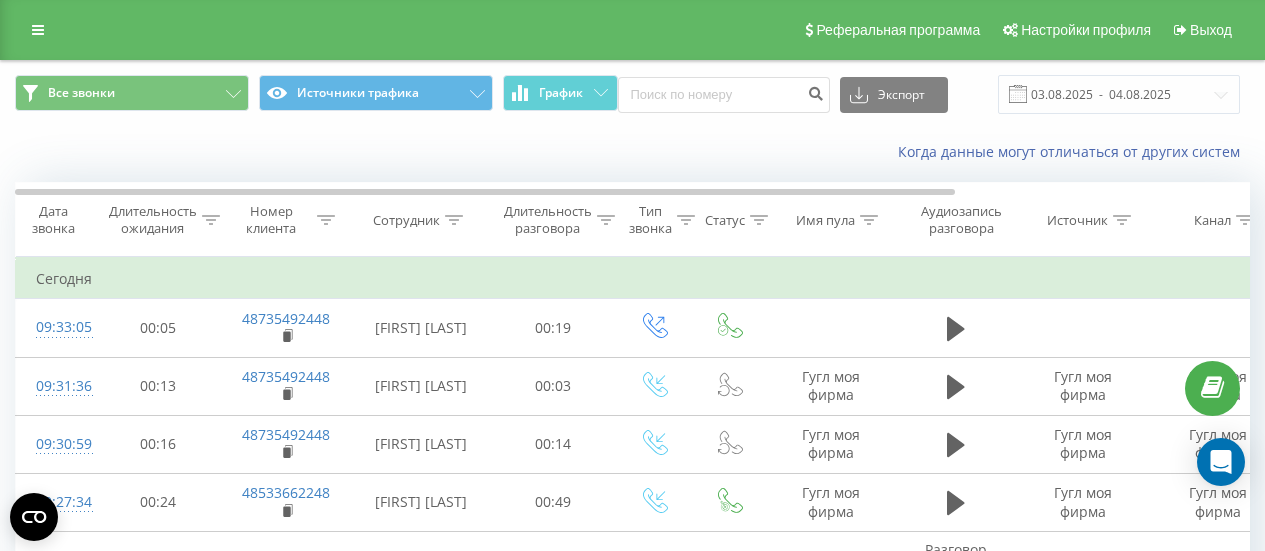 scroll, scrollTop: 100, scrollLeft: 0, axis: vertical 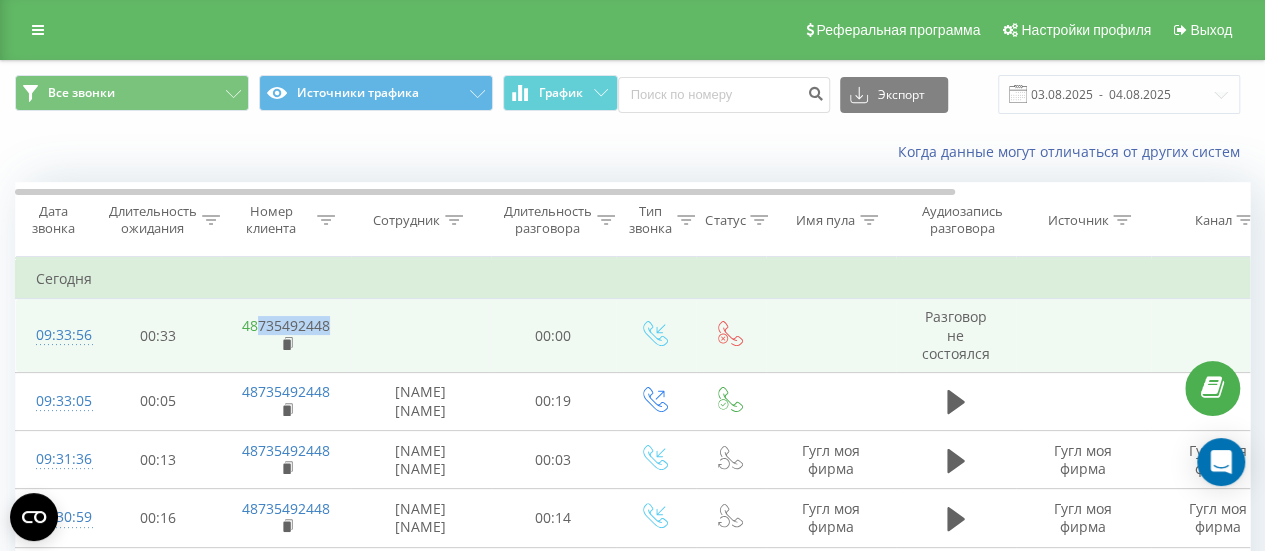 drag, startPoint x: 0, startPoint y: 0, endPoint x: 258, endPoint y: 324, distance: 414.1739 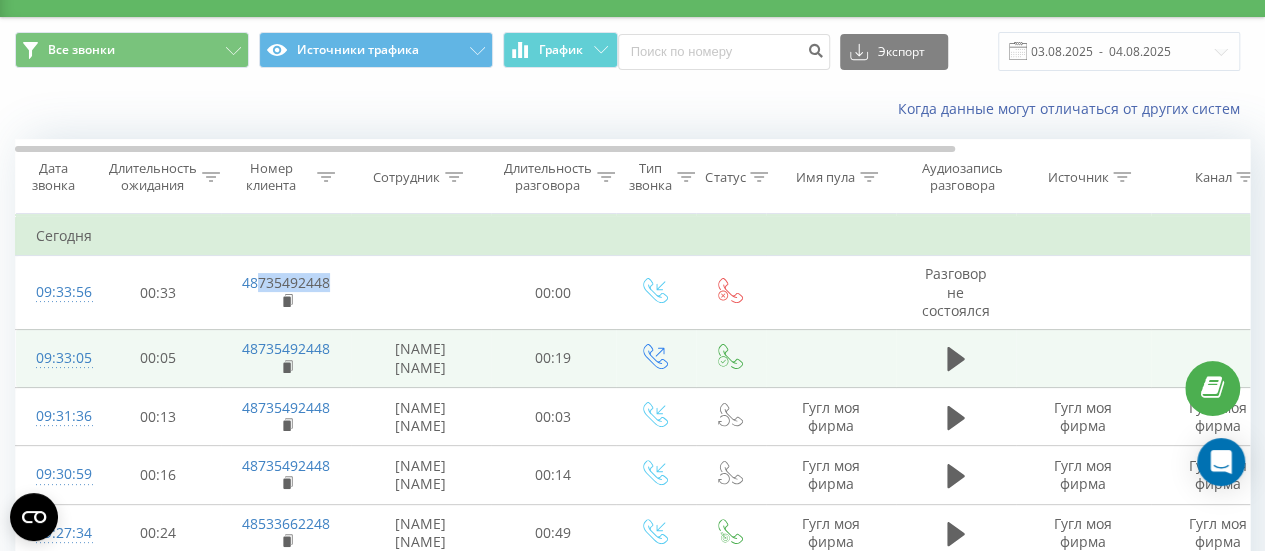 scroll, scrollTop: 0, scrollLeft: 0, axis: both 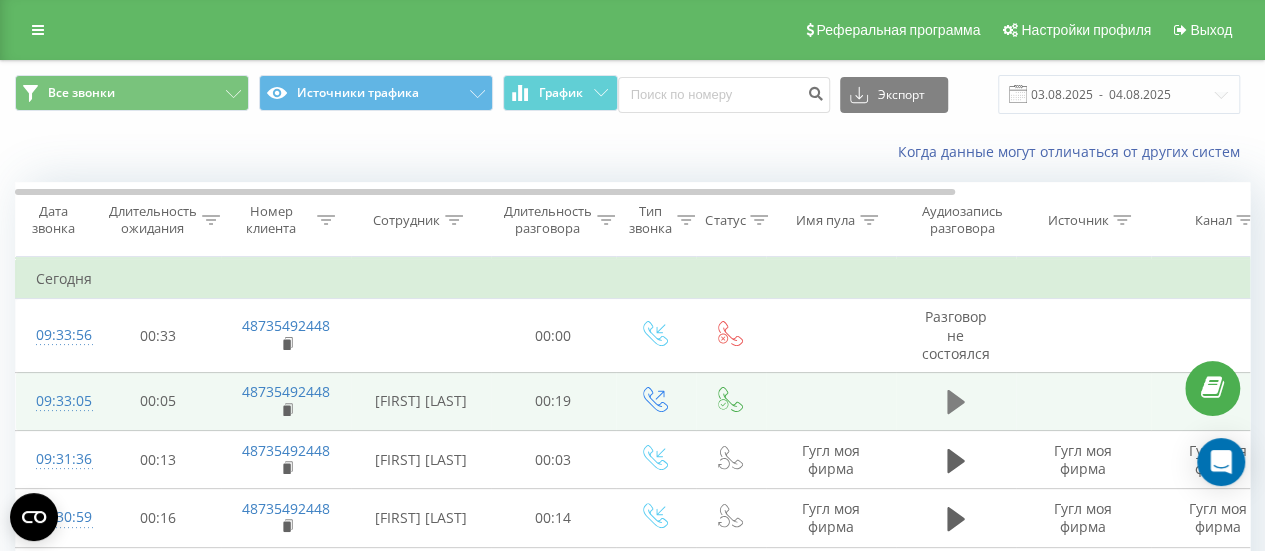 click 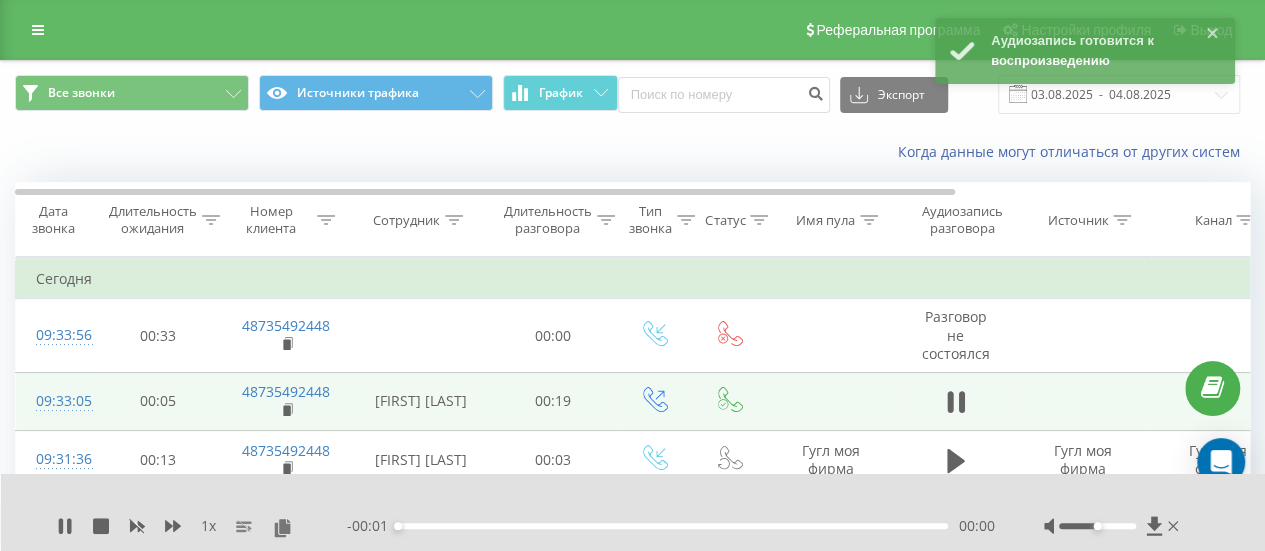 drag, startPoint x: 400, startPoint y: 525, endPoint x: 545, endPoint y: 525, distance: 145 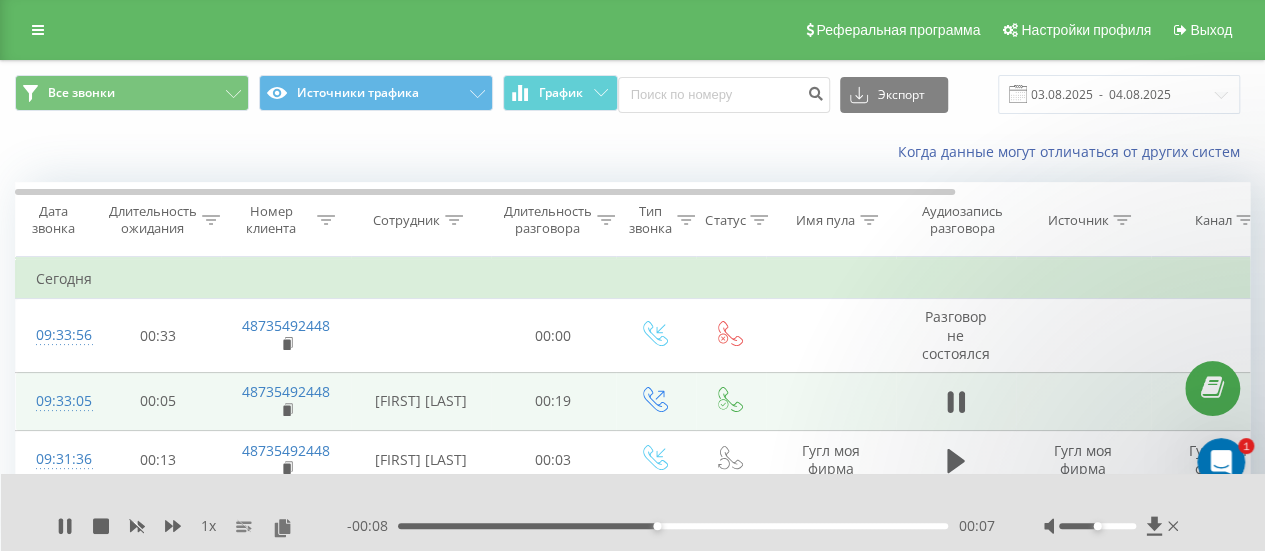 scroll, scrollTop: 0, scrollLeft: 0, axis: both 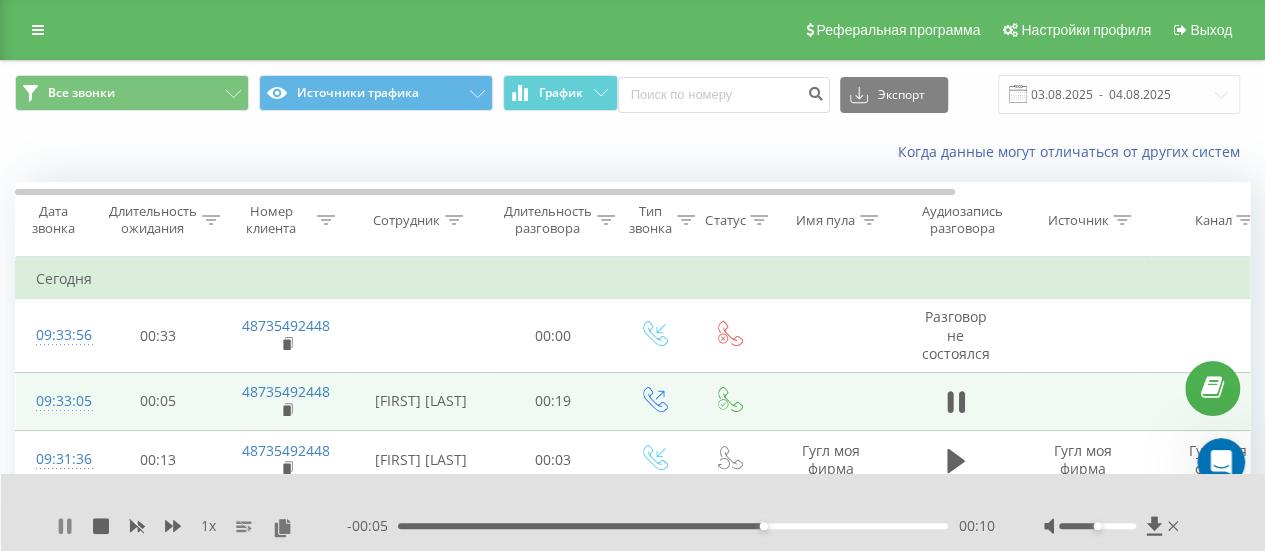 click 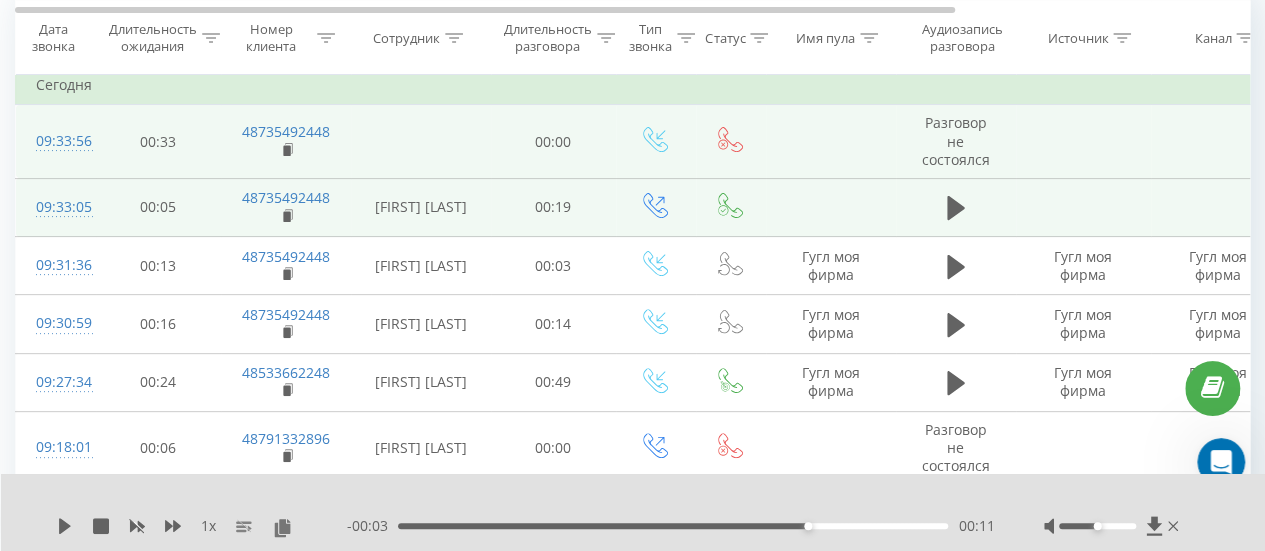 scroll, scrollTop: 200, scrollLeft: 0, axis: vertical 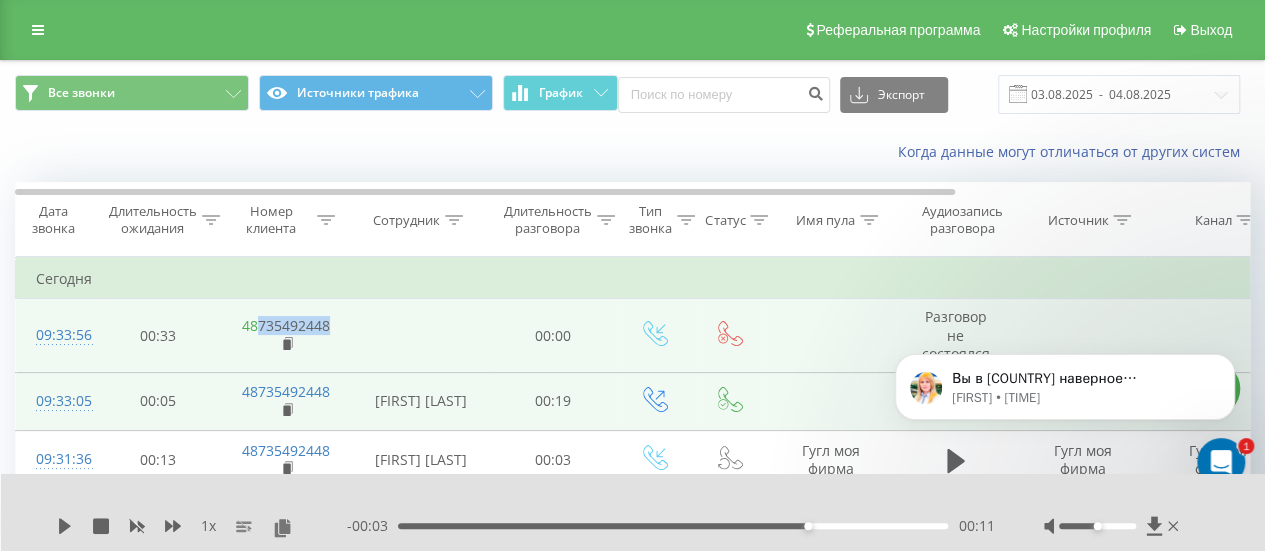 drag, startPoint x: 355, startPoint y: 331, endPoint x: 263, endPoint y: 323, distance: 92.34717 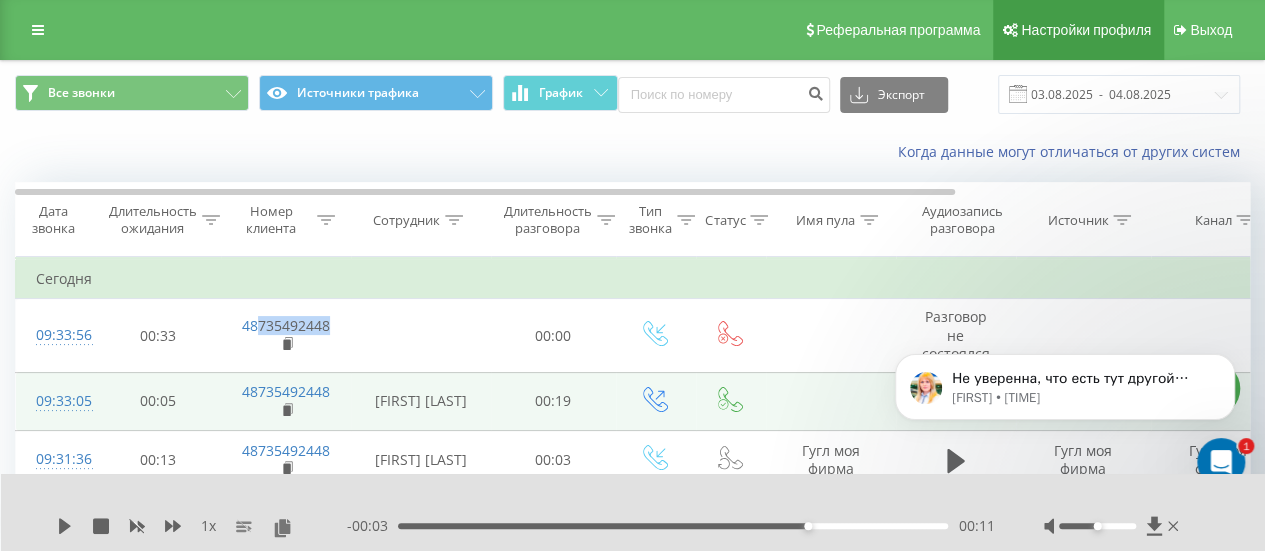 scroll, scrollTop: 0, scrollLeft: 0, axis: both 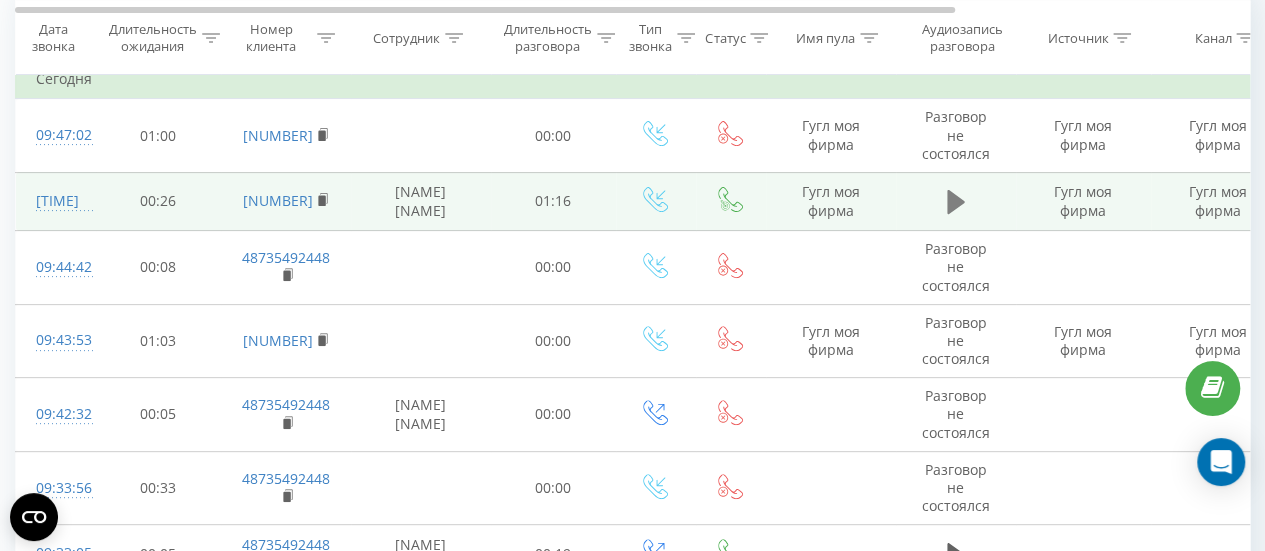 click 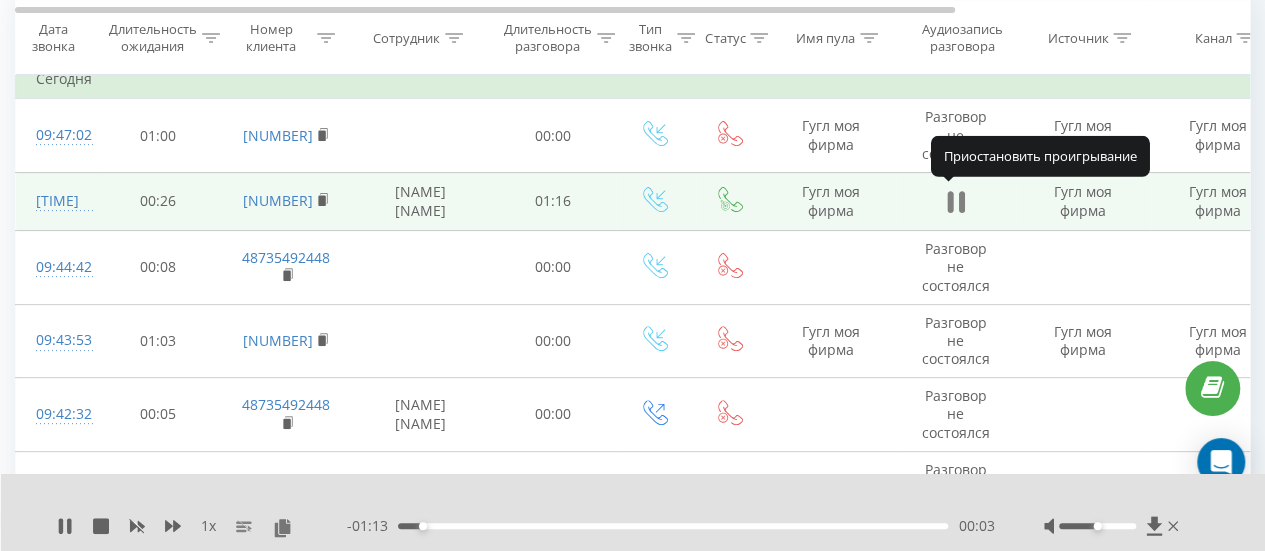 click at bounding box center (956, 202) 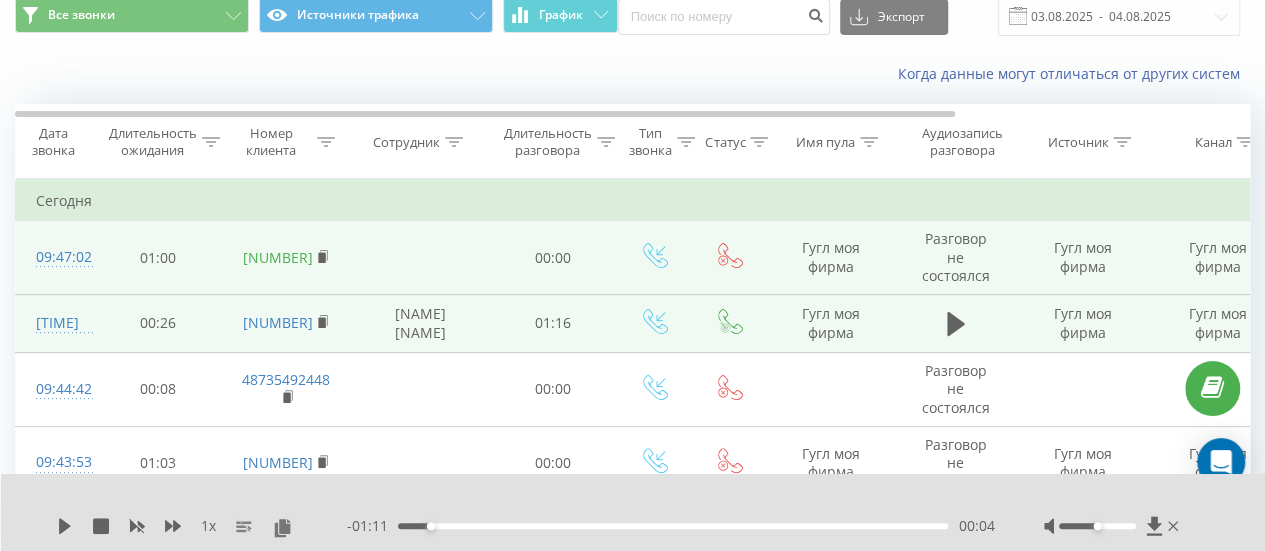 scroll, scrollTop: 100, scrollLeft: 0, axis: vertical 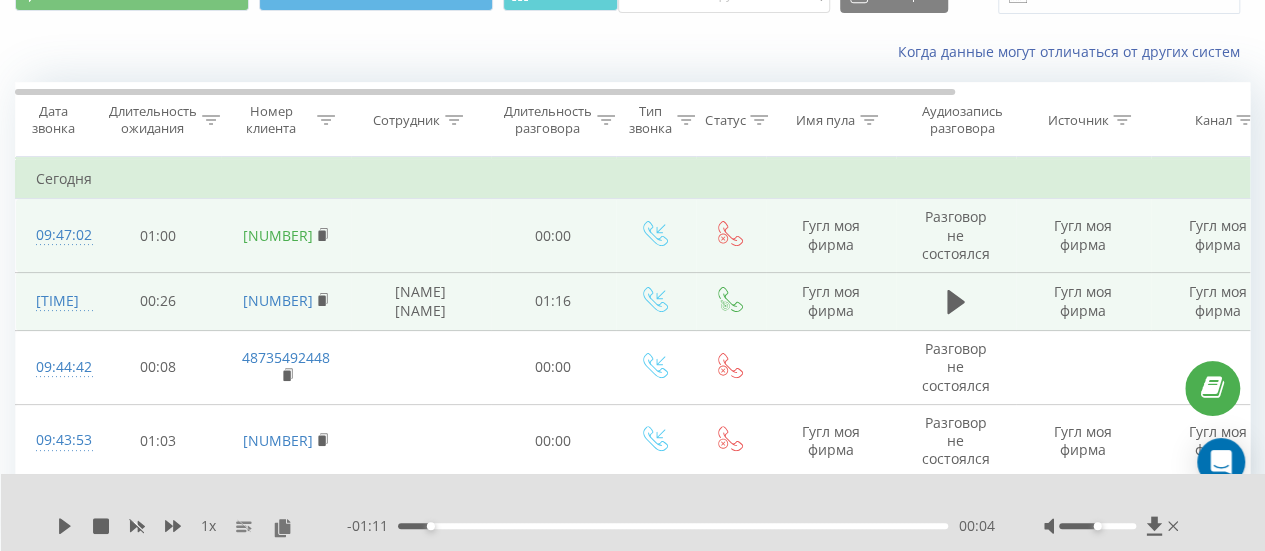 drag, startPoint x: 346, startPoint y: 229, endPoint x: 257, endPoint y: 225, distance: 89.08984 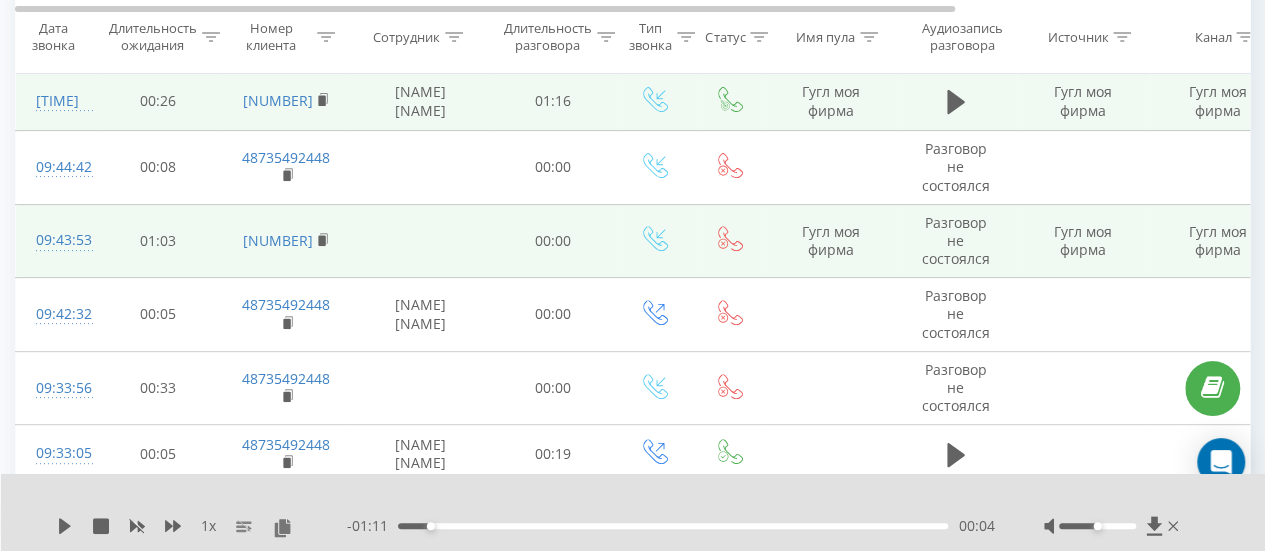scroll, scrollTop: 100, scrollLeft: 0, axis: vertical 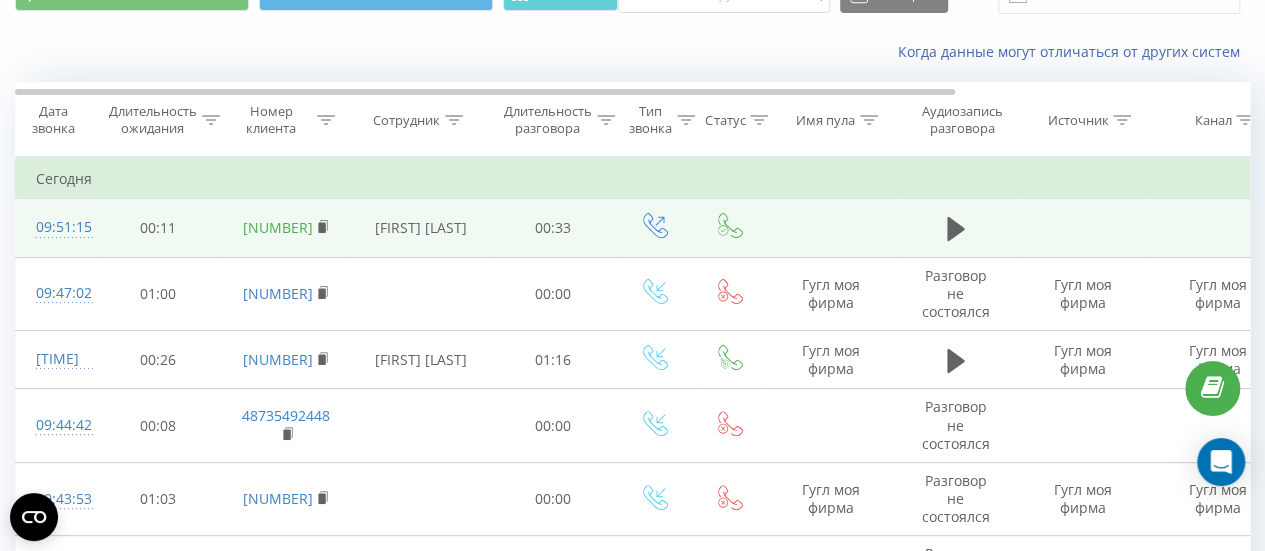 drag, startPoint x: 340, startPoint y: 218, endPoint x: 258, endPoint y: 215, distance: 82.05486 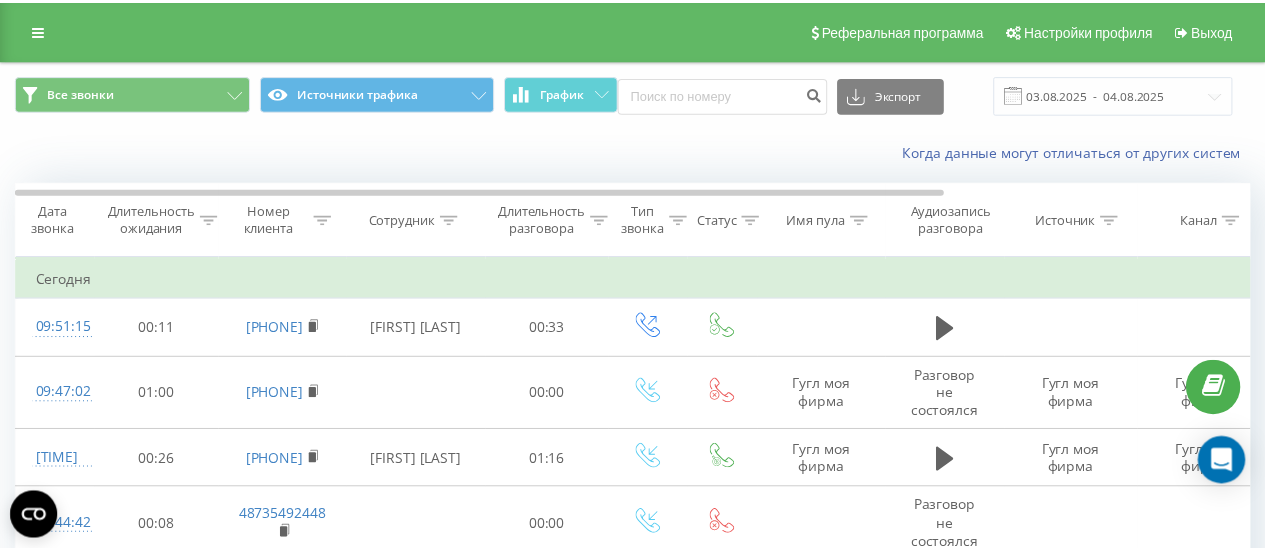 scroll, scrollTop: 0, scrollLeft: 0, axis: both 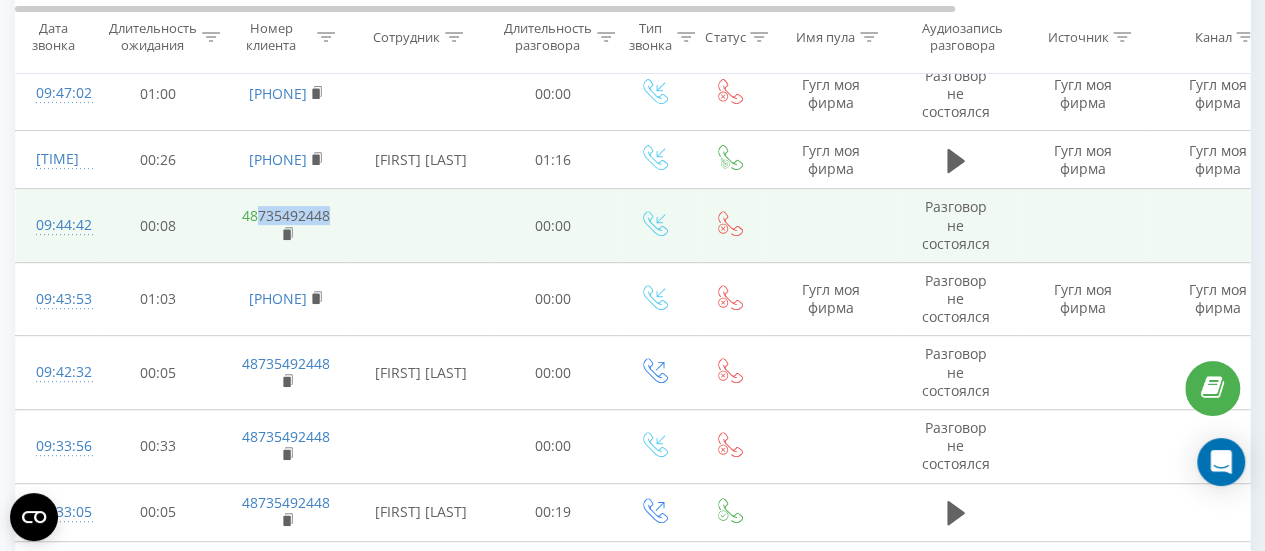 drag, startPoint x: 341, startPoint y: 215, endPoint x: 260, endPoint y: 213, distance: 81.02469 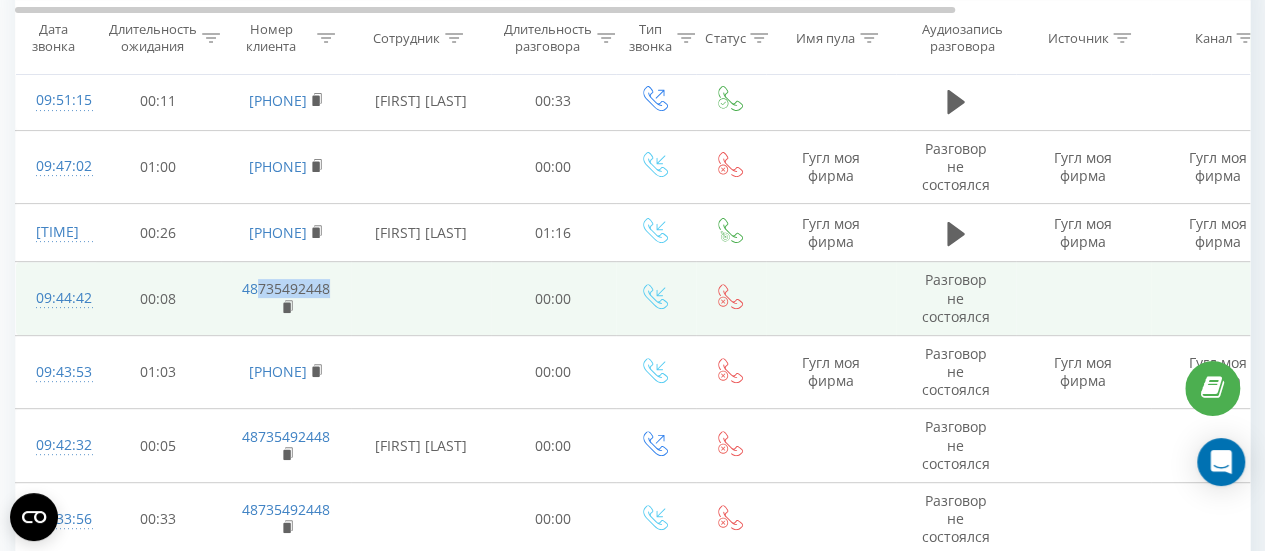 scroll, scrollTop: 200, scrollLeft: 0, axis: vertical 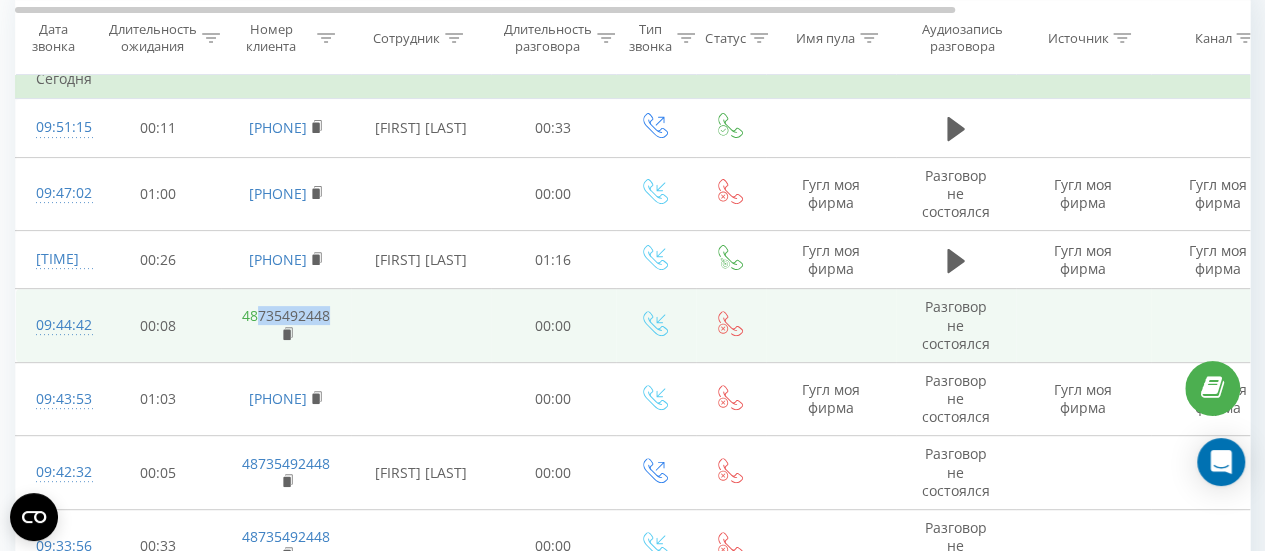 copy on "735492448" 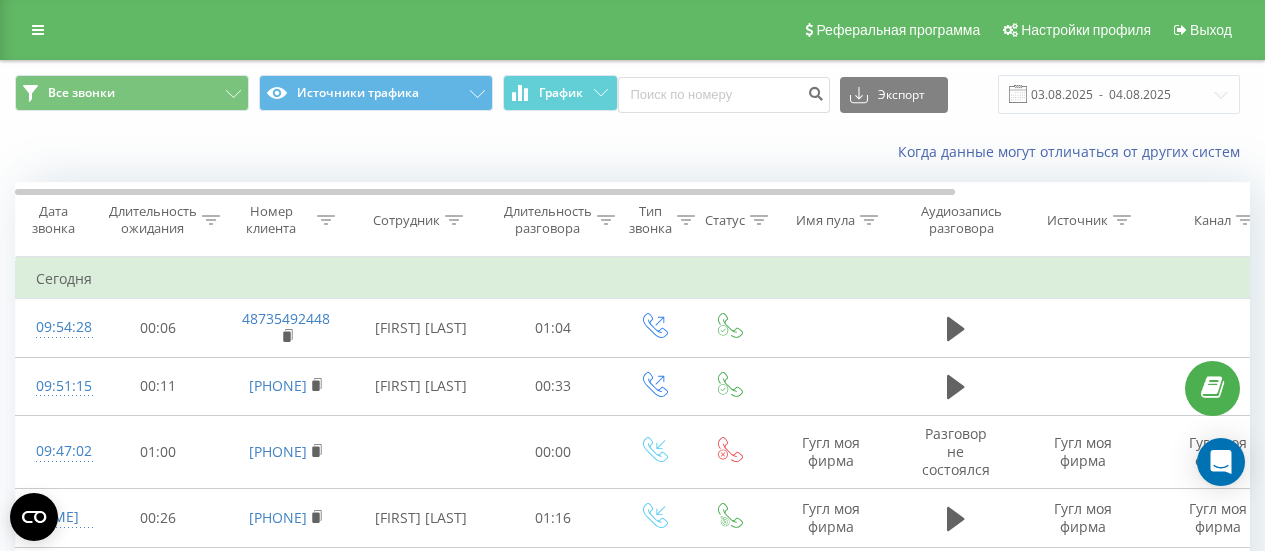 scroll, scrollTop: 200, scrollLeft: 0, axis: vertical 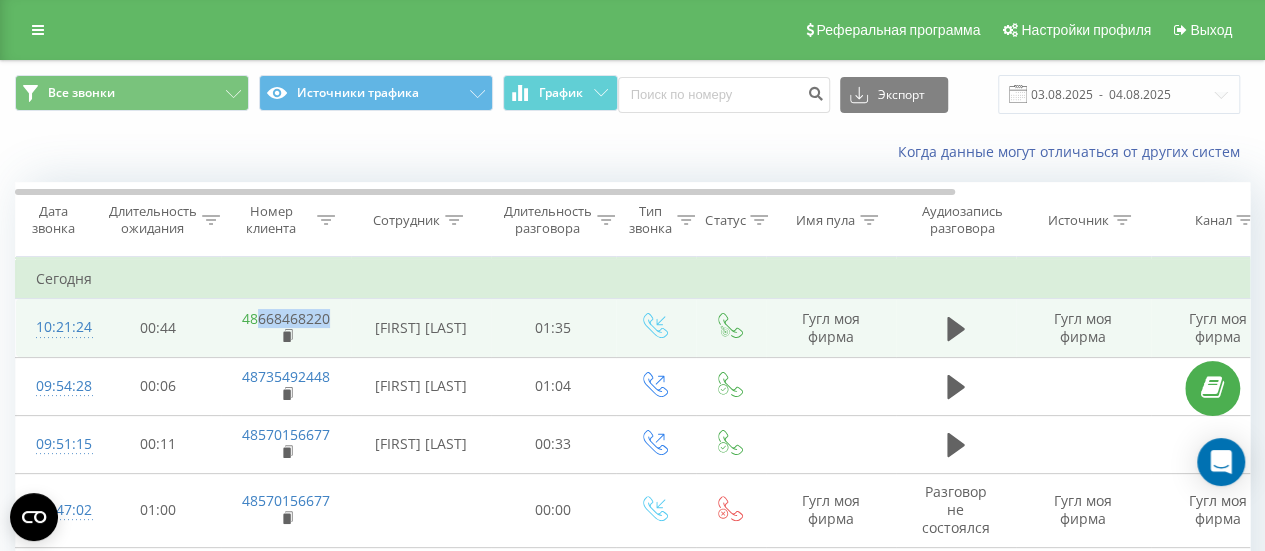 drag, startPoint x: 346, startPoint y: 316, endPoint x: 256, endPoint y: 313, distance: 90.04999 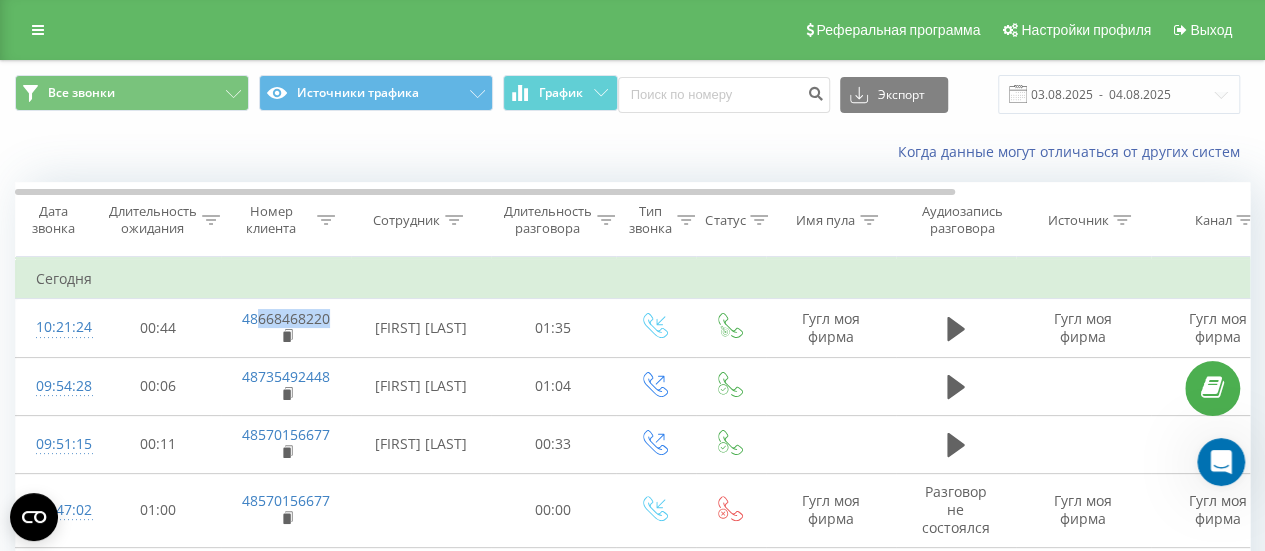 scroll, scrollTop: 0, scrollLeft: 0, axis: both 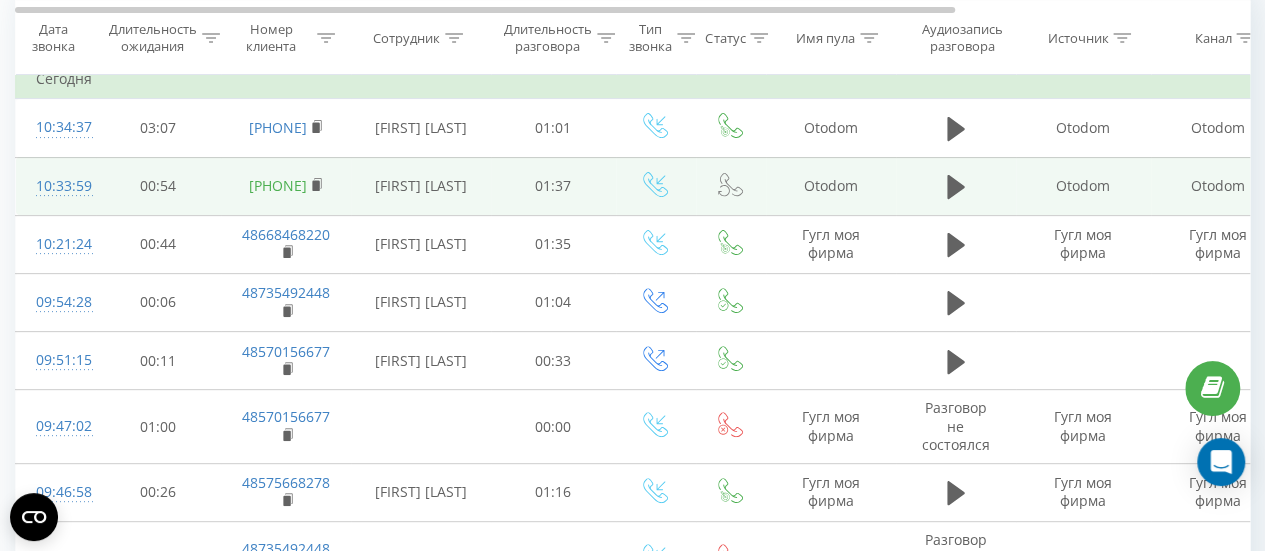 drag, startPoint x: 335, startPoint y: 175, endPoint x: 257, endPoint y: 175, distance: 78 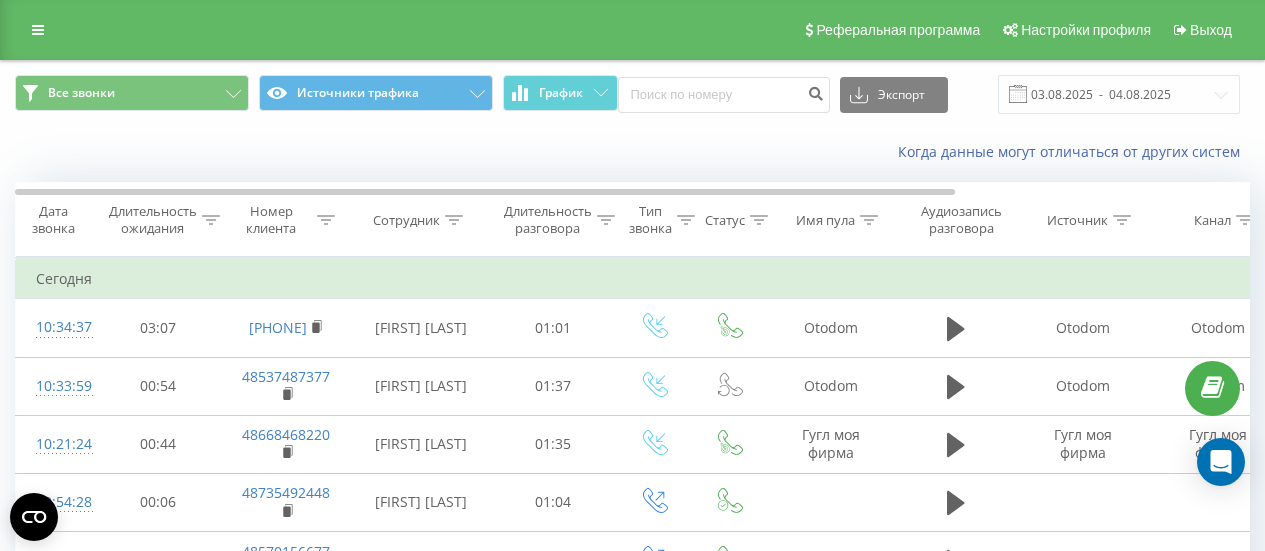 click on "[PHONE]" at bounding box center [286, 328] 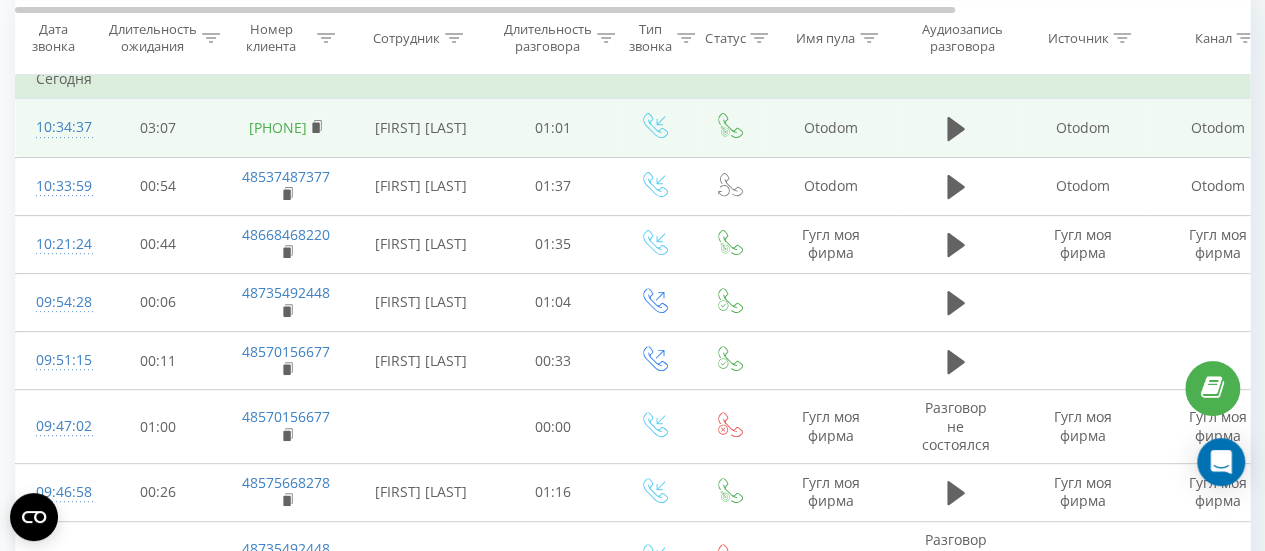 scroll, scrollTop: 200, scrollLeft: 0, axis: vertical 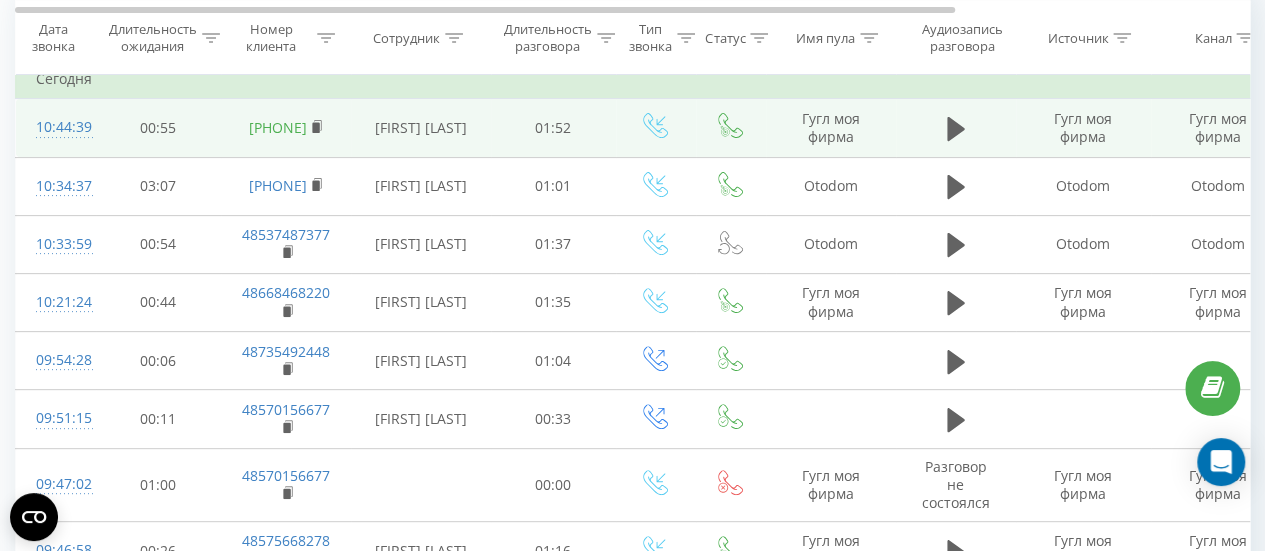 click on "[PHONE]" at bounding box center (286, 128) 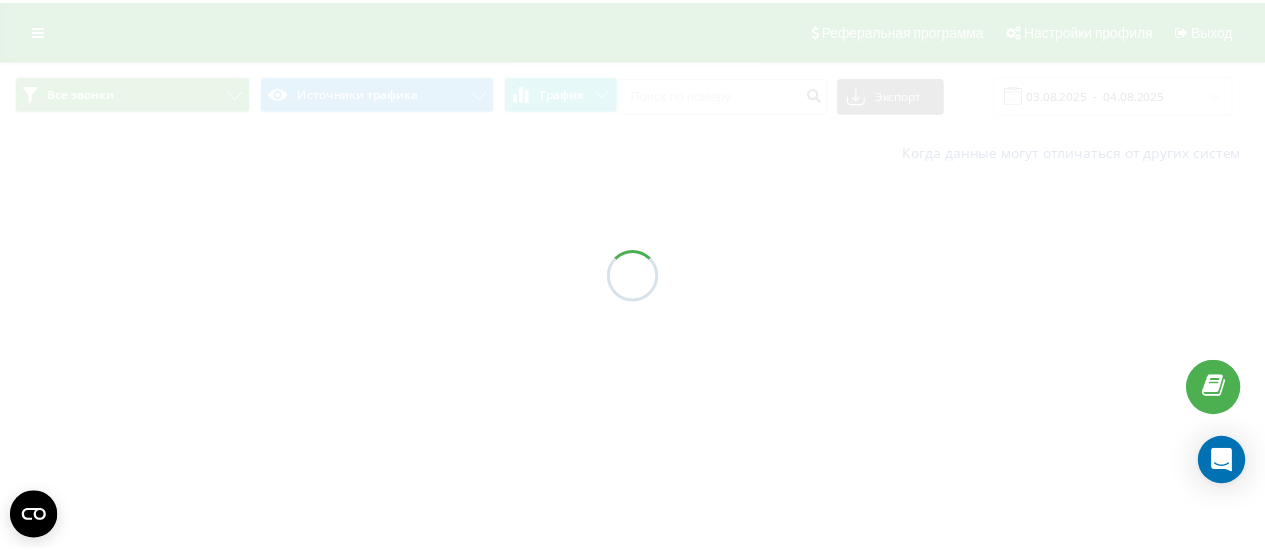 scroll, scrollTop: 0, scrollLeft: 0, axis: both 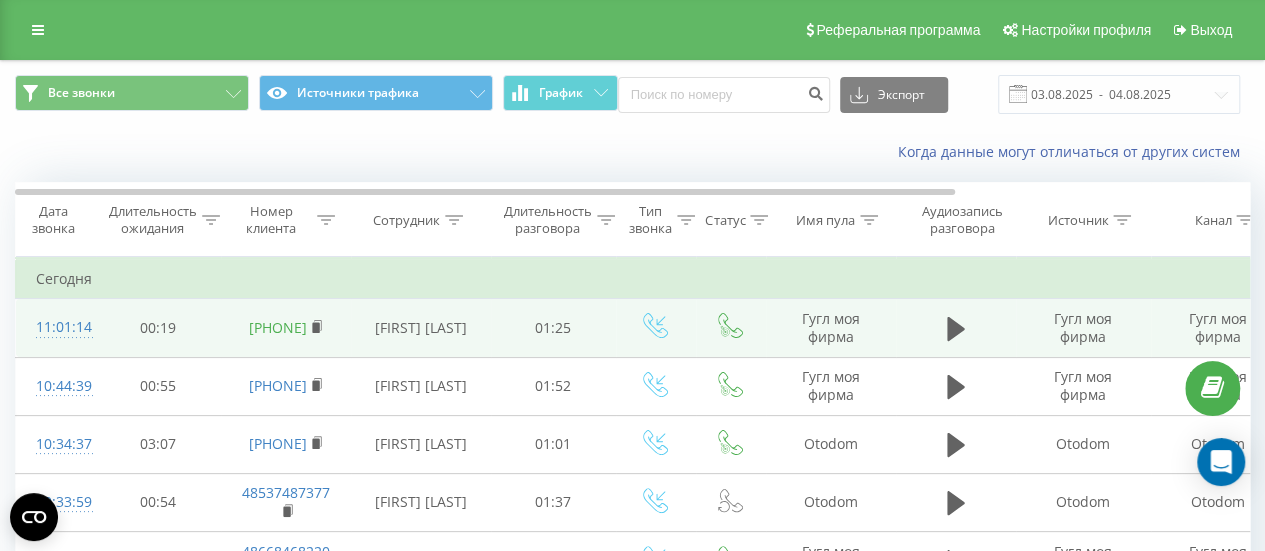 drag, startPoint x: 345, startPoint y: 317, endPoint x: 258, endPoint y: 319, distance: 87.02299 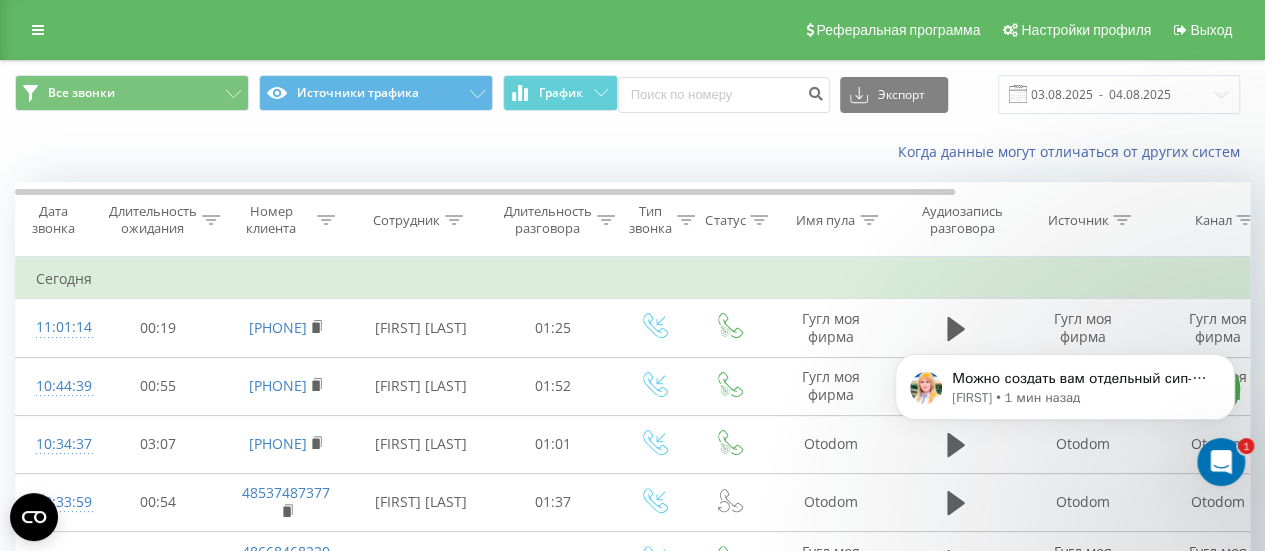 scroll, scrollTop: 0, scrollLeft: 0, axis: both 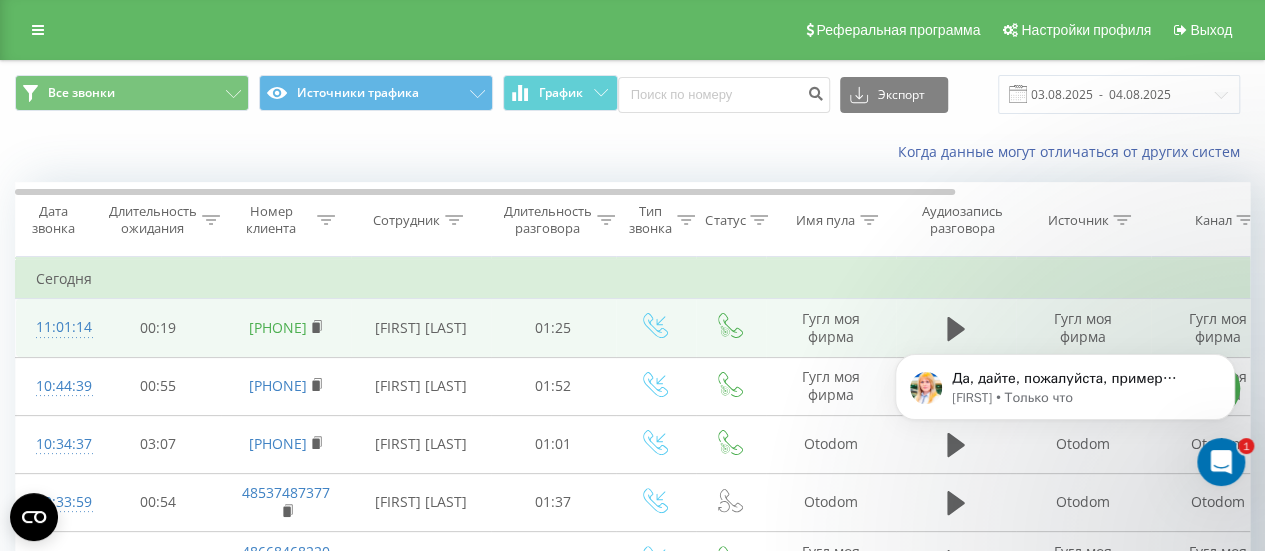 copy on "[PHONE]" 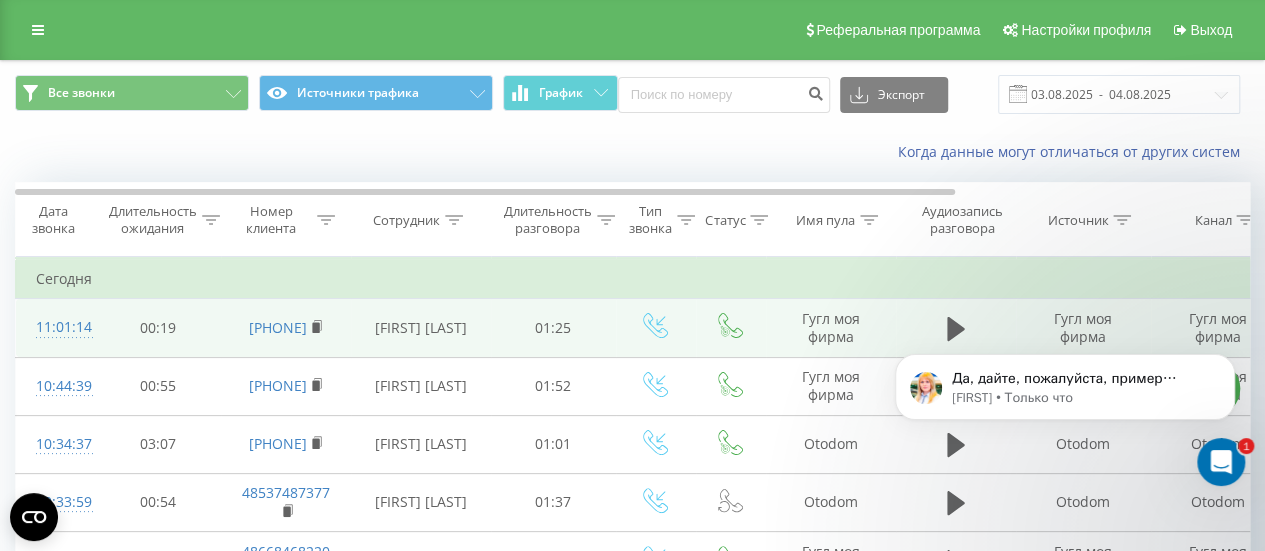click on "[FIRST] [LAST]" at bounding box center (421, 328) 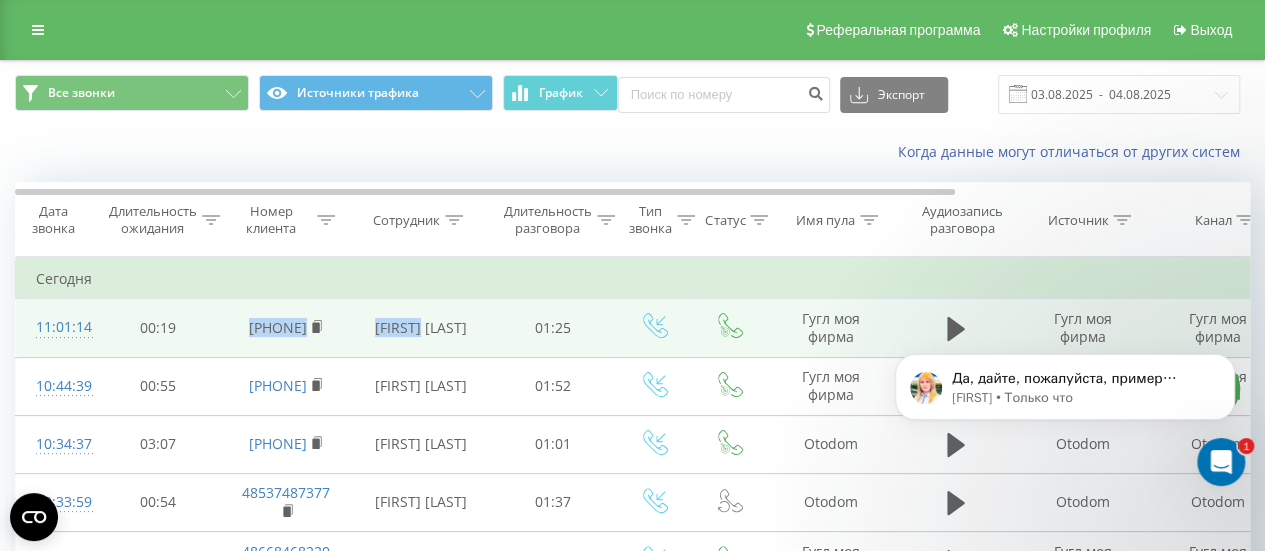drag, startPoint x: 350, startPoint y: 322, endPoint x: 248, endPoint y: 319, distance: 102.044106 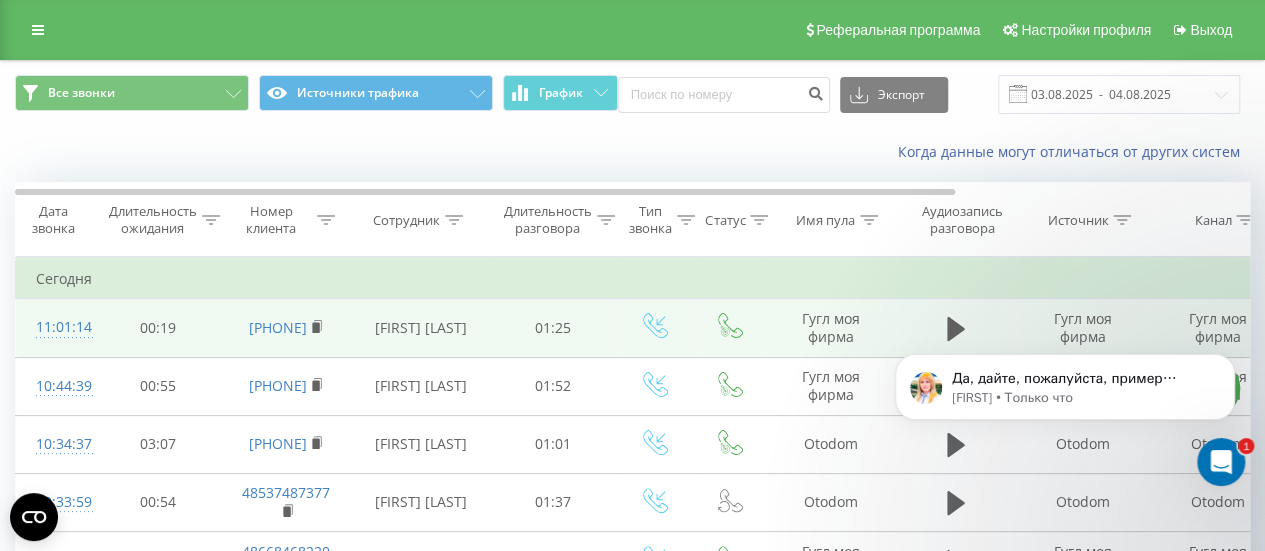 click on "00:19" at bounding box center (158, 328) 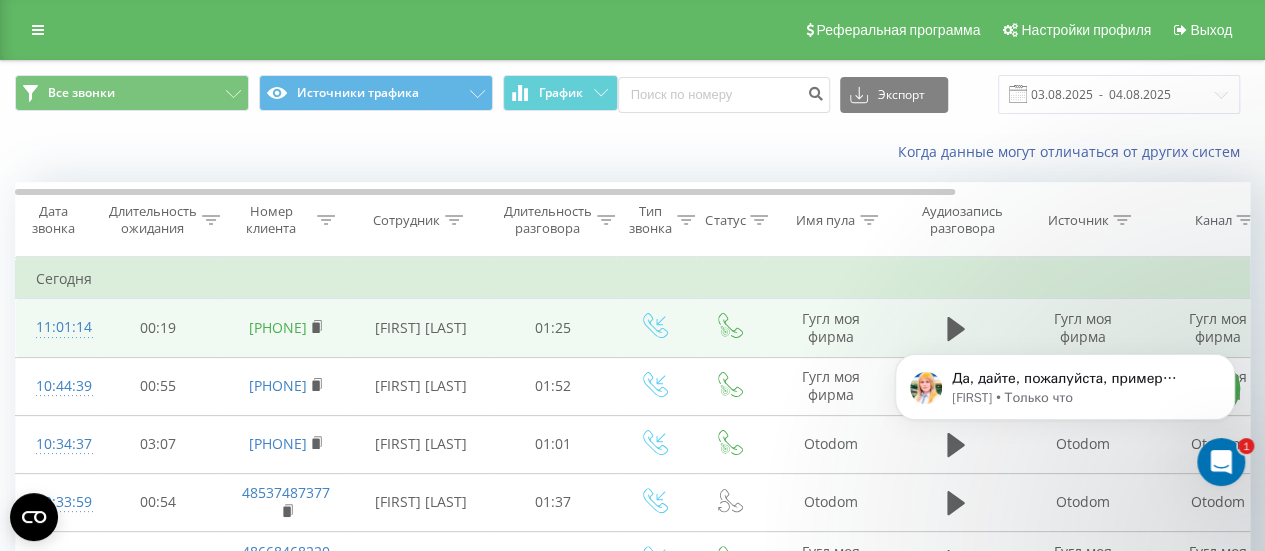 copy on "48783494948" 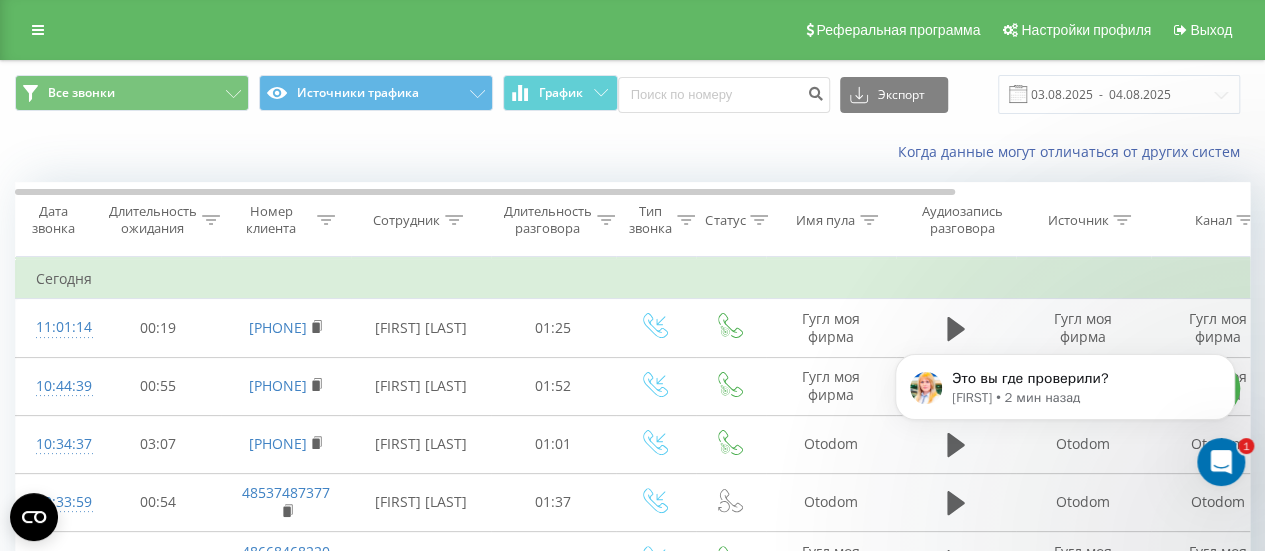scroll, scrollTop: 0, scrollLeft: 0, axis: both 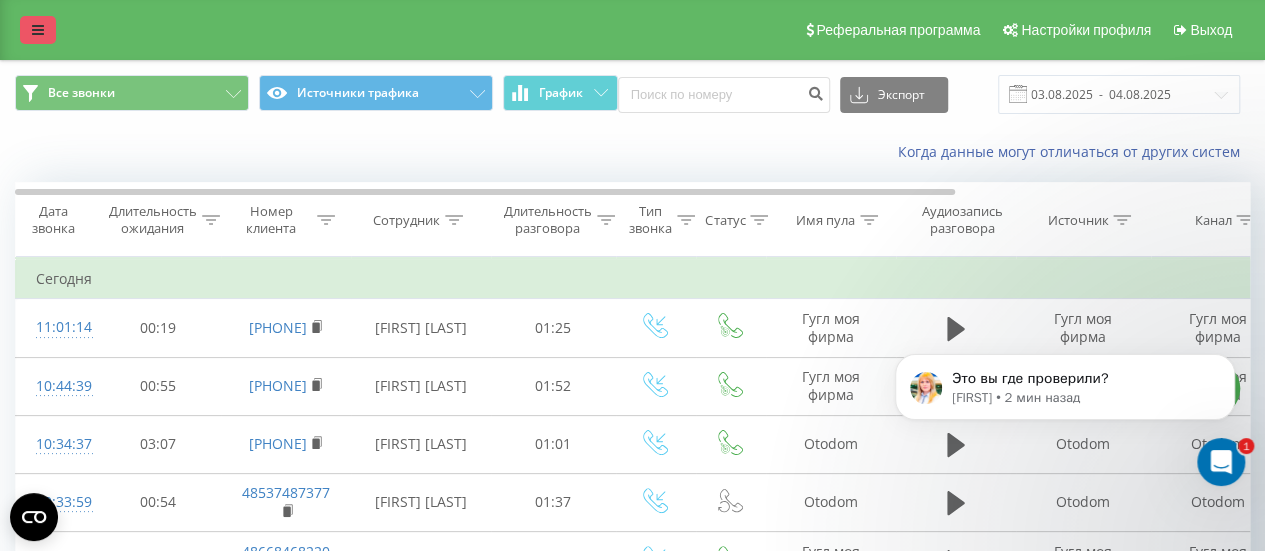 click at bounding box center (38, 30) 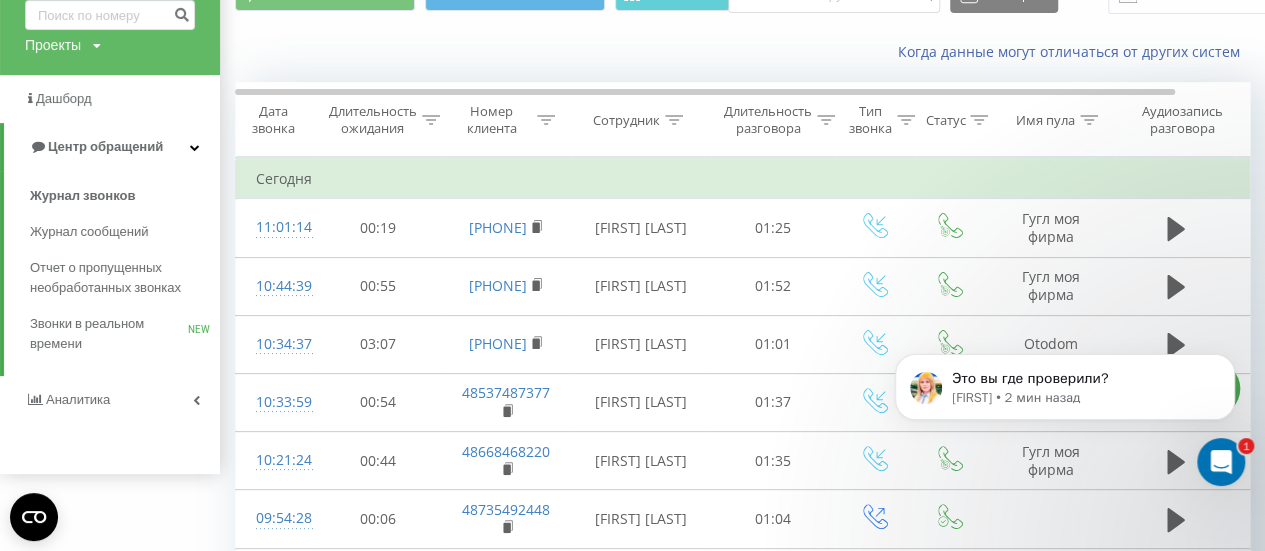 scroll, scrollTop: 0, scrollLeft: 0, axis: both 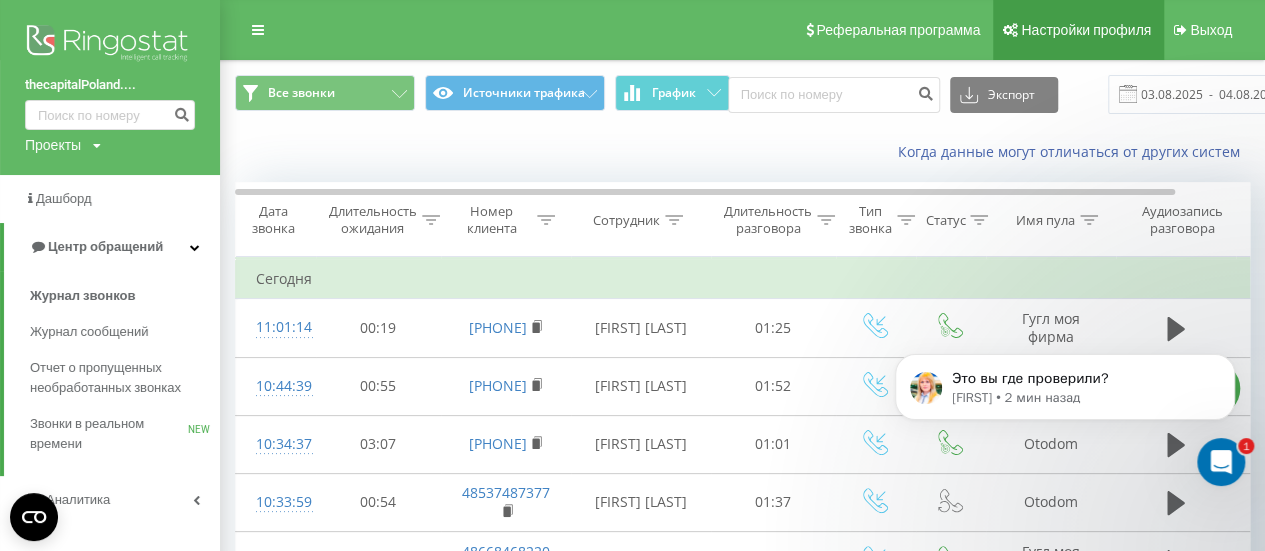 click on "Настройки профиля" at bounding box center (1086, 30) 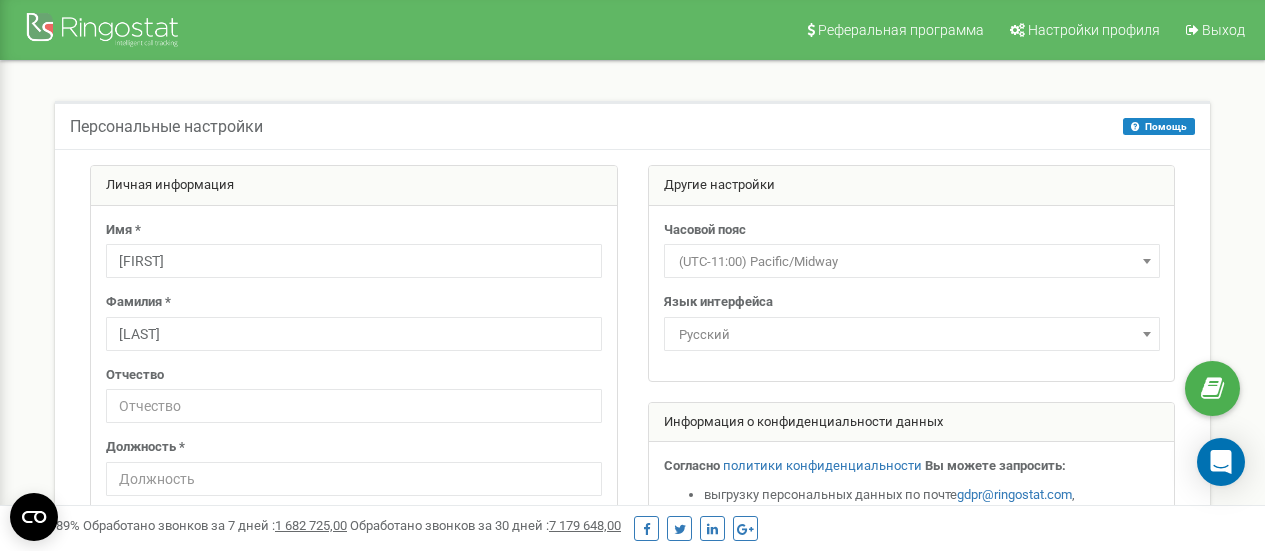 scroll, scrollTop: 399, scrollLeft: 0, axis: vertical 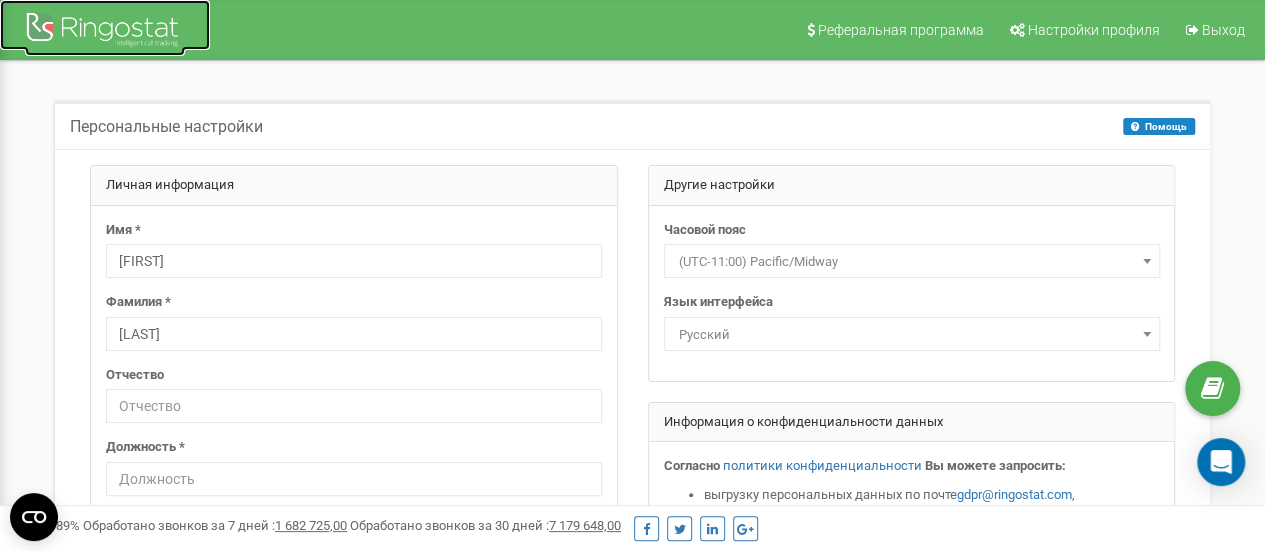 click at bounding box center (105, 32) 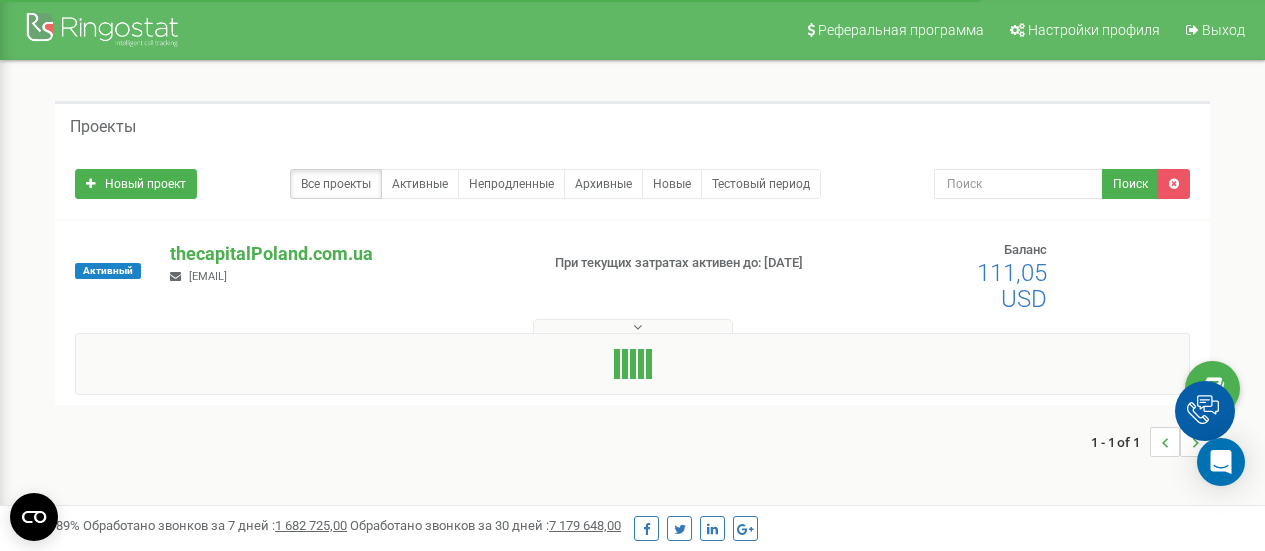 scroll, scrollTop: 0, scrollLeft: 0, axis: both 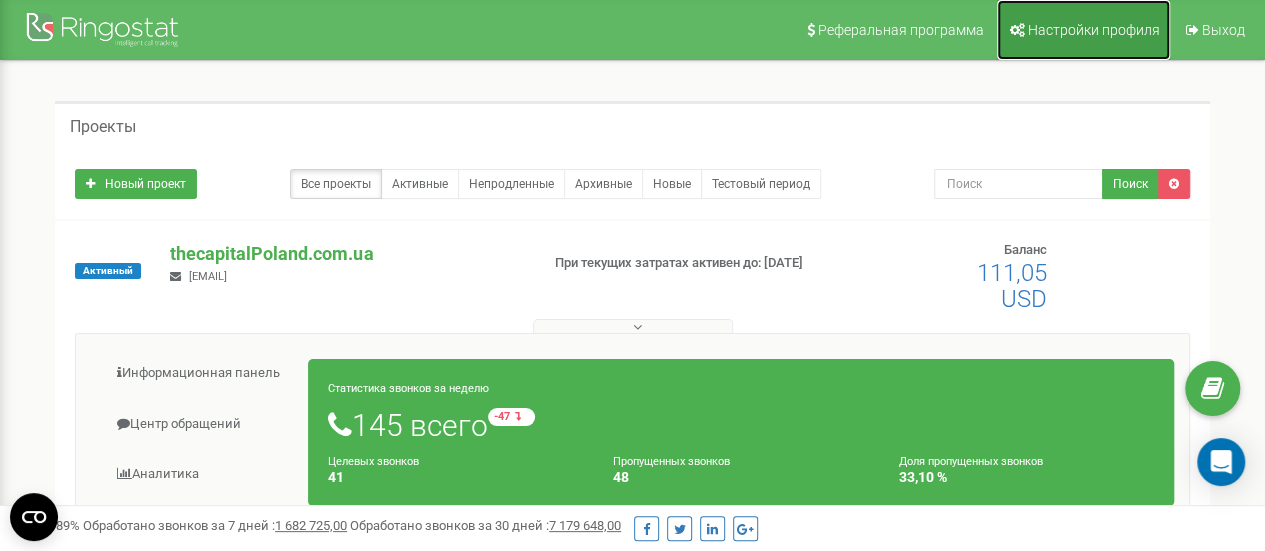 click on "Настройки профиля" at bounding box center (1094, 30) 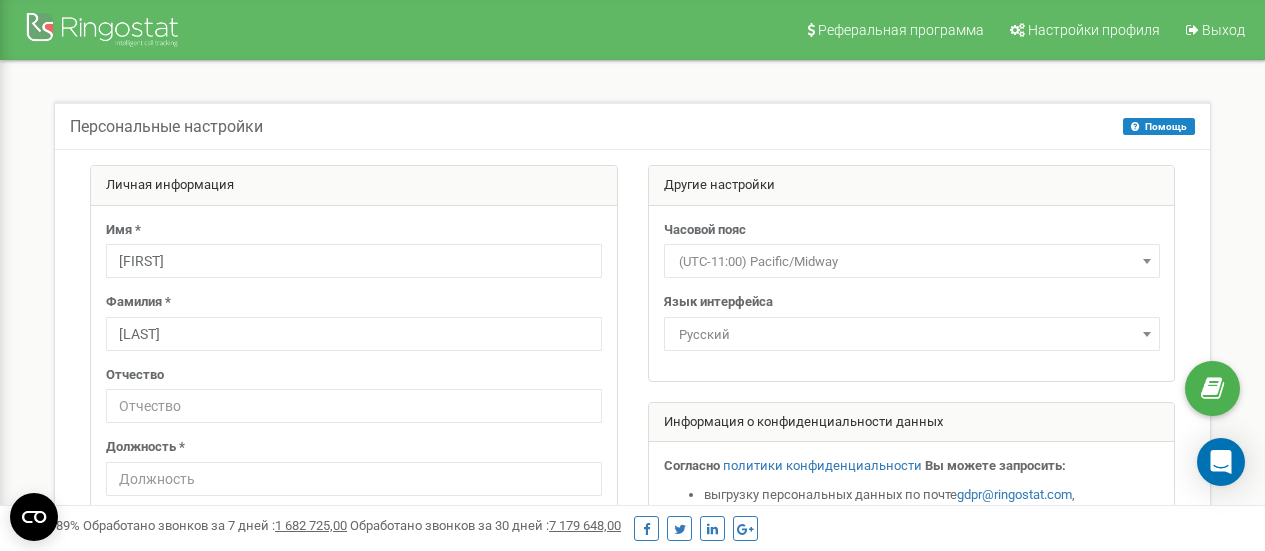 scroll, scrollTop: 200, scrollLeft: 0, axis: vertical 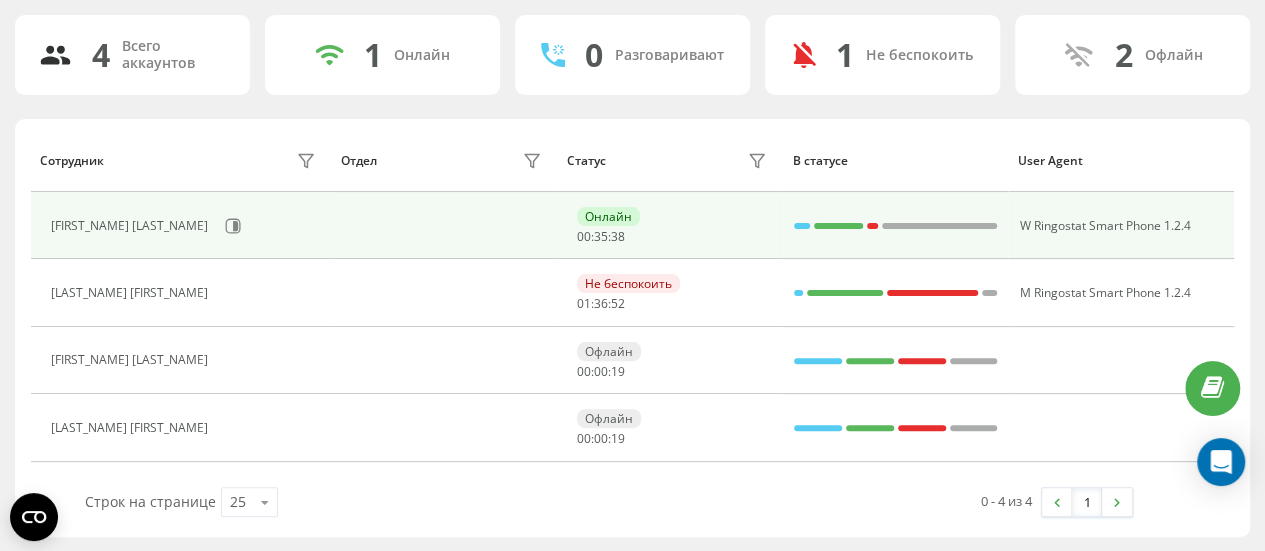 click on "W Ringostat Smart Phone 1.2.4" at bounding box center [1121, 225] 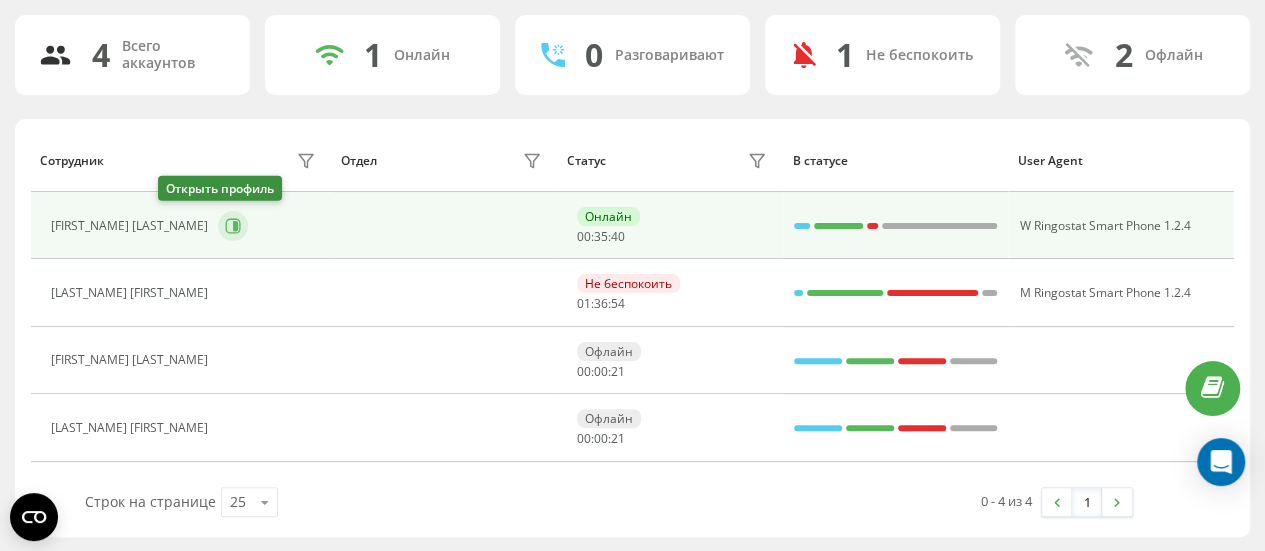 click 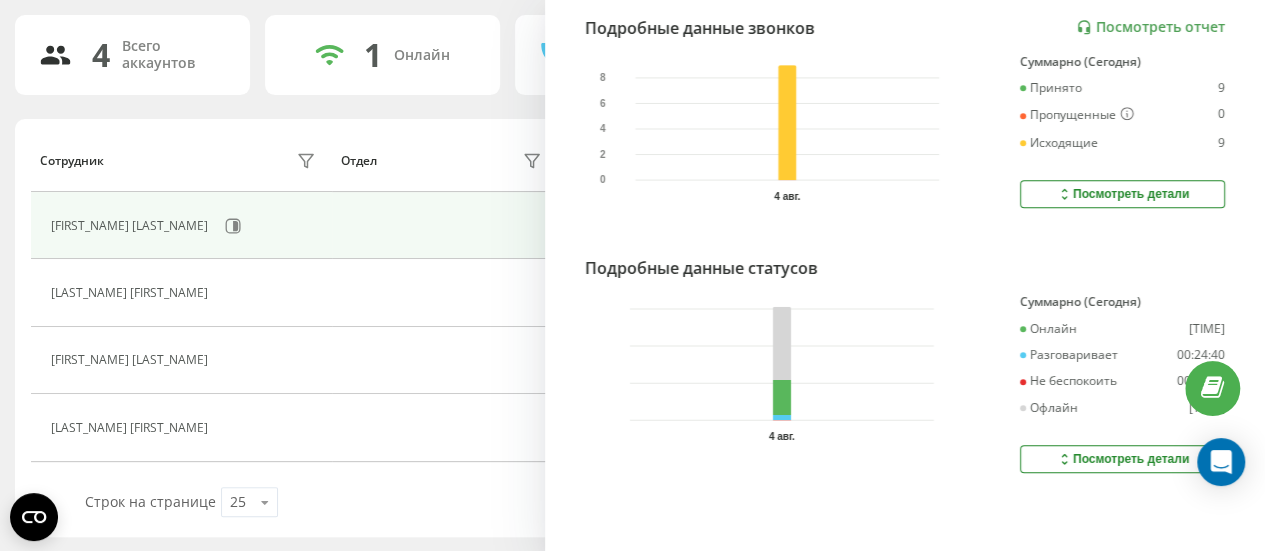 scroll, scrollTop: 546, scrollLeft: 0, axis: vertical 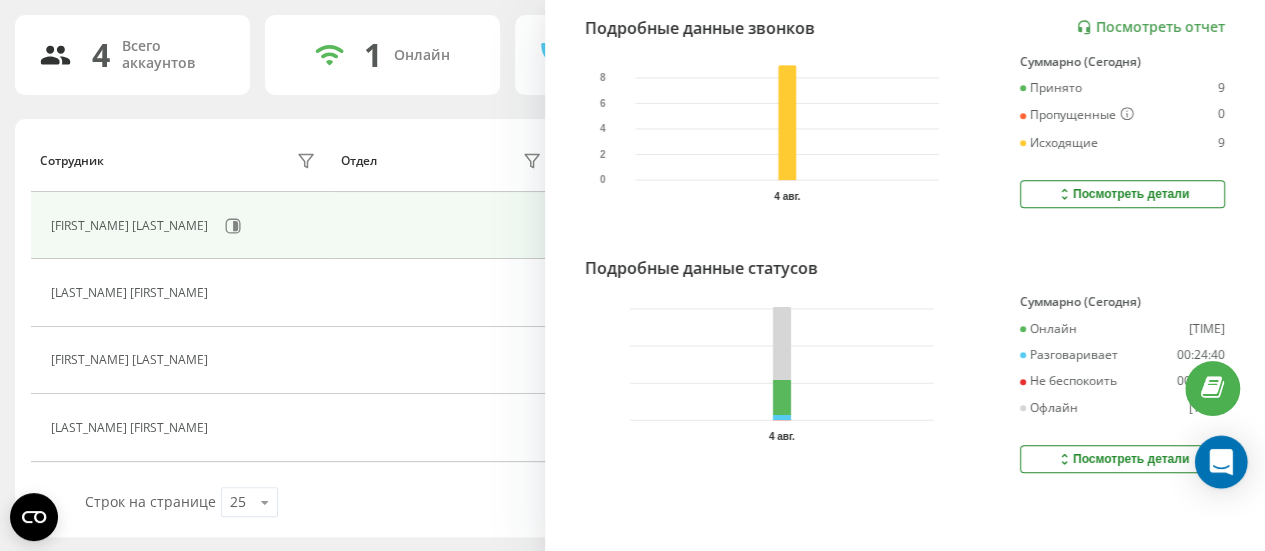 click 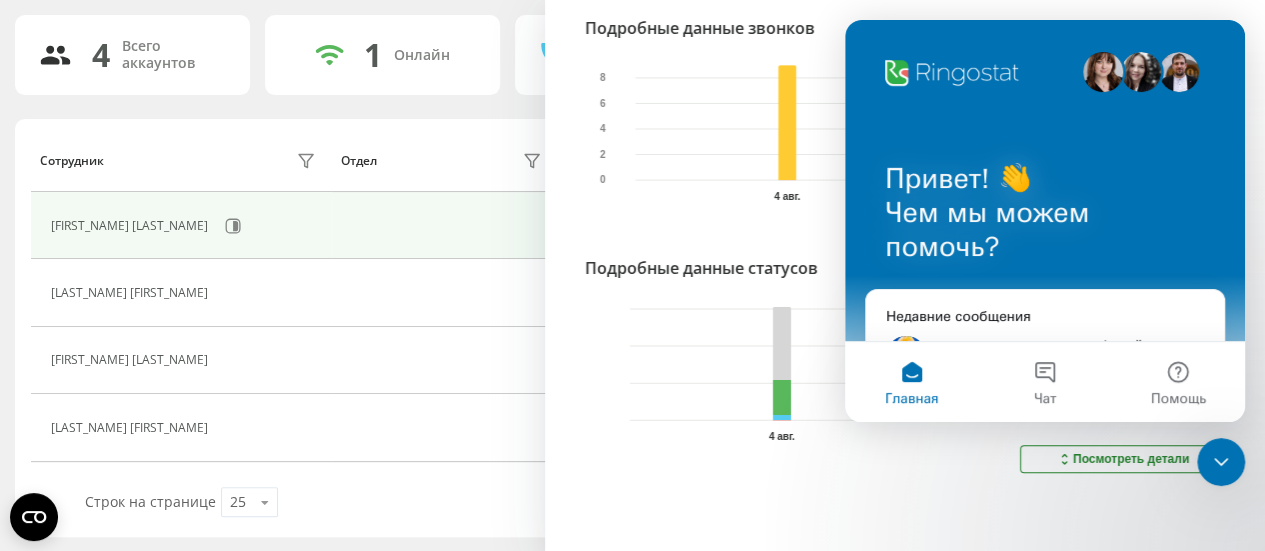 scroll, scrollTop: 0, scrollLeft: 0, axis: both 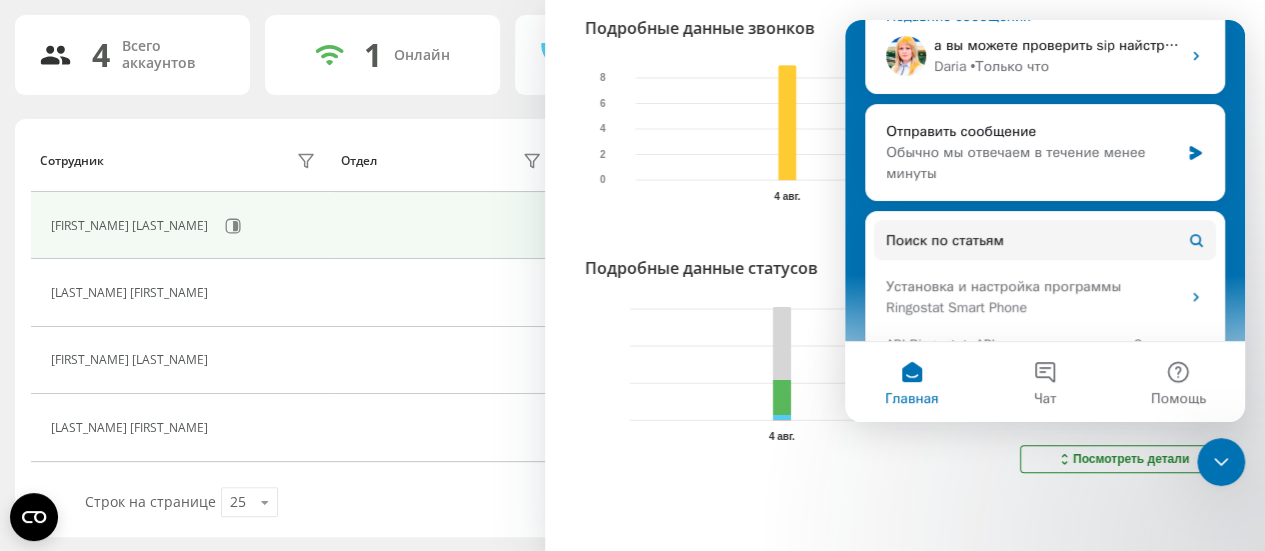 click on "а вы можете проверить sip найстройки моего профиля? У меня в личном кабинете нет такого доступа. Я проверила разные подключения интернета, тут точно не в жтом проблема Daria •  Только что" at bounding box center [1045, 56] 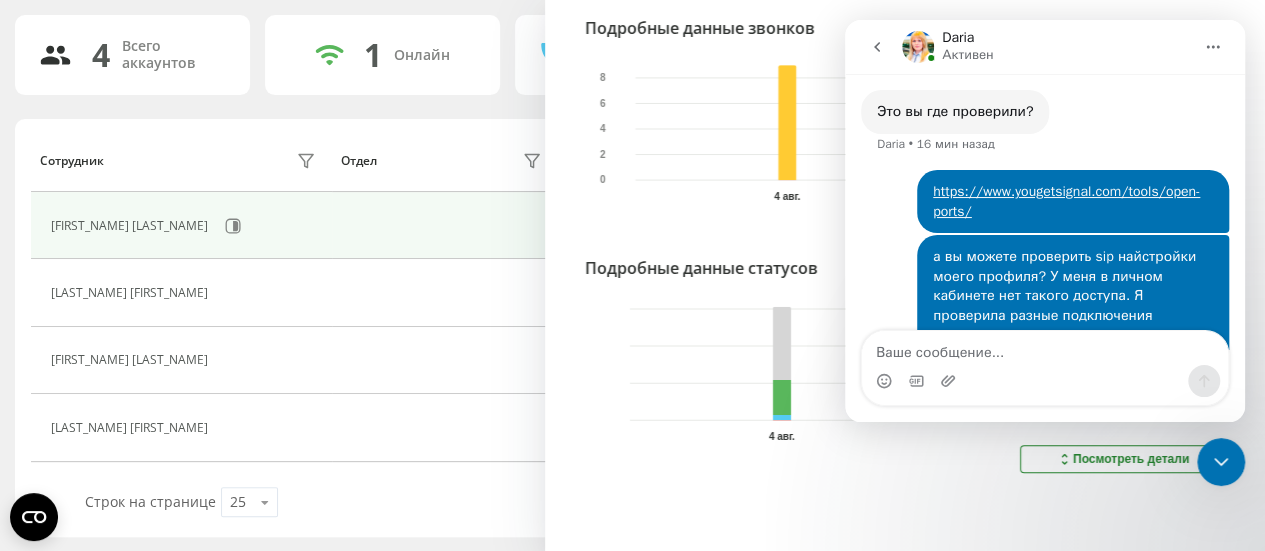 scroll, scrollTop: 4408, scrollLeft: 0, axis: vertical 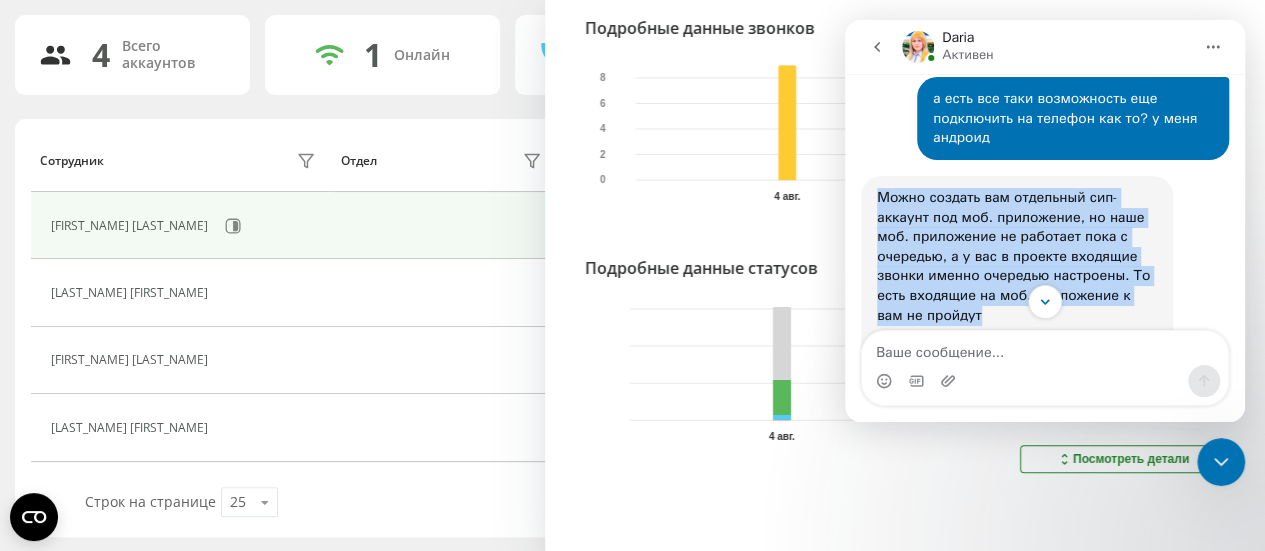 drag, startPoint x: 962, startPoint y: 233, endPoint x: 878, endPoint y: 127, distance: 135.24792 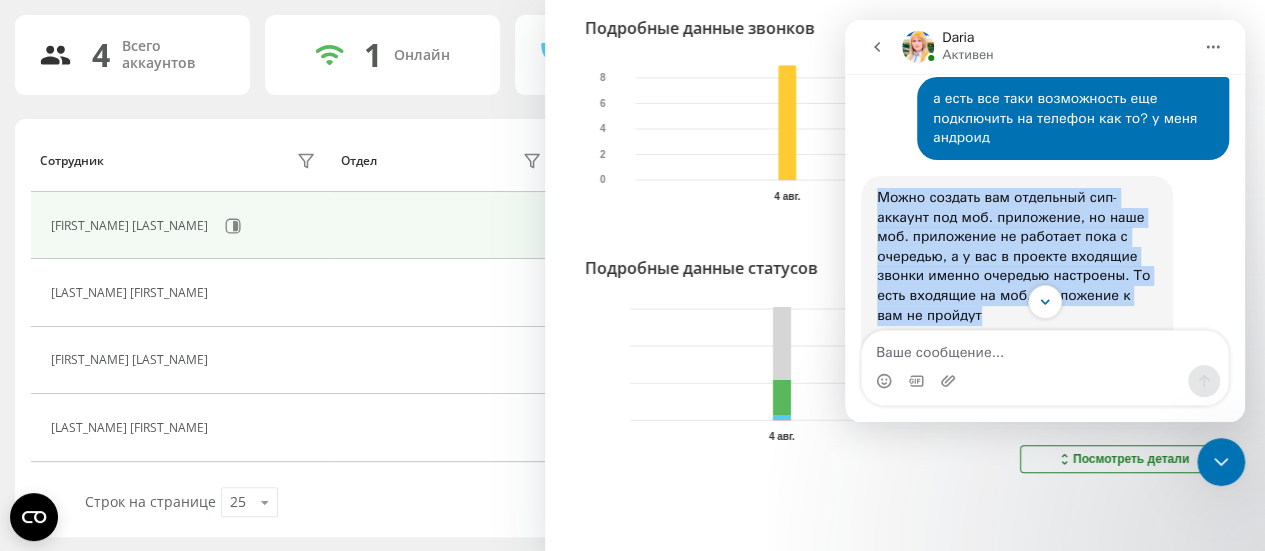 copy on "Можно создать вам отдельный сип-аккаунт под моб. приложение, но наше моб. приложение не работает пока с очередью, а у вас в проекте входящие звонки именно очередью настроены. То есть входящие на моб. приложение к вам не пройдут" 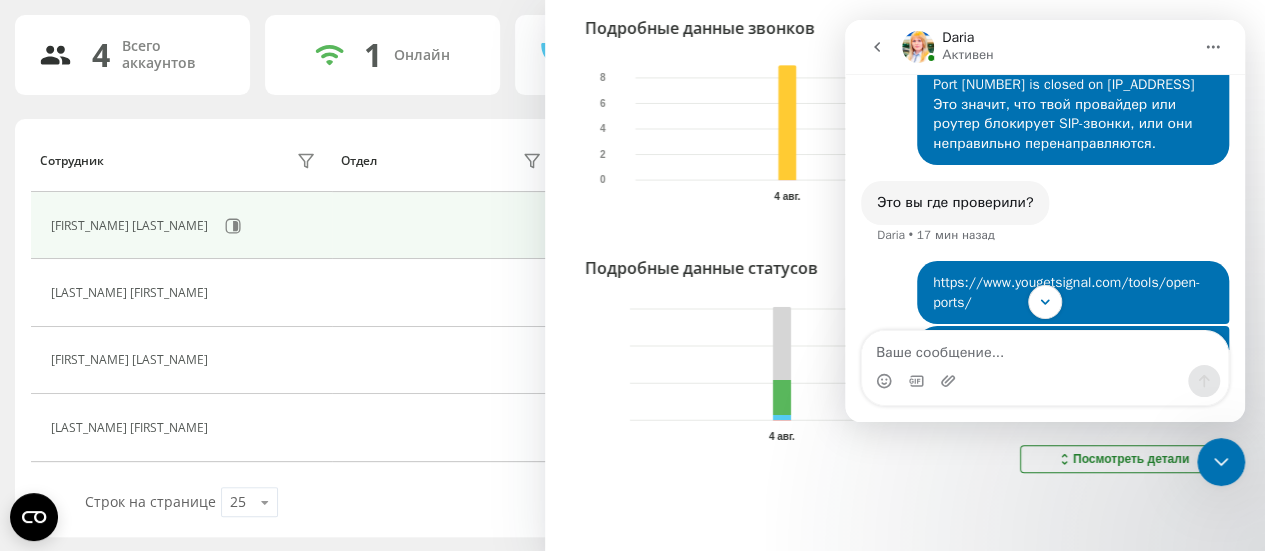 scroll, scrollTop: 4351, scrollLeft: 0, axis: vertical 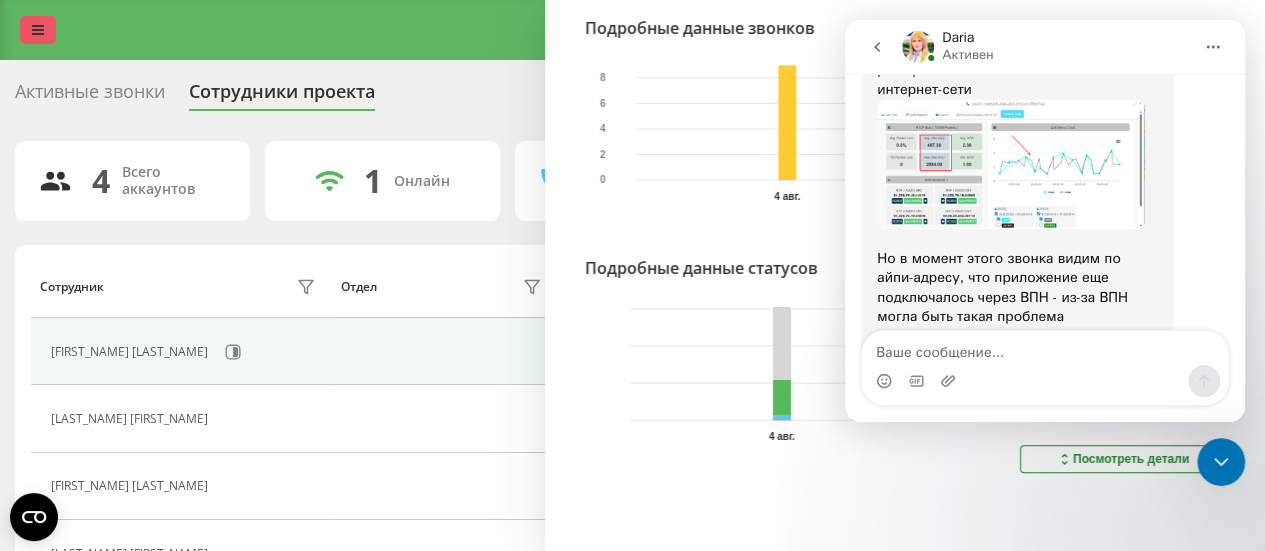 click at bounding box center [38, 30] 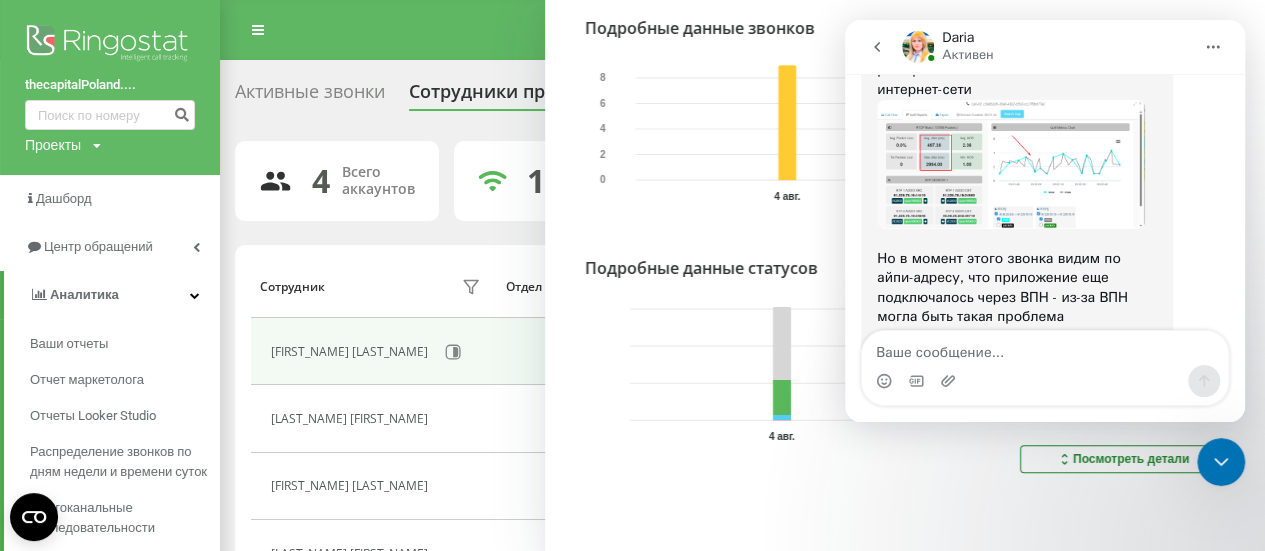 click at bounding box center [110, 45] 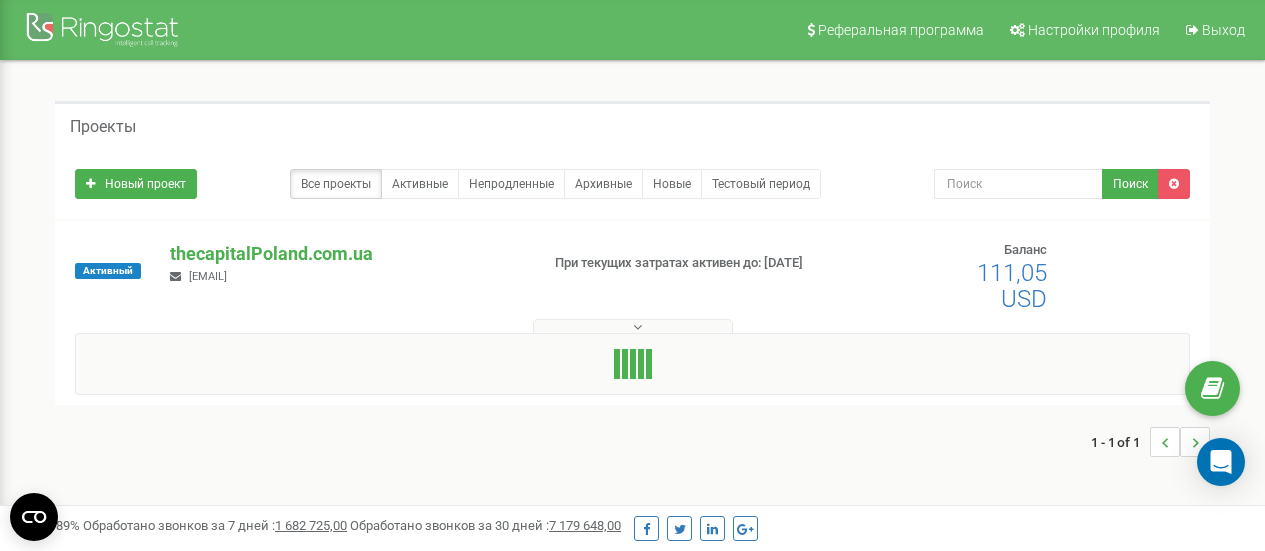 scroll, scrollTop: 0, scrollLeft: 0, axis: both 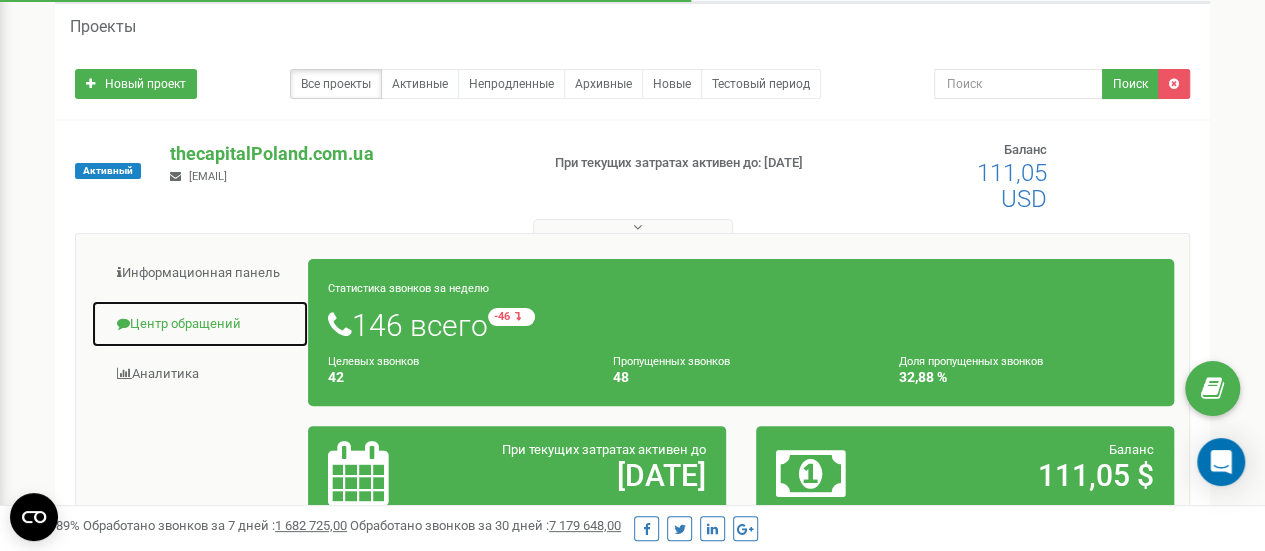 click on "Центр обращений" at bounding box center (200, 324) 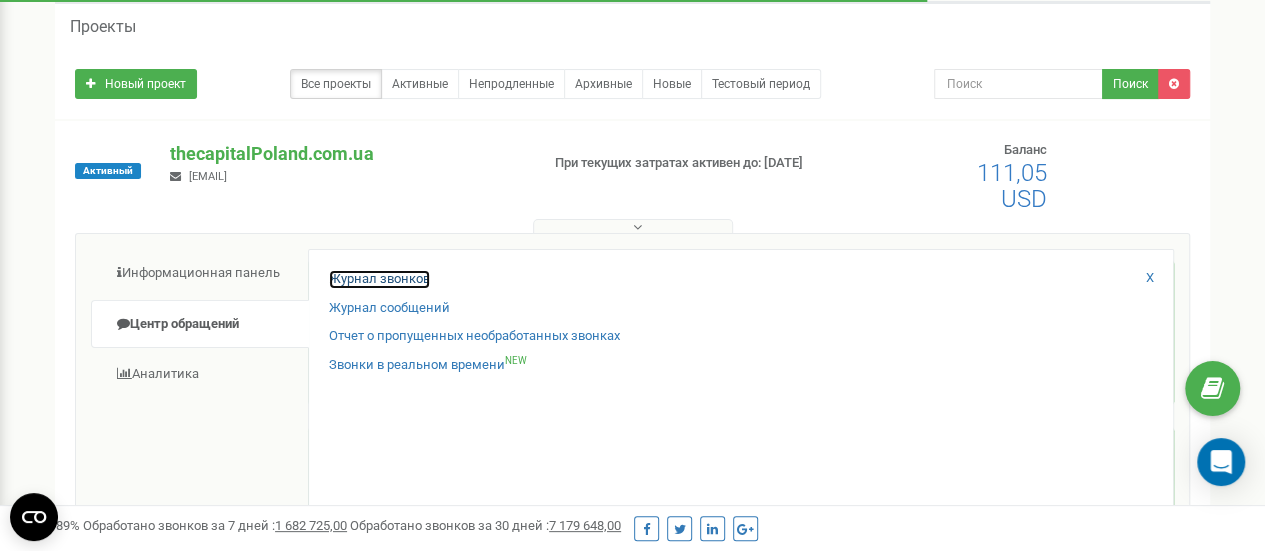 click on "Журнал звонков" at bounding box center [379, 279] 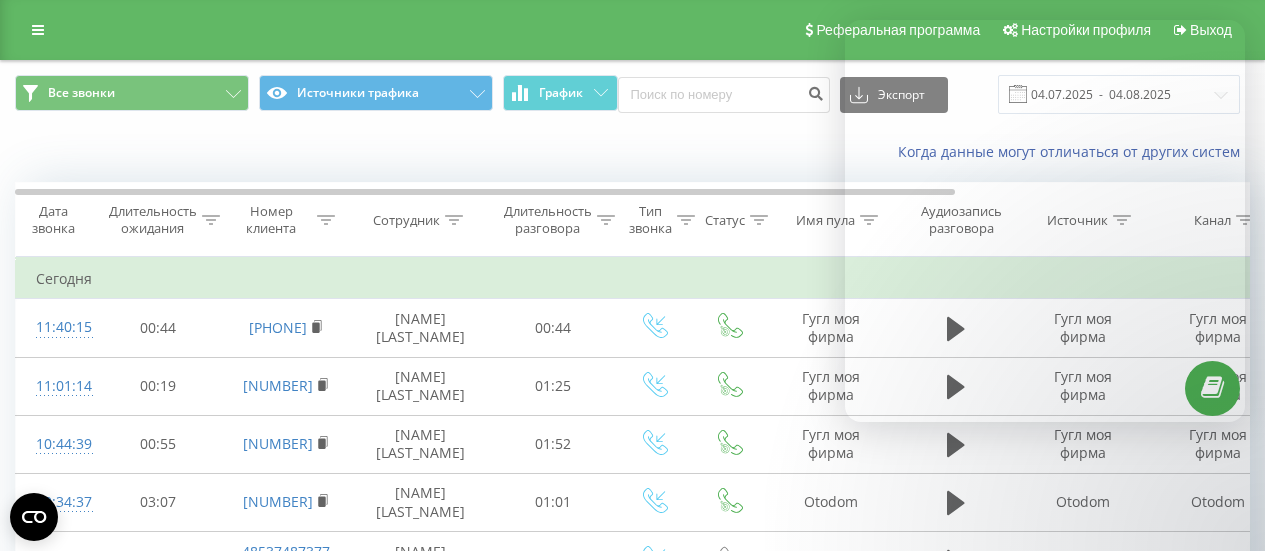 scroll, scrollTop: 0, scrollLeft: 0, axis: both 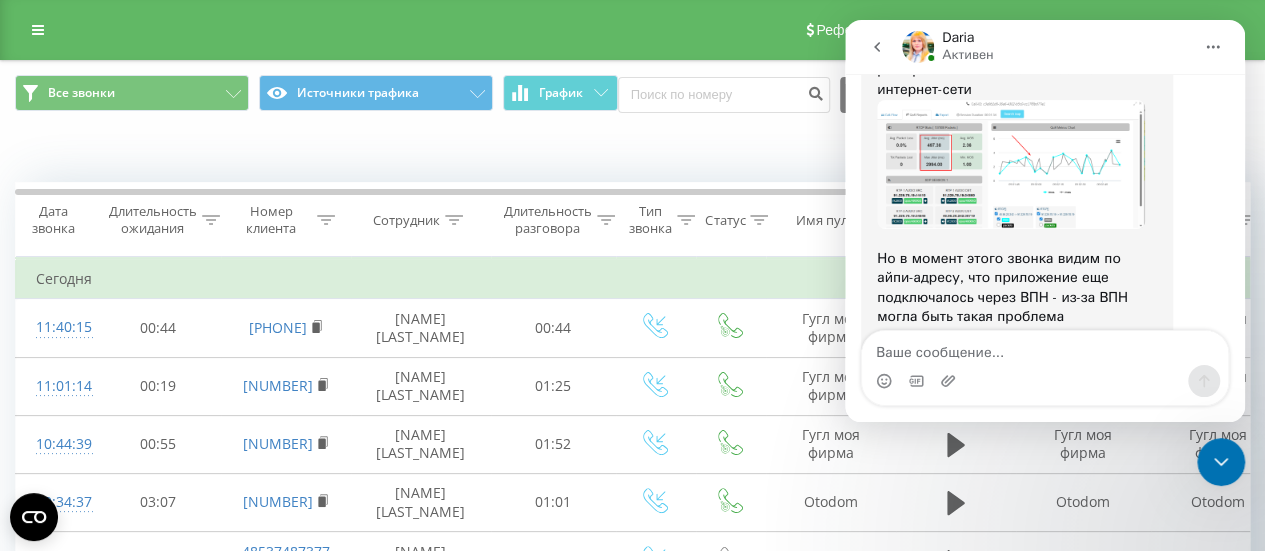 click 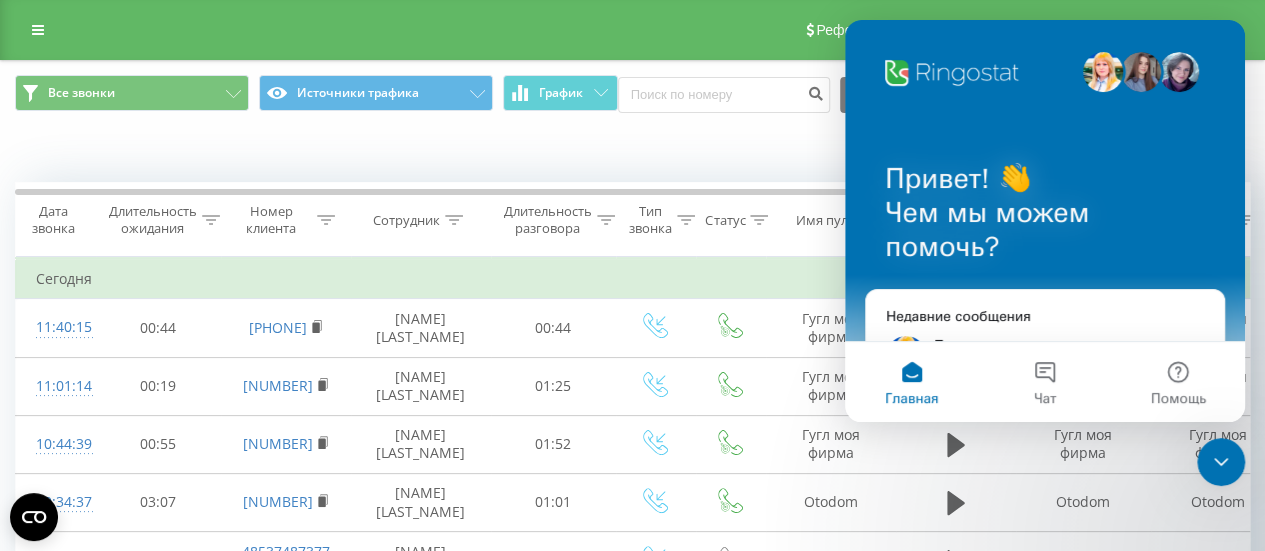 scroll, scrollTop: 0, scrollLeft: 0, axis: both 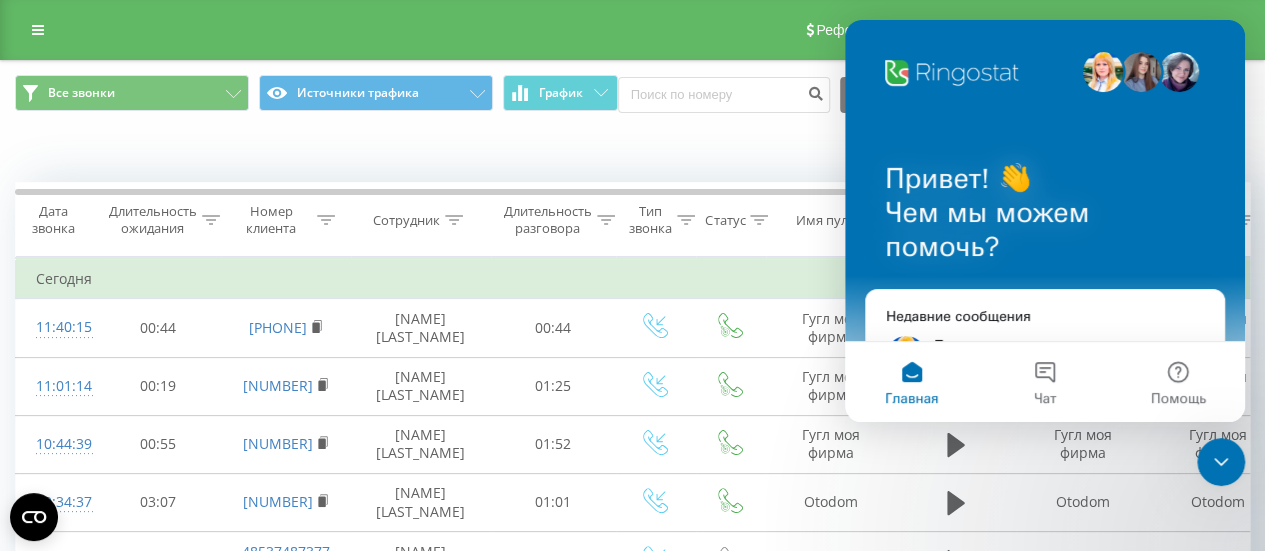 click 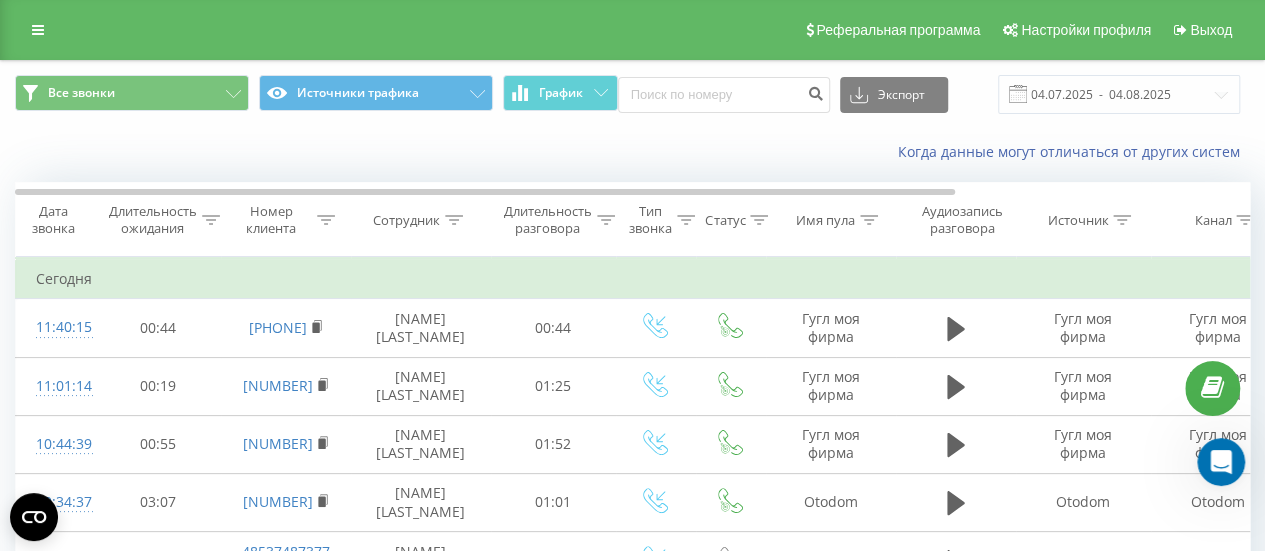 scroll, scrollTop: 0, scrollLeft: 0, axis: both 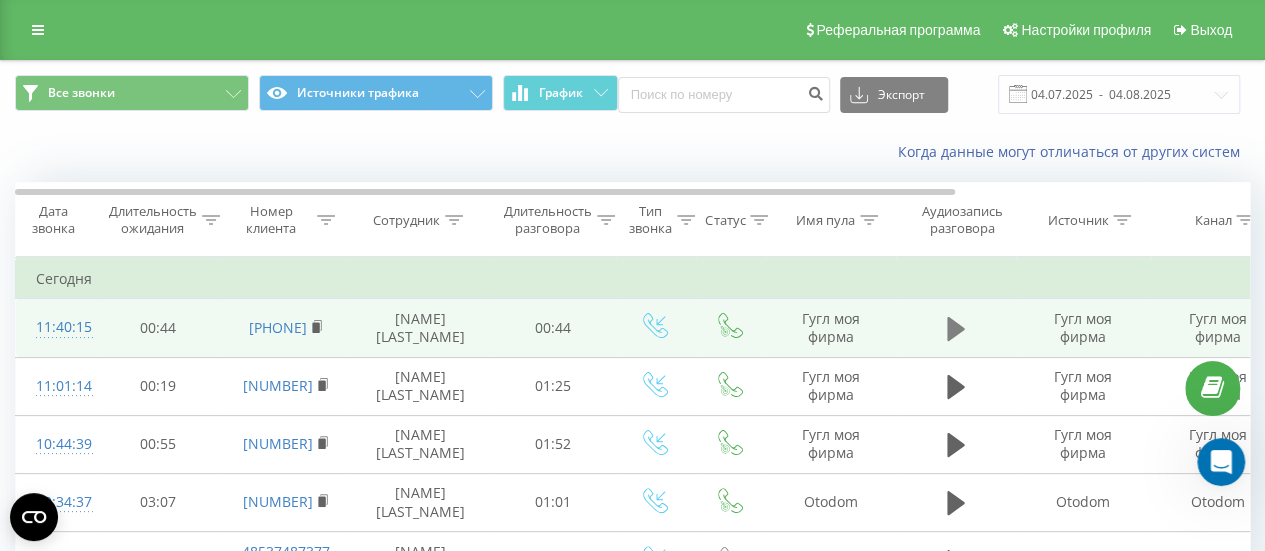 click 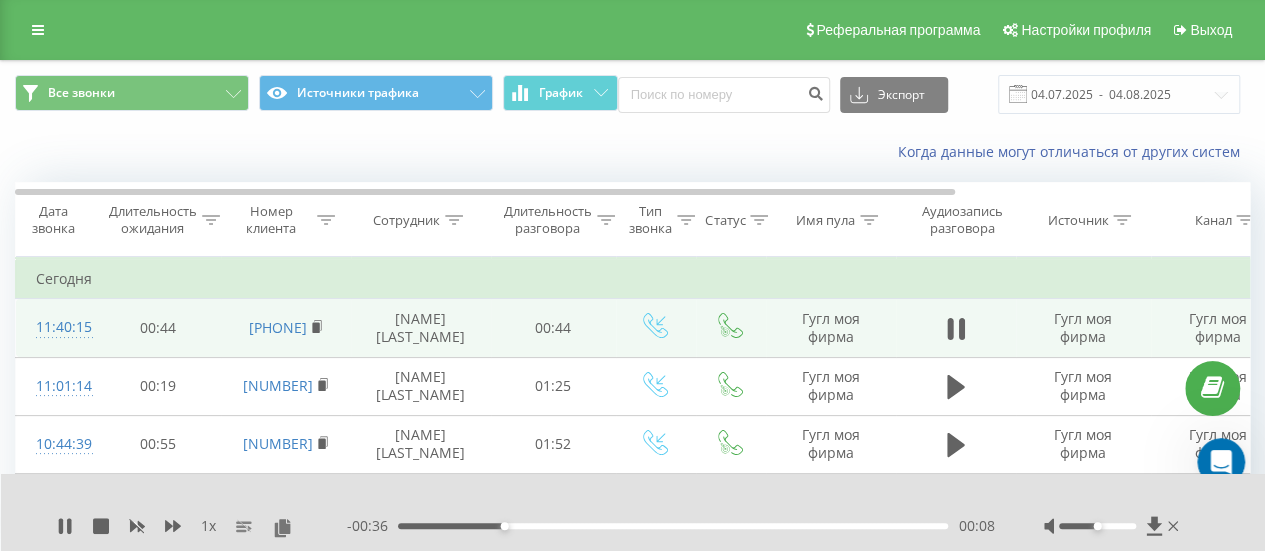 click 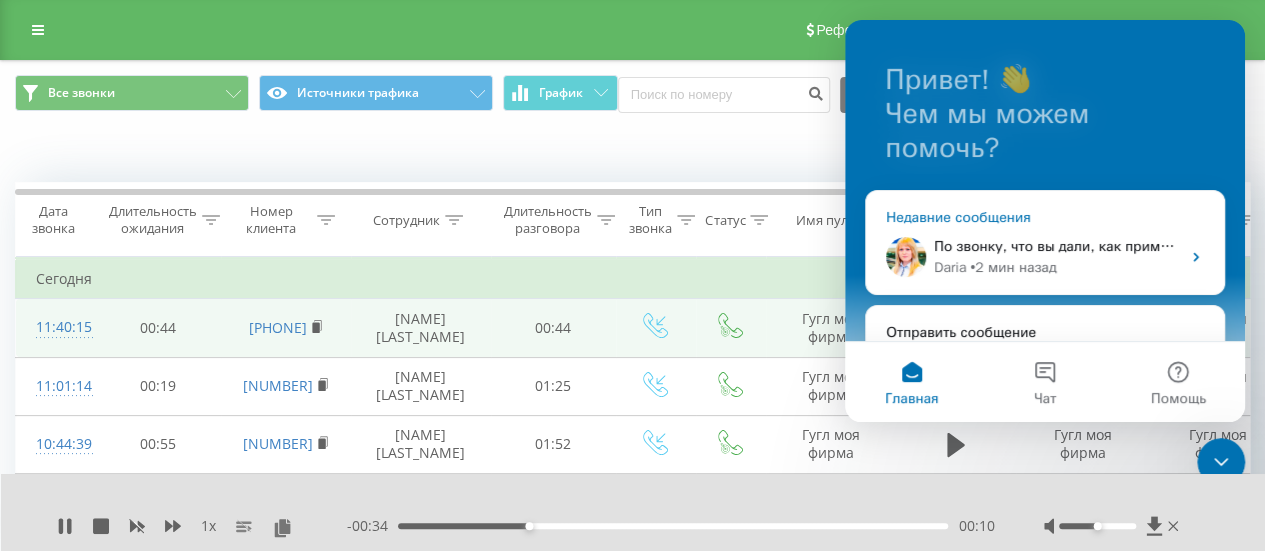 scroll, scrollTop: 100, scrollLeft: 0, axis: vertical 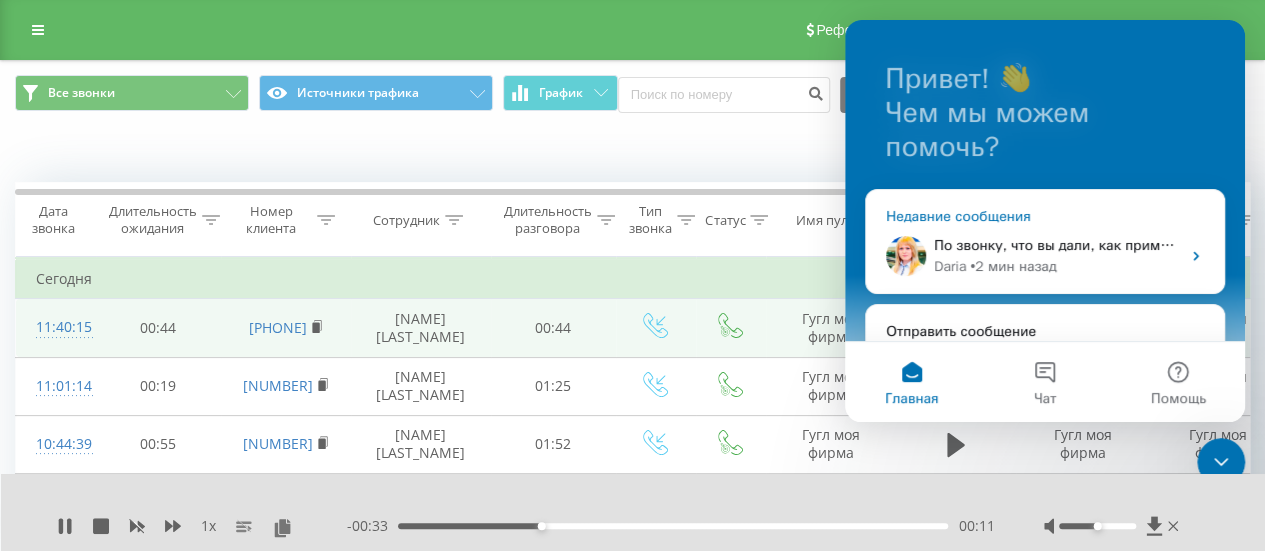 click on "Daria •  2 мин назад" at bounding box center (1057, 266) 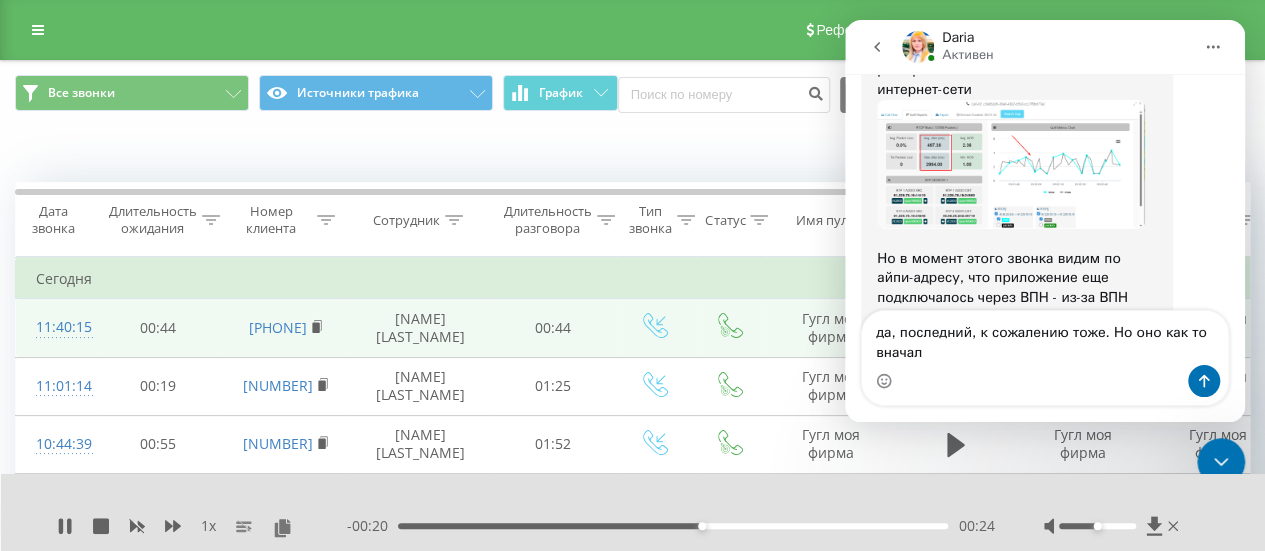 scroll, scrollTop: 4766, scrollLeft: 0, axis: vertical 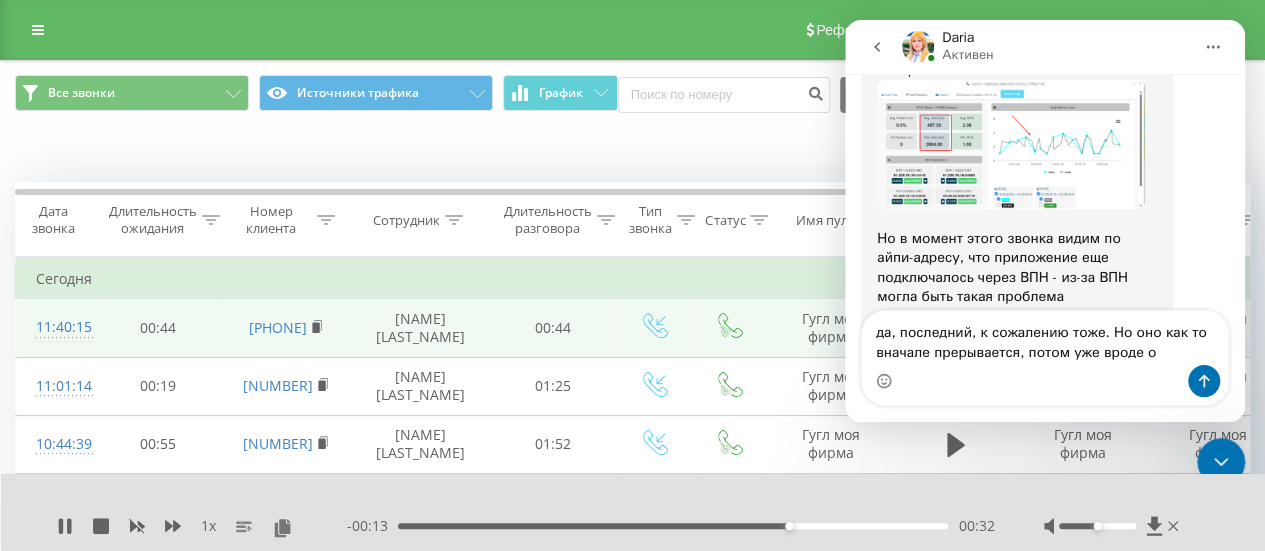 type on "да, последний, к сожалению тоже. Но оно как то вначале прерывается, потом уже вроде ок" 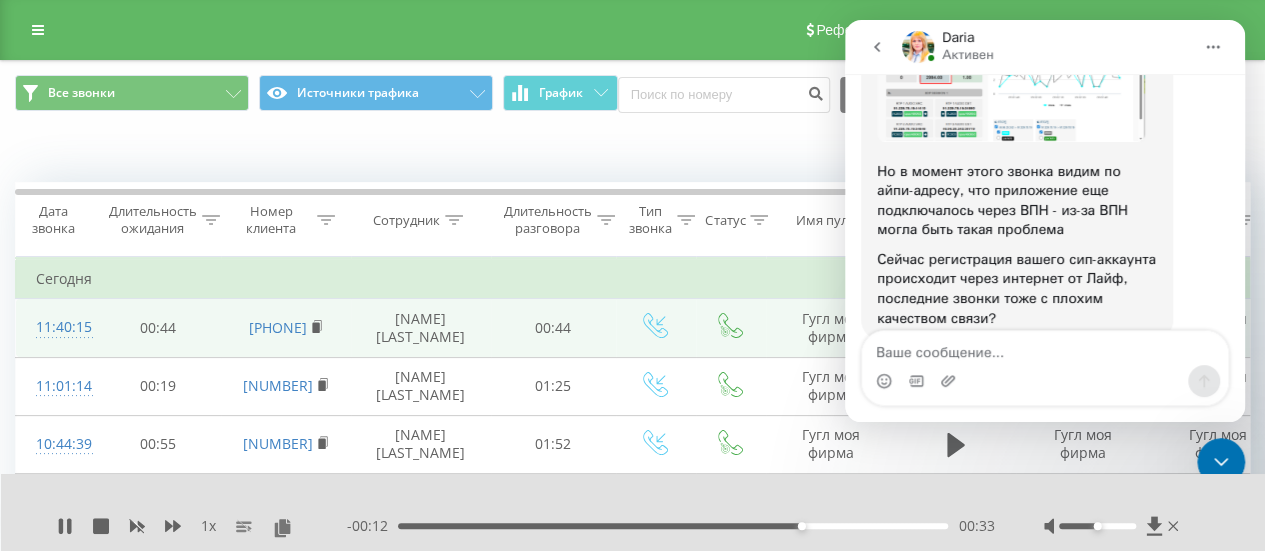 scroll, scrollTop: 4844, scrollLeft: 0, axis: vertical 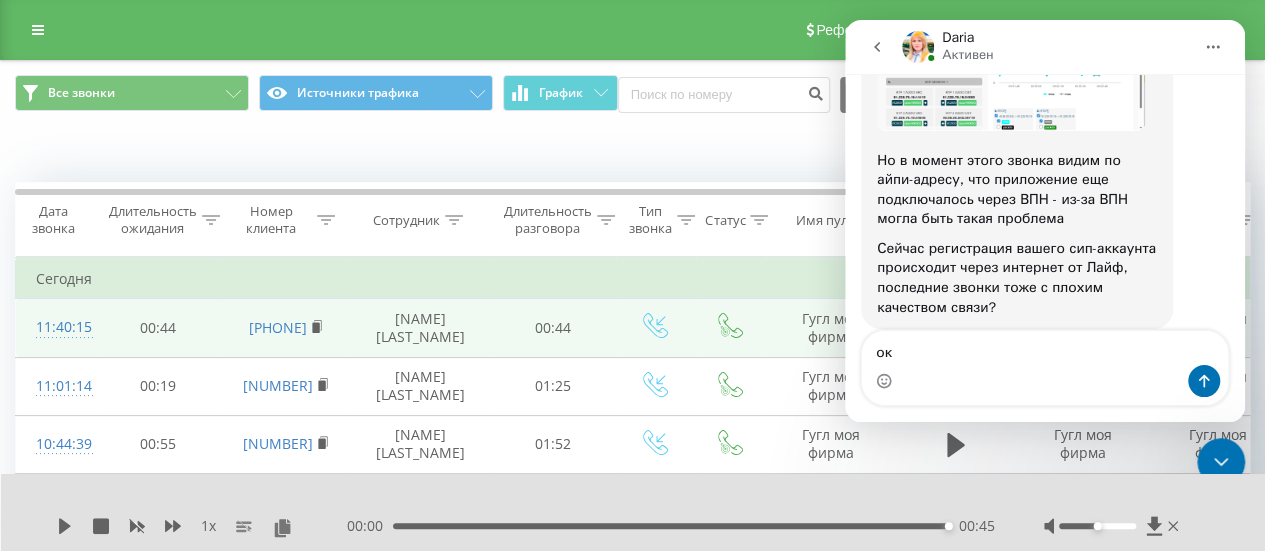 type on "о" 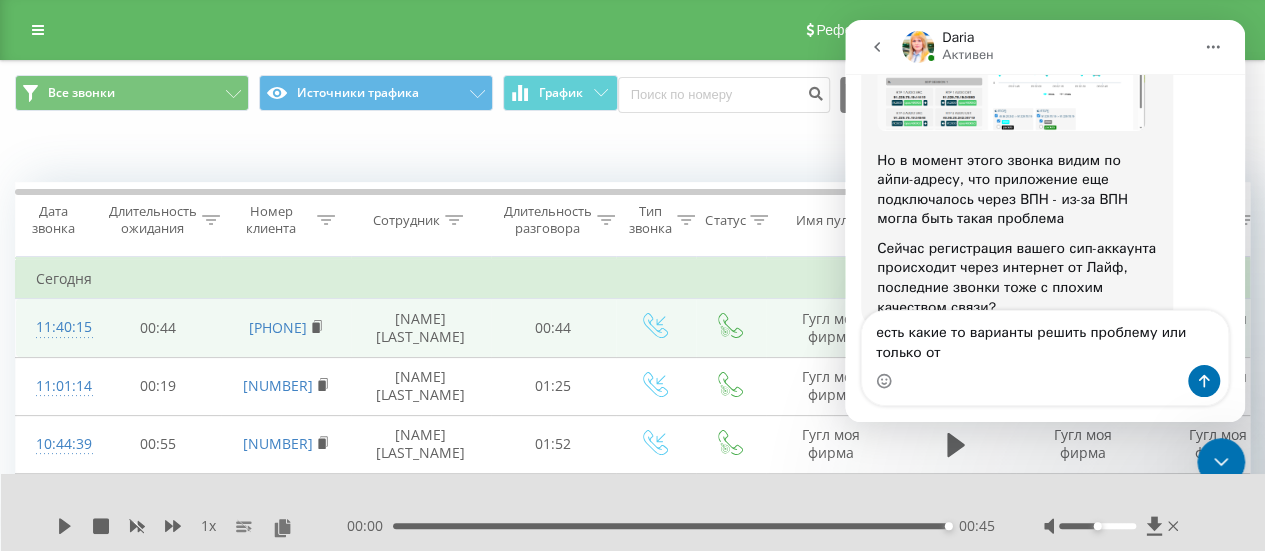 scroll, scrollTop: 4864, scrollLeft: 0, axis: vertical 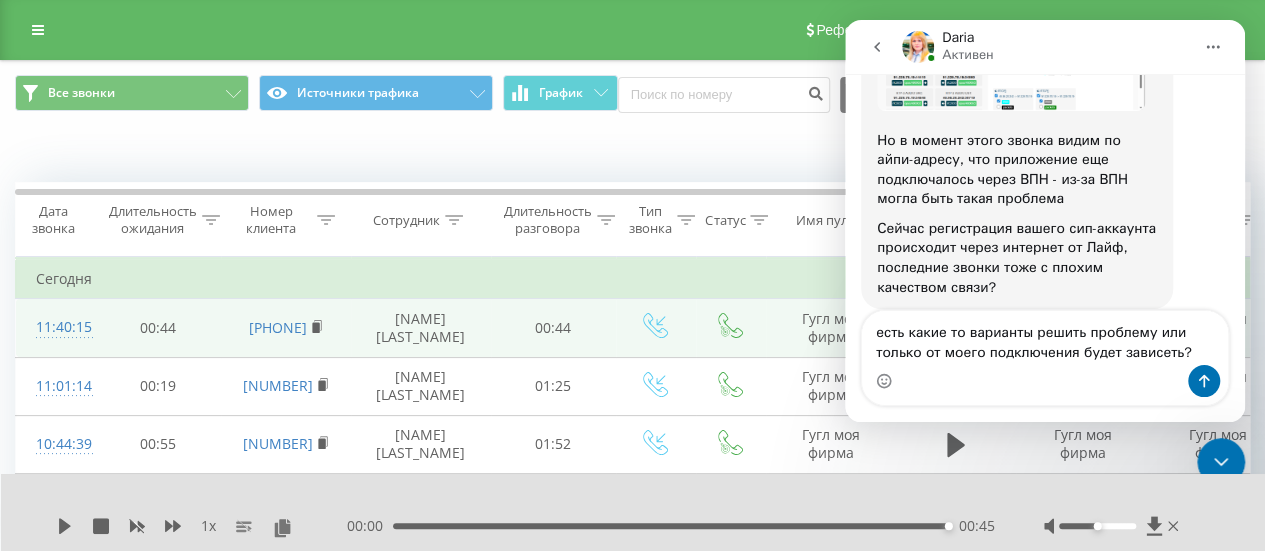 type on "есть какие то варианты решить проблему или только от моего подключения будет зависеть?" 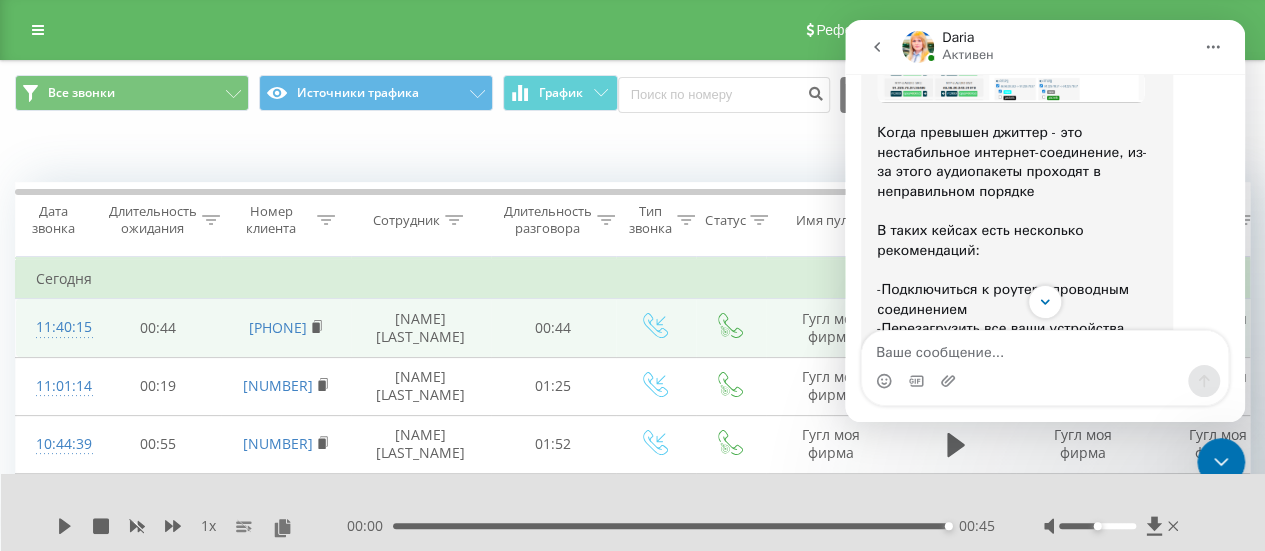 scroll, scrollTop: 5524, scrollLeft: 0, axis: vertical 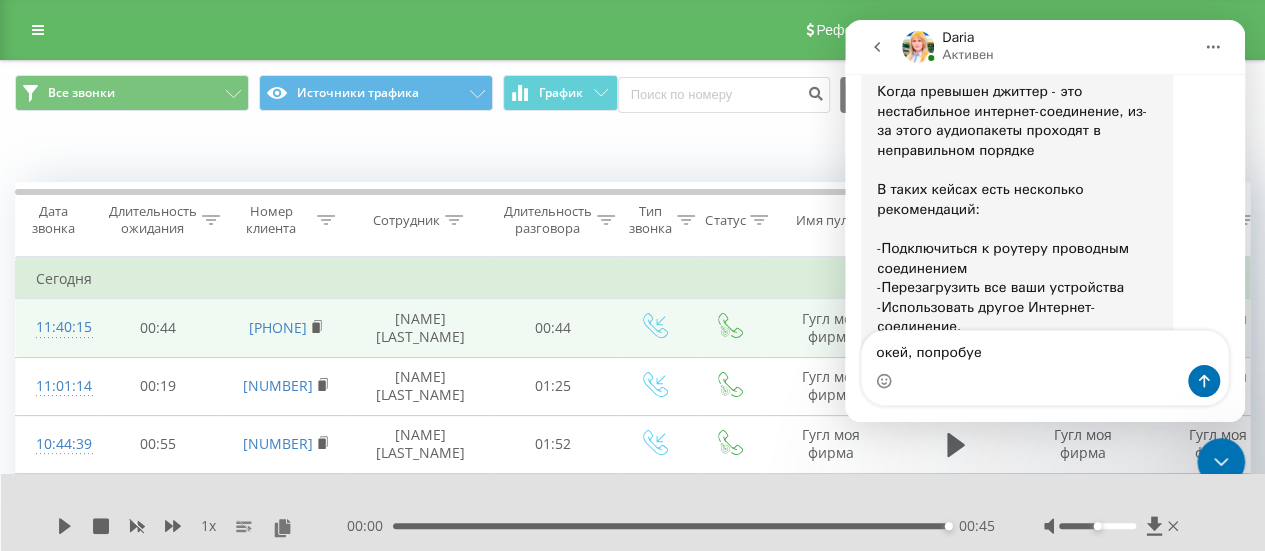 type on "окей, попробуем" 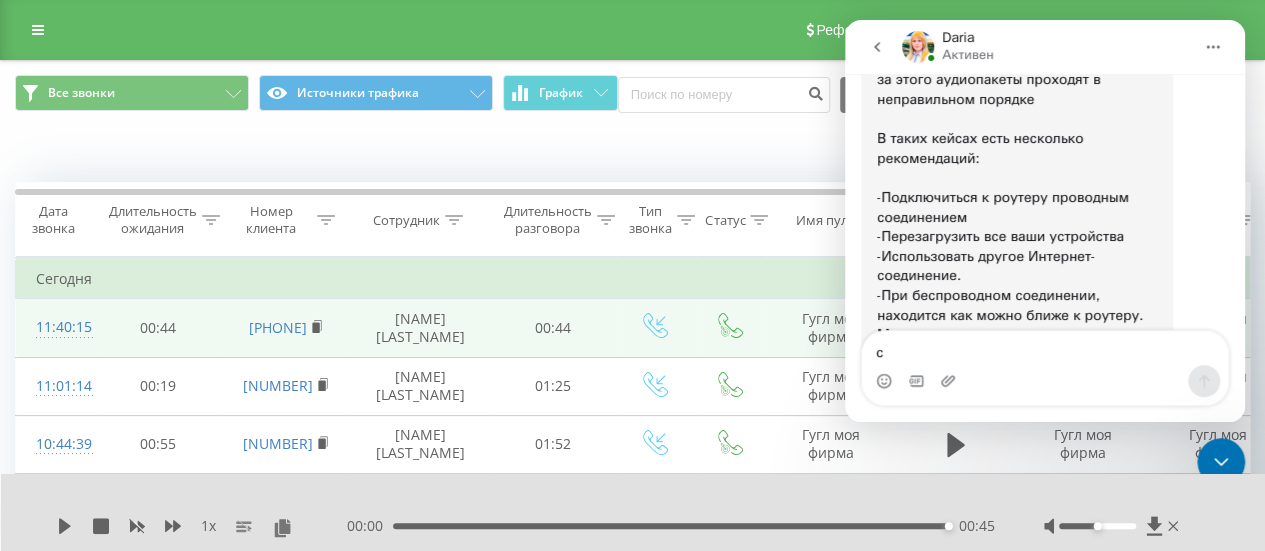 scroll, scrollTop: 5583, scrollLeft: 0, axis: vertical 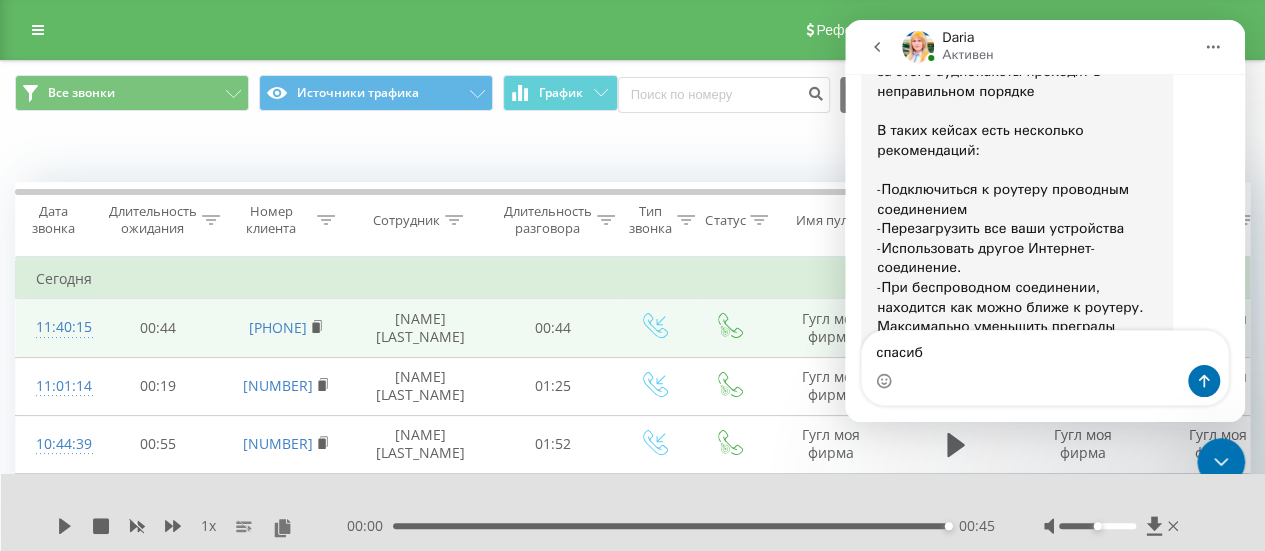 type on "спасибо" 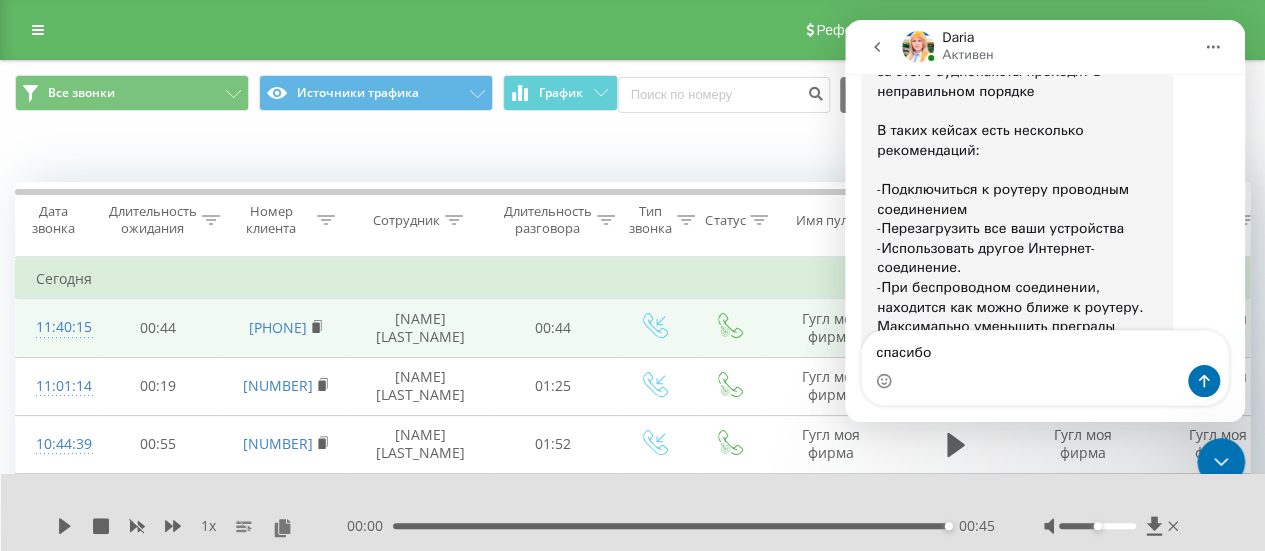 type 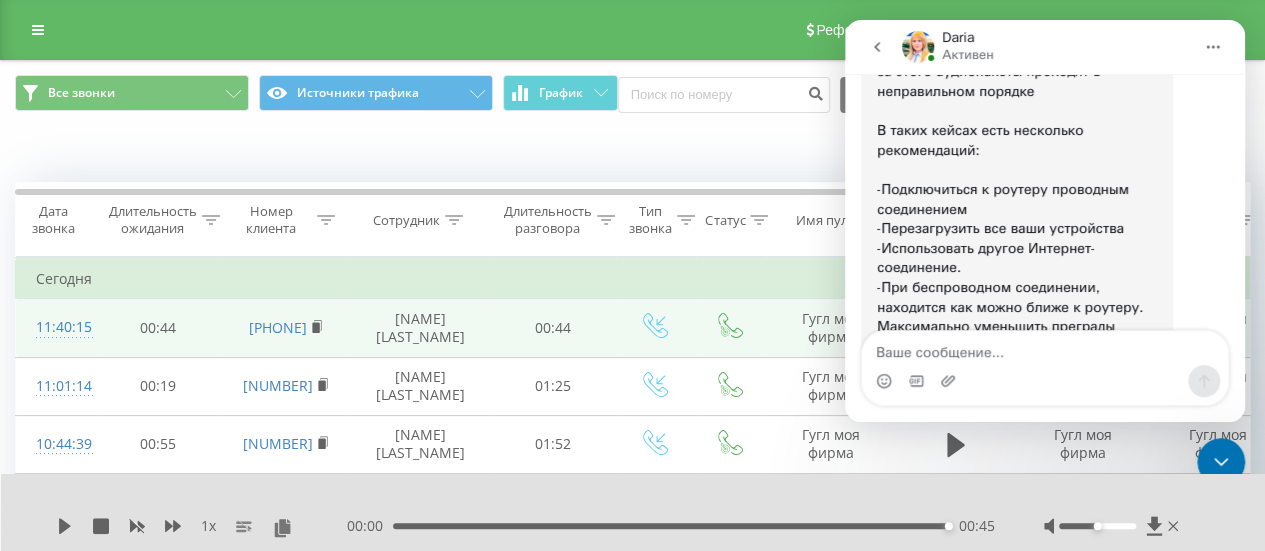 scroll, scrollTop: 5629, scrollLeft: 0, axis: vertical 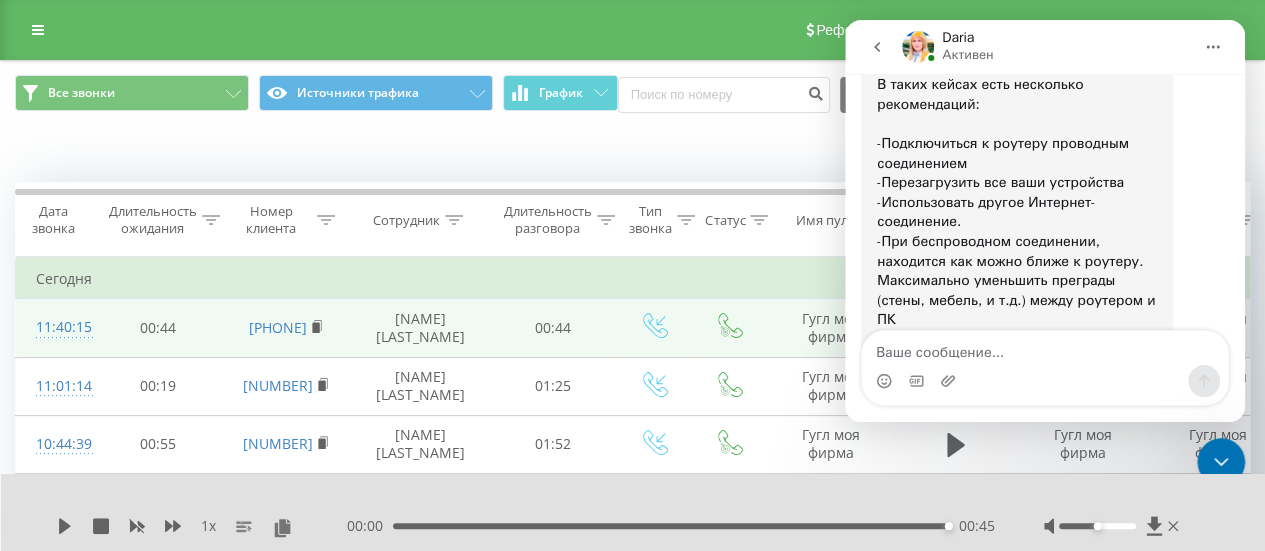 click 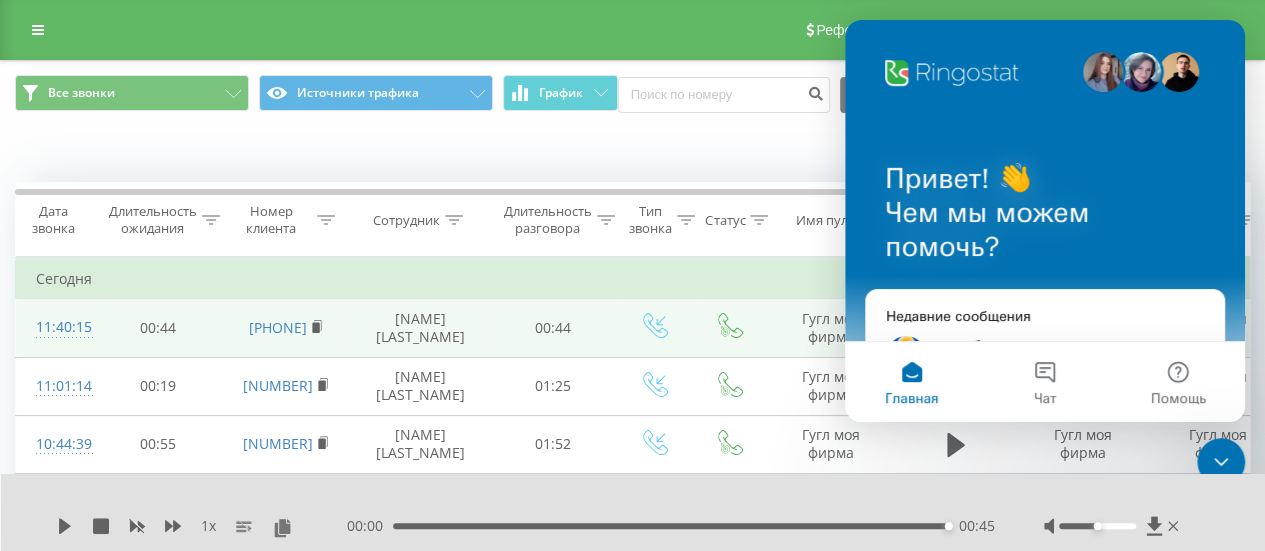 scroll, scrollTop: 0, scrollLeft: 0, axis: both 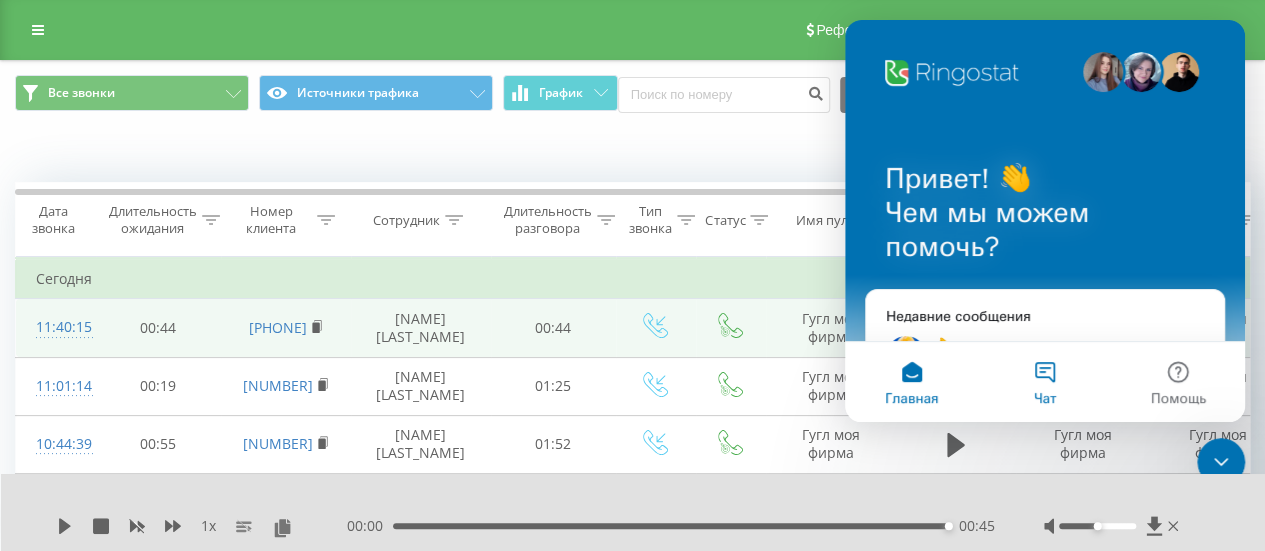 click on "Чат" at bounding box center [1044, 382] 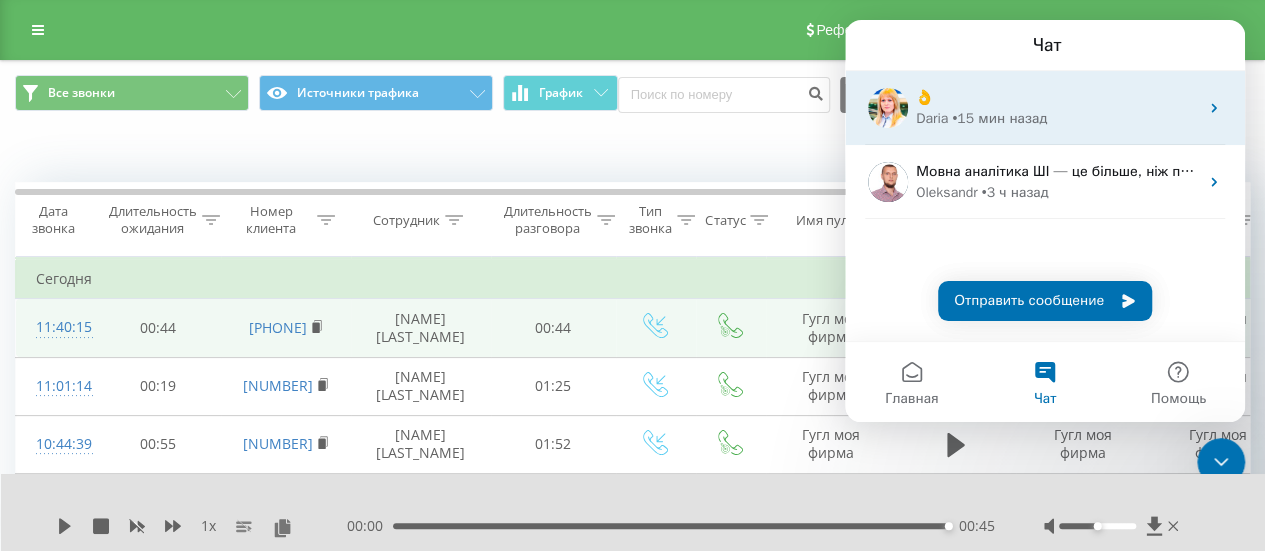 click on "Daria •  15 мин назад" at bounding box center (1057, 118) 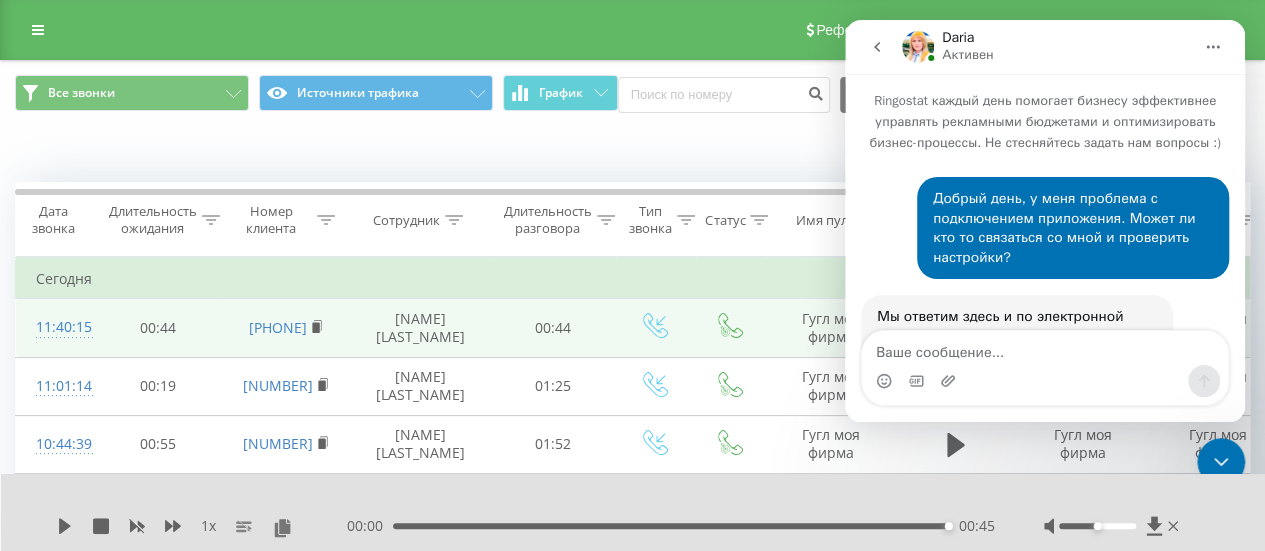 scroll, scrollTop: 2, scrollLeft: 0, axis: vertical 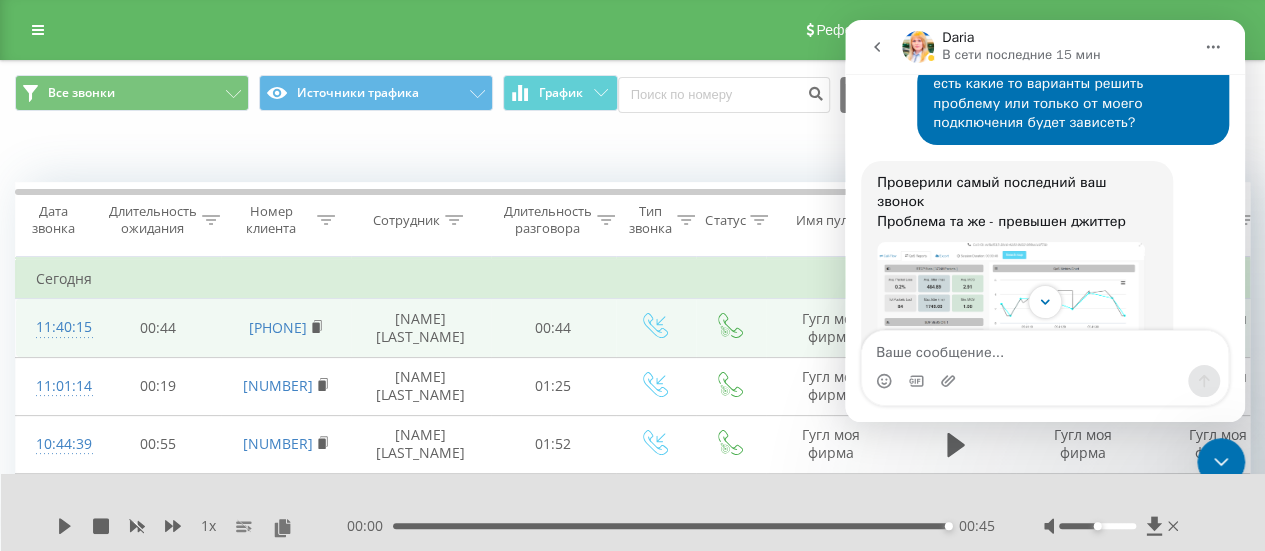click at bounding box center (1011, 308) 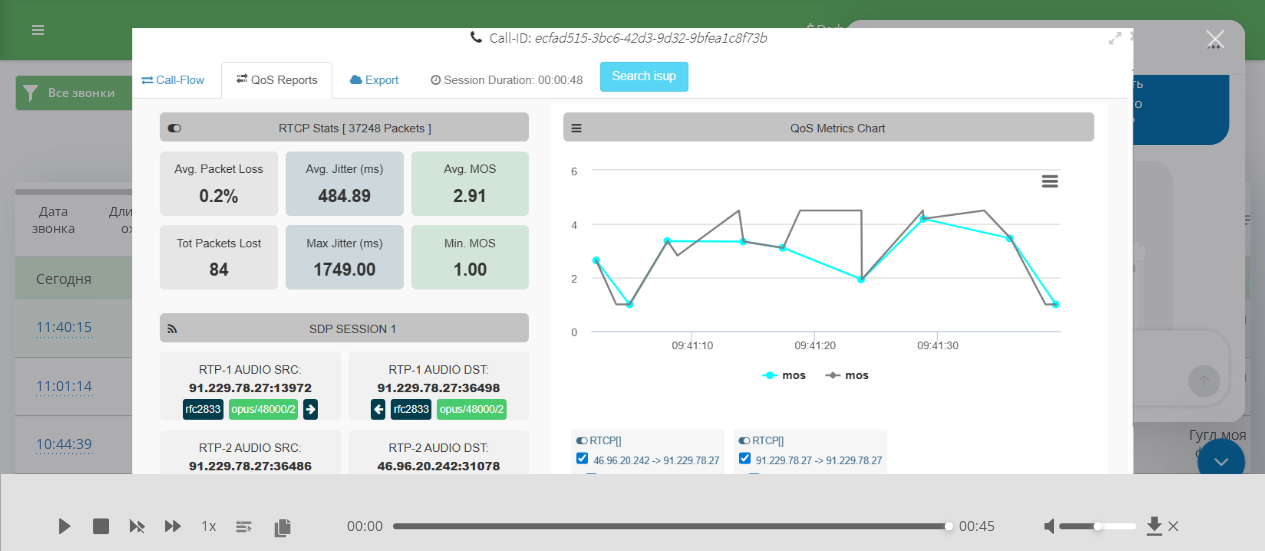 scroll, scrollTop: 0, scrollLeft: 0, axis: both 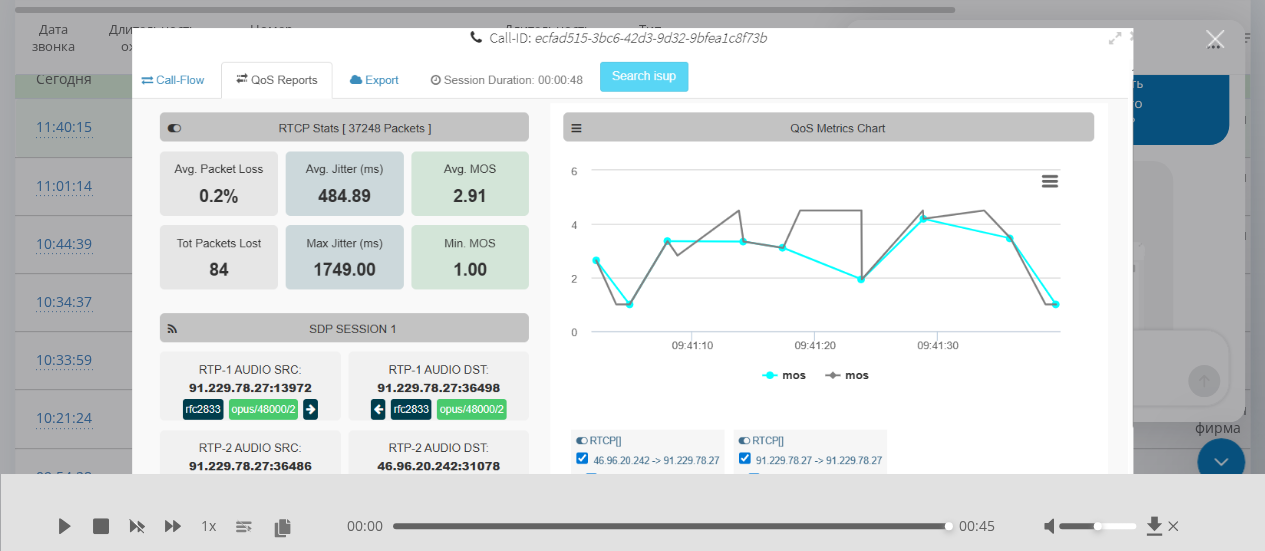 click at bounding box center [1215, 39] 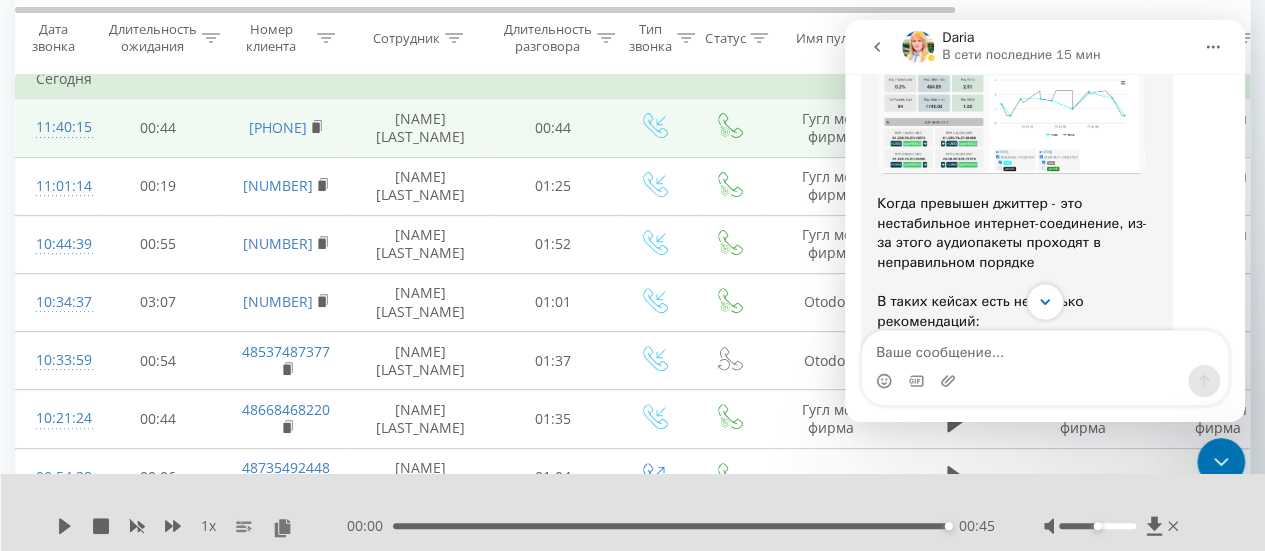 click 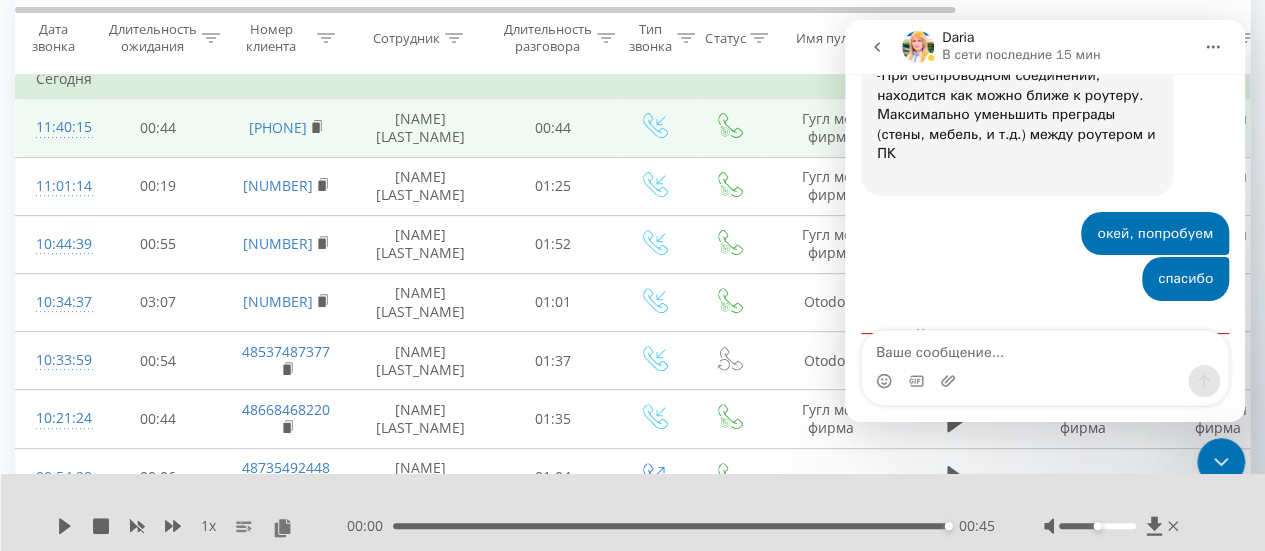 scroll, scrollTop: 5810, scrollLeft: 0, axis: vertical 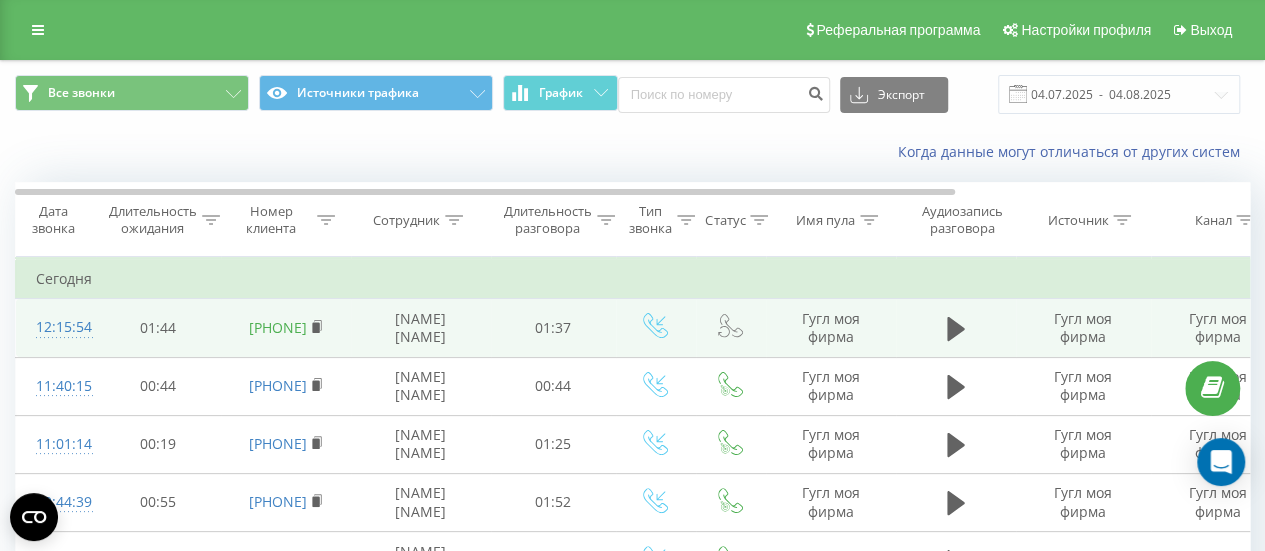 drag, startPoint x: 343, startPoint y: 317, endPoint x: 255, endPoint y: 315, distance: 88.02273 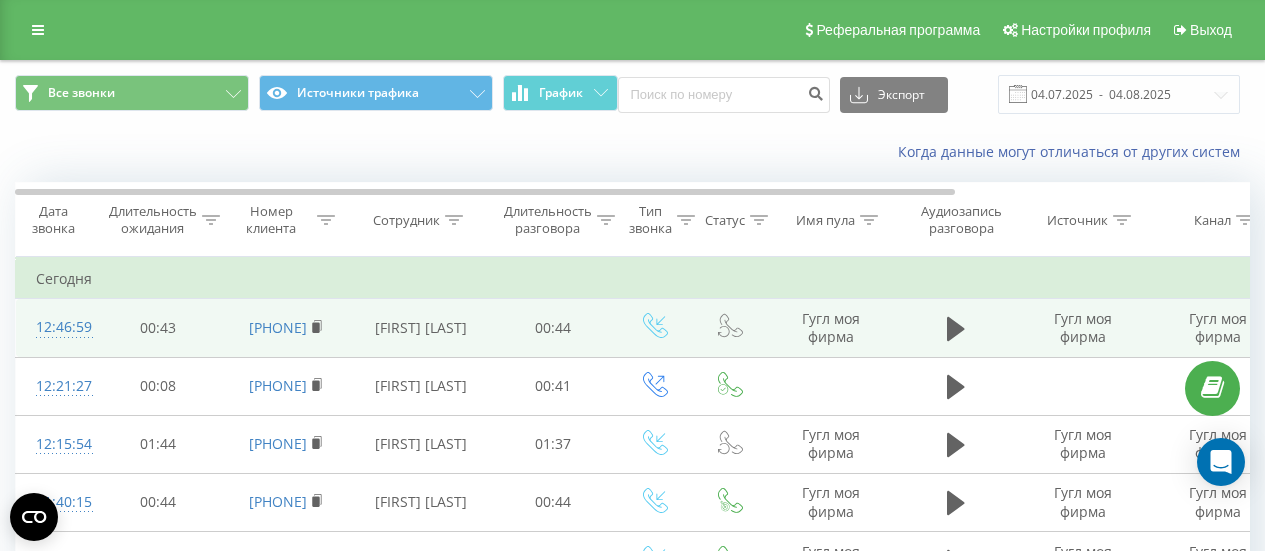 scroll, scrollTop: 0, scrollLeft: 0, axis: both 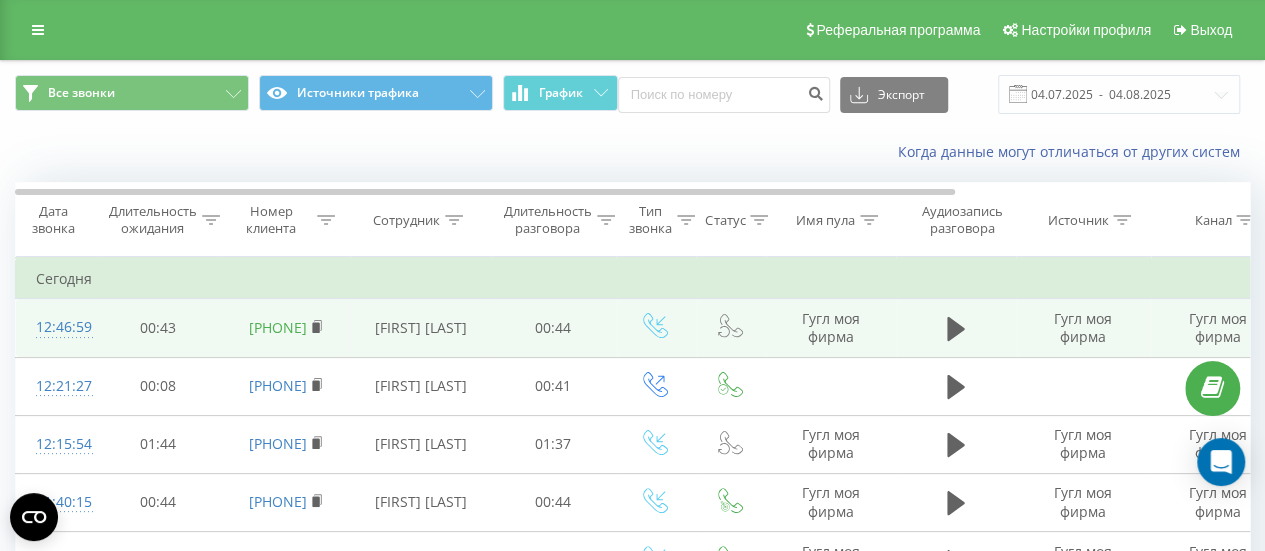 drag, startPoint x: 348, startPoint y: 317, endPoint x: 258, endPoint y: 317, distance: 90 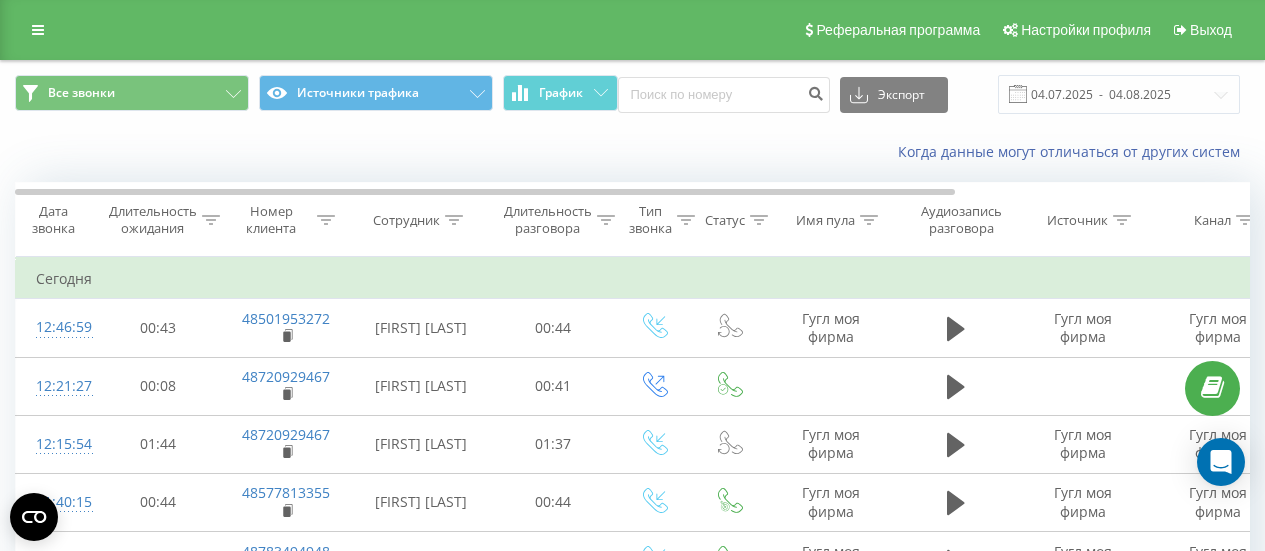 scroll, scrollTop: 0, scrollLeft: 0, axis: both 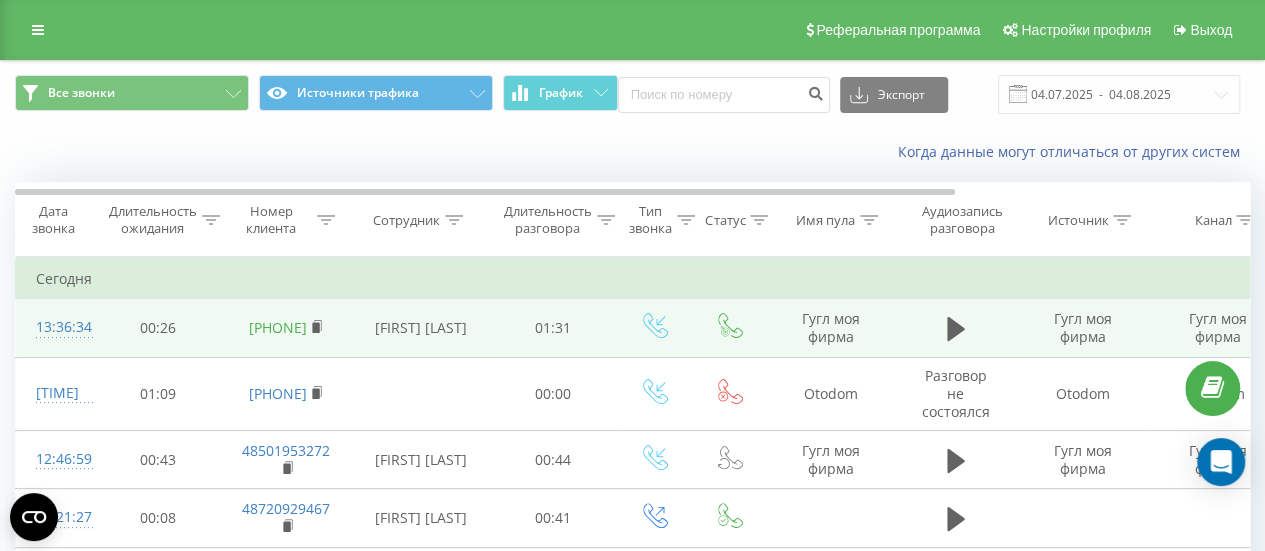 drag, startPoint x: 348, startPoint y: 319, endPoint x: 254, endPoint y: 317, distance: 94.02127 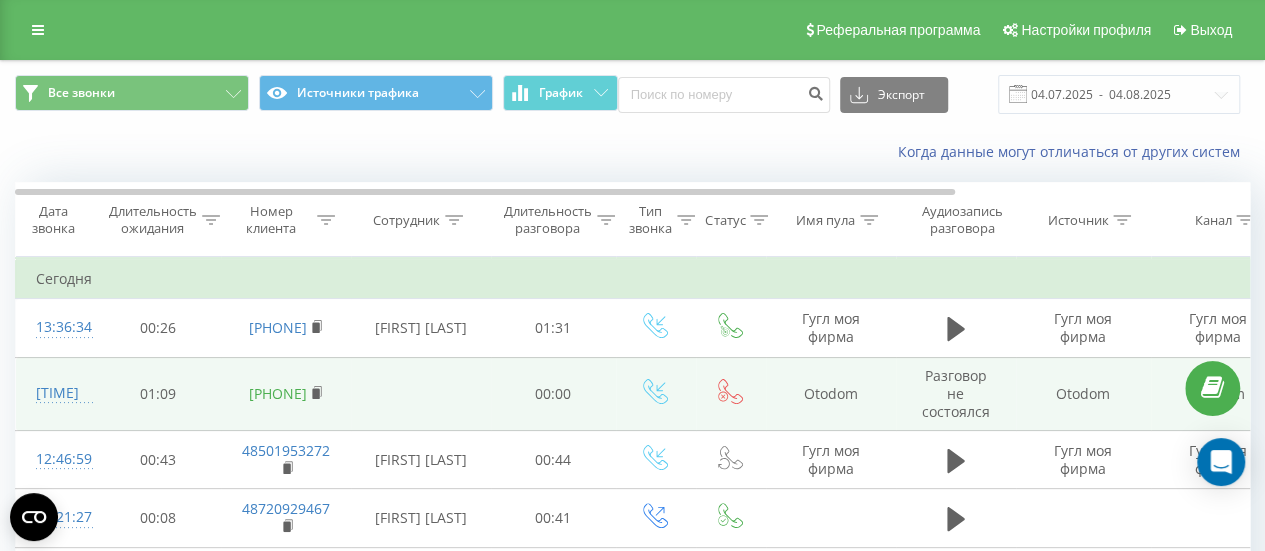 drag, startPoint x: 347, startPoint y: 389, endPoint x: 256, endPoint y: 386, distance: 91.04944 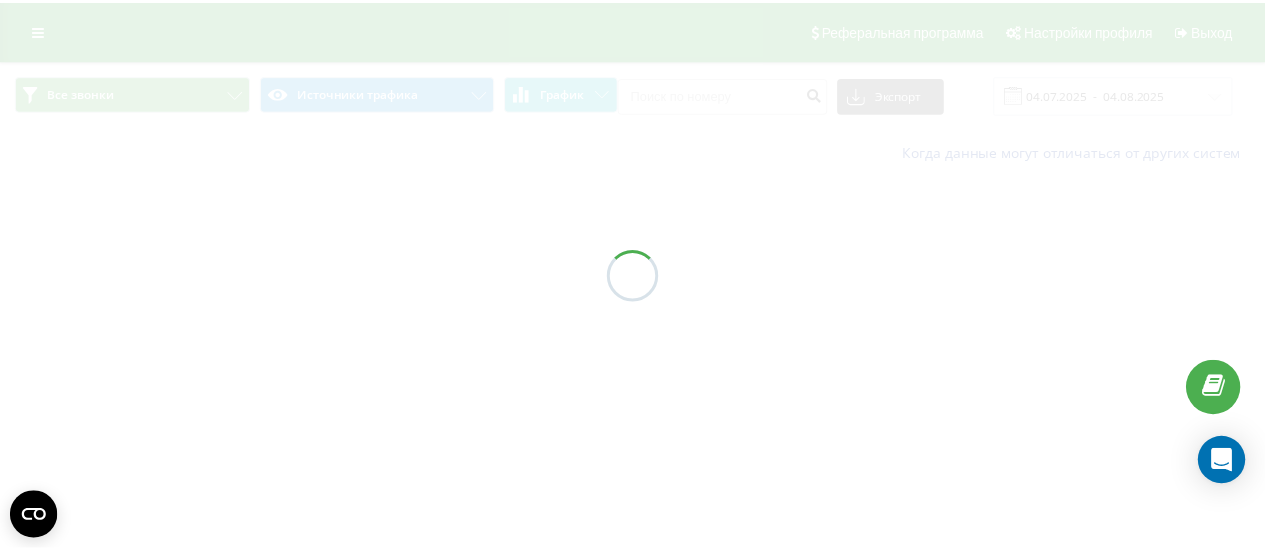 scroll, scrollTop: 0, scrollLeft: 0, axis: both 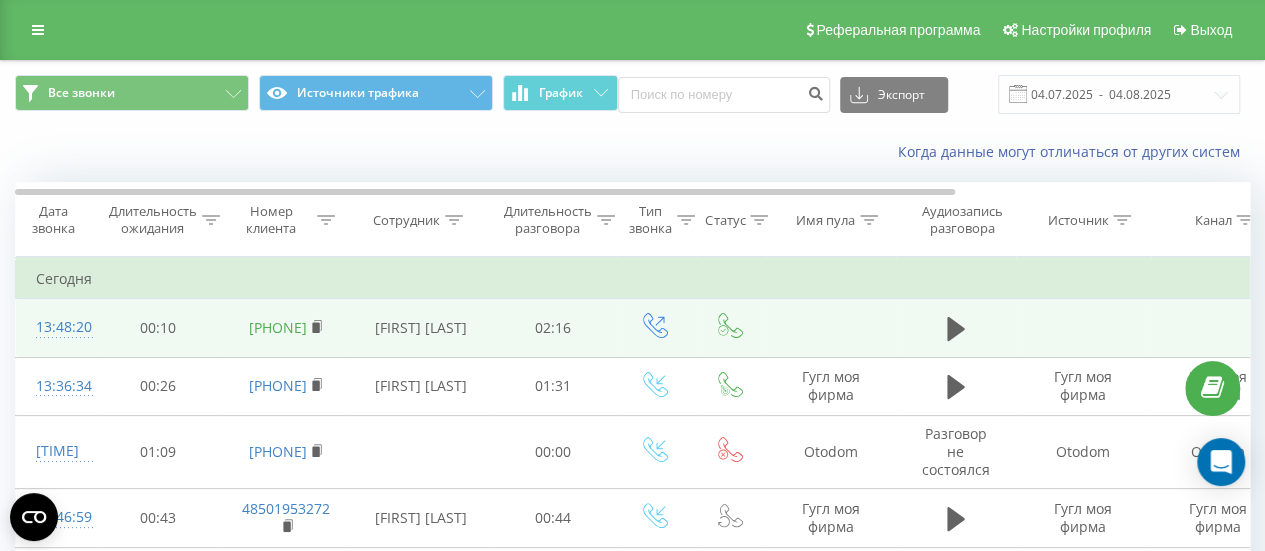 drag, startPoint x: 347, startPoint y: 319, endPoint x: 254, endPoint y: 319, distance: 93 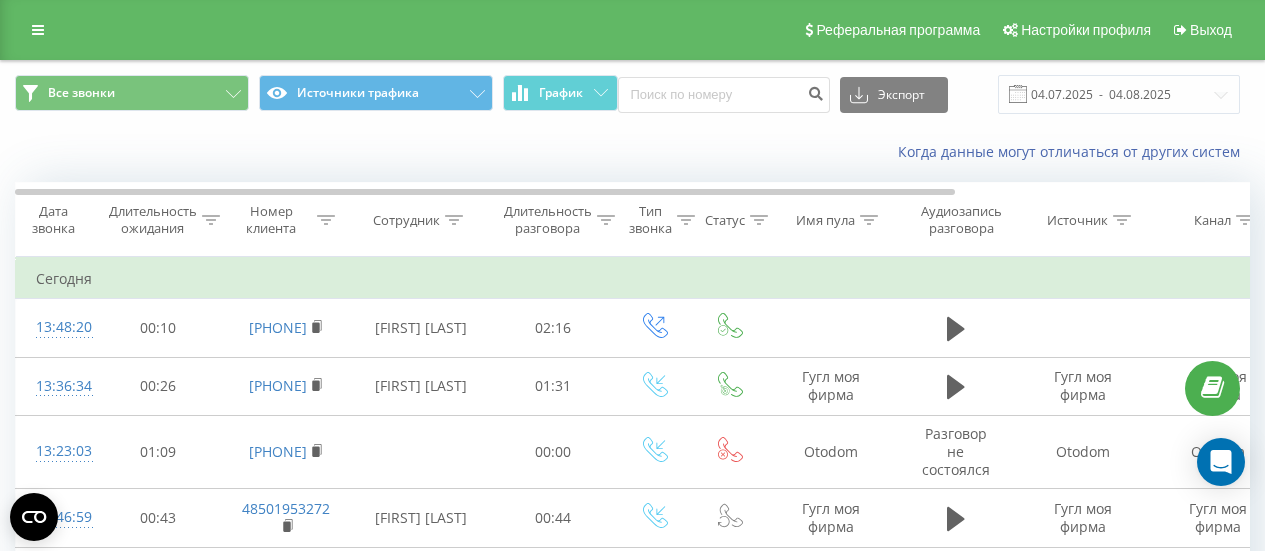 scroll, scrollTop: 0, scrollLeft: 0, axis: both 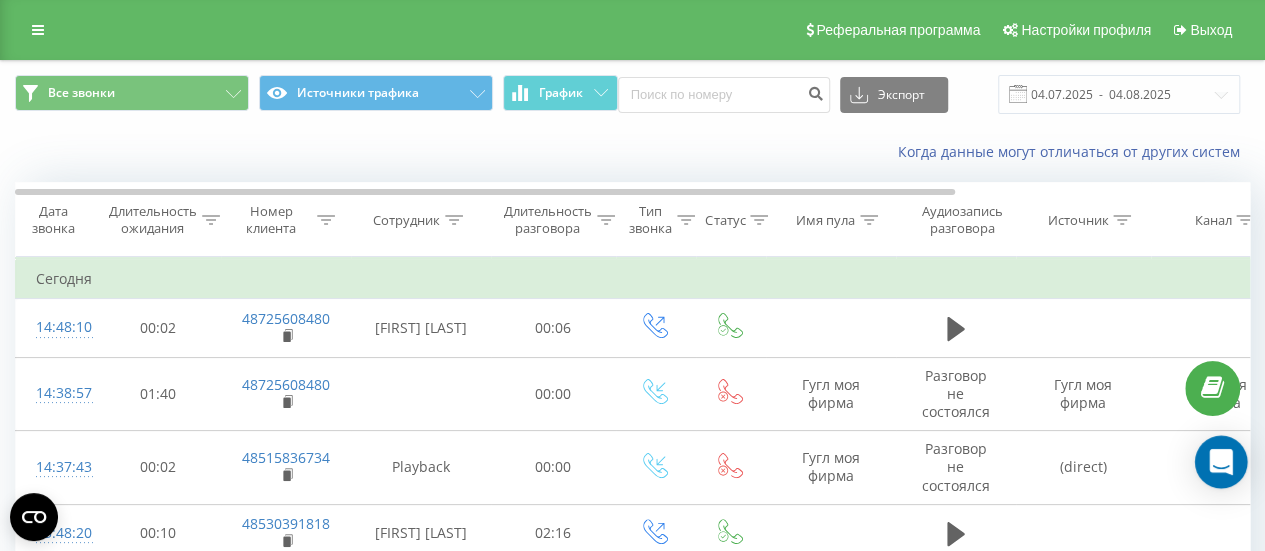 click at bounding box center (1221, 462) 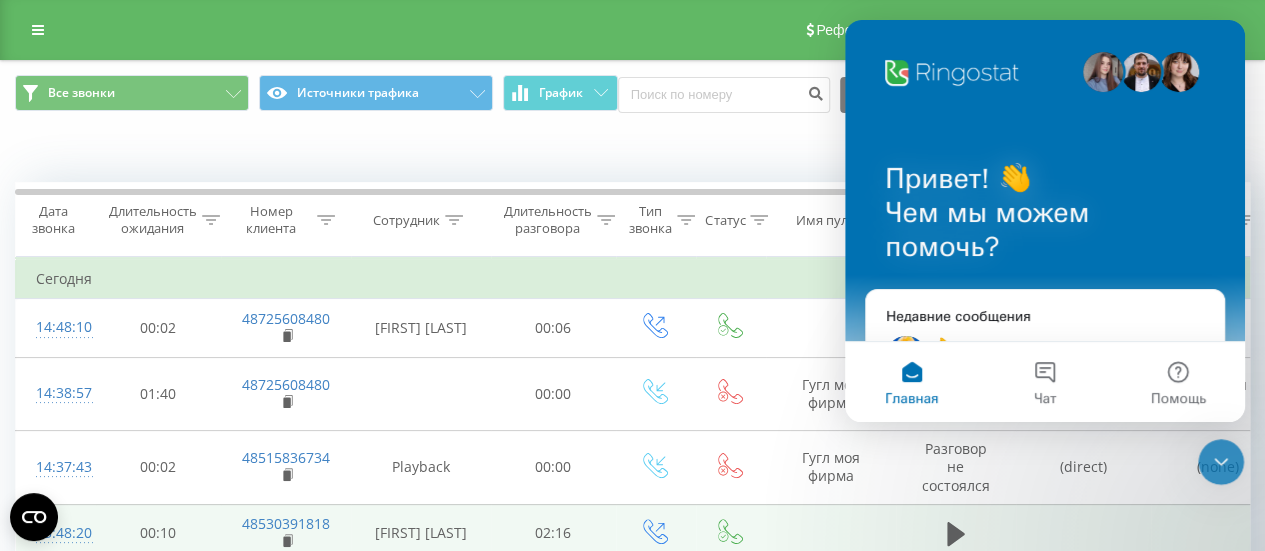 scroll, scrollTop: 0, scrollLeft: 0, axis: both 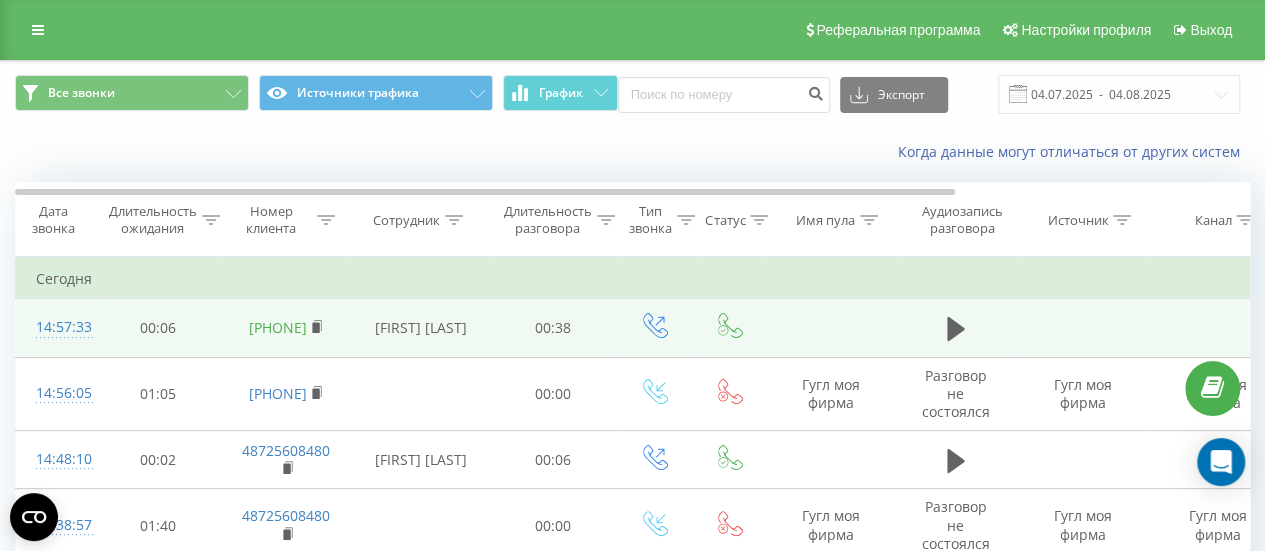 click on "[PHONE]" at bounding box center [286, 328] 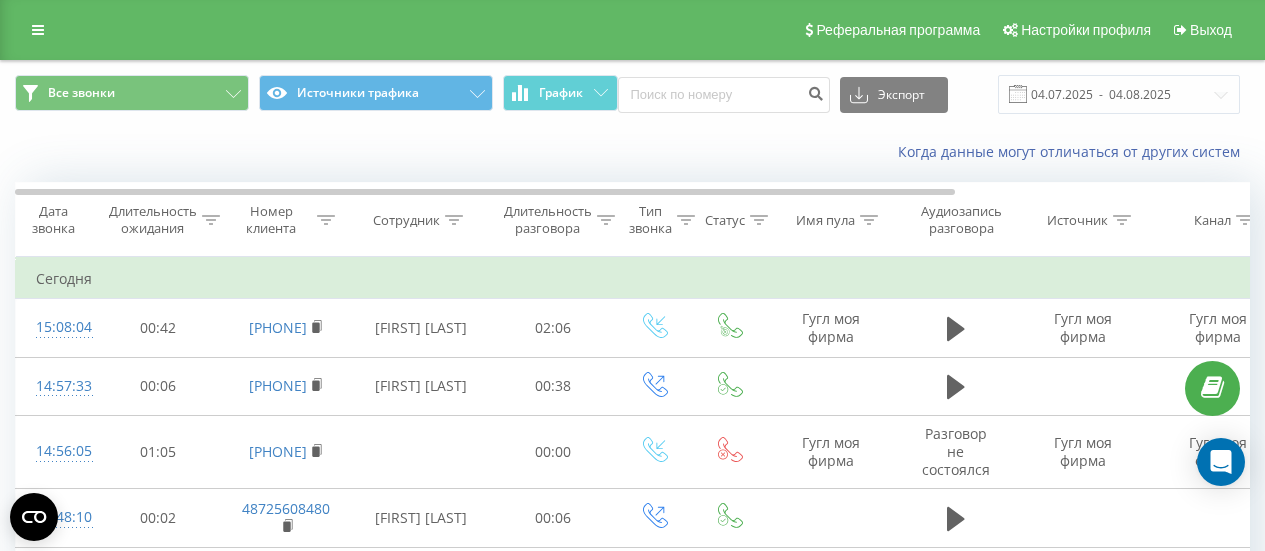 scroll, scrollTop: 0, scrollLeft: 0, axis: both 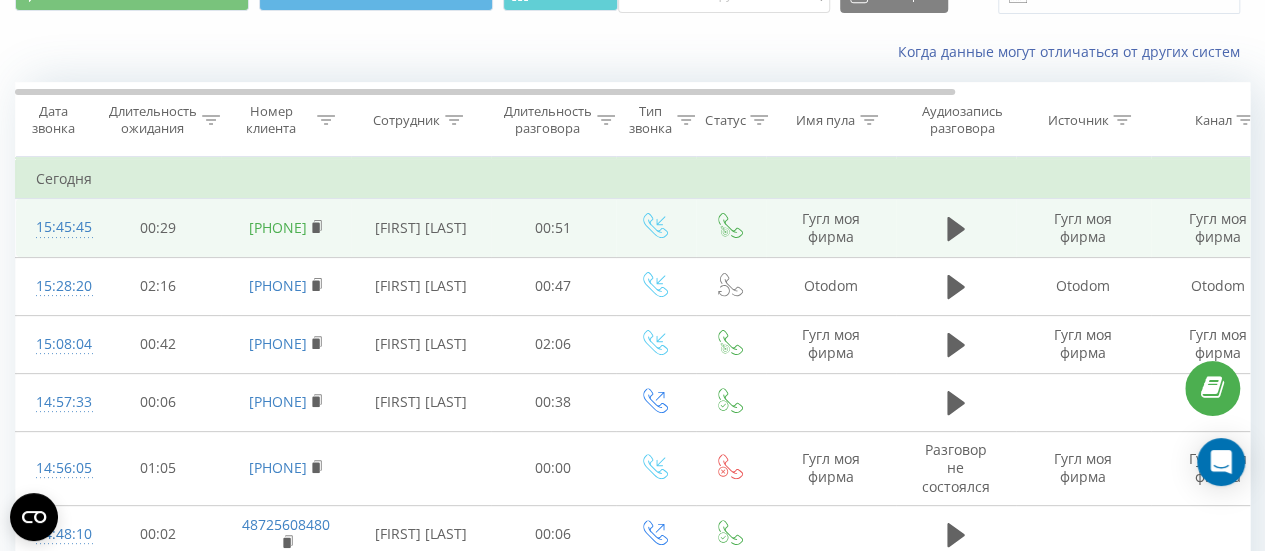 click on "[PHONE]" at bounding box center (286, 228) 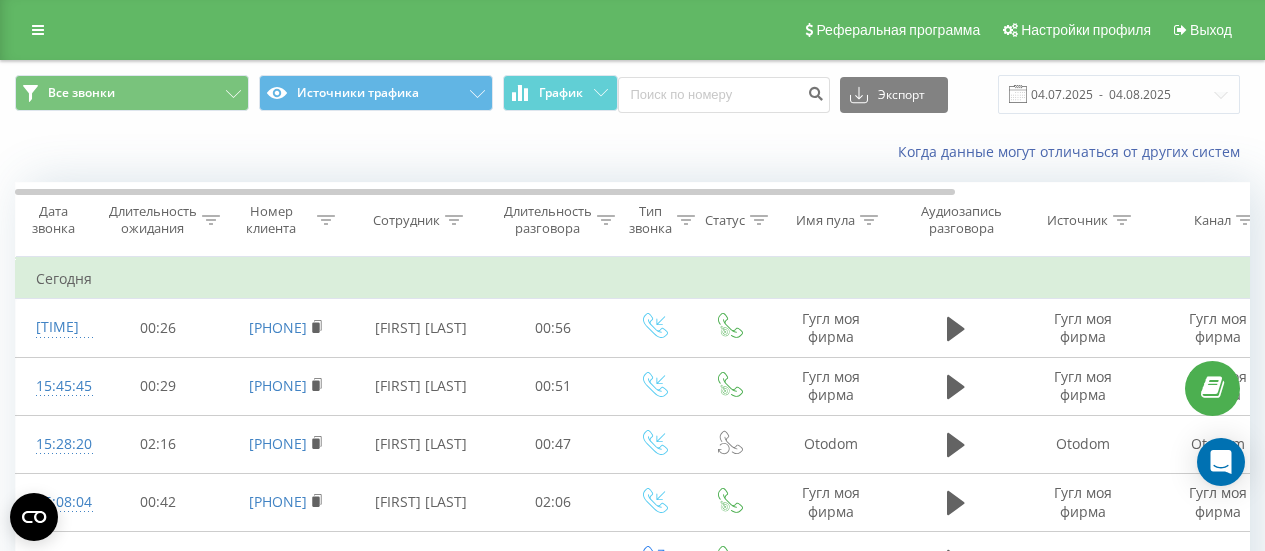 scroll, scrollTop: 100, scrollLeft: 0, axis: vertical 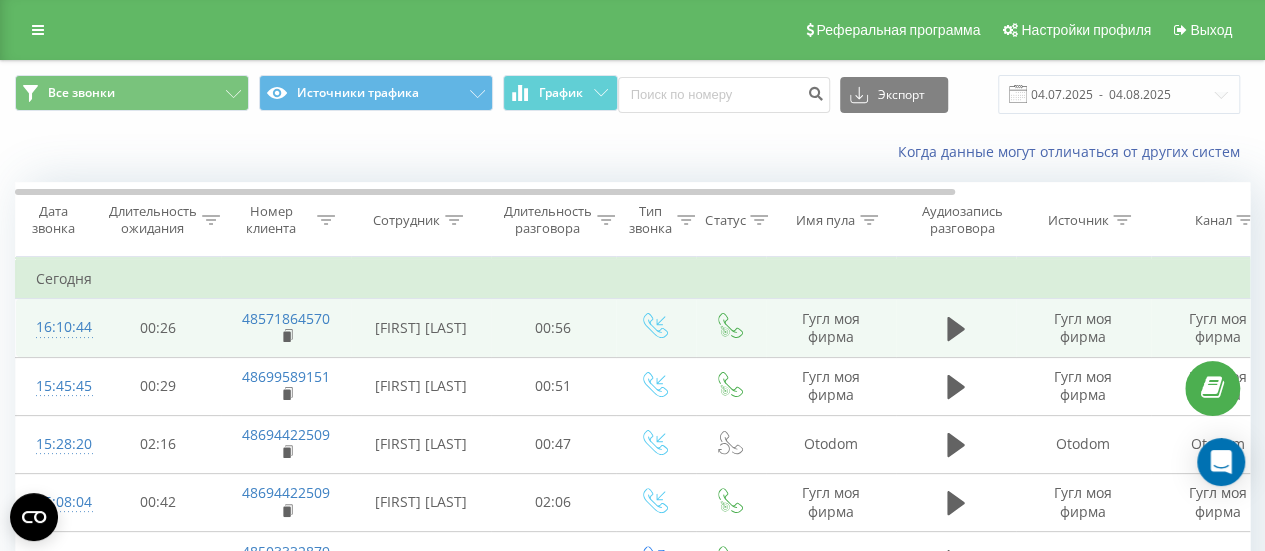 drag, startPoint x: 948, startPoint y: 327, endPoint x: 924, endPoint y: 323, distance: 24.33105 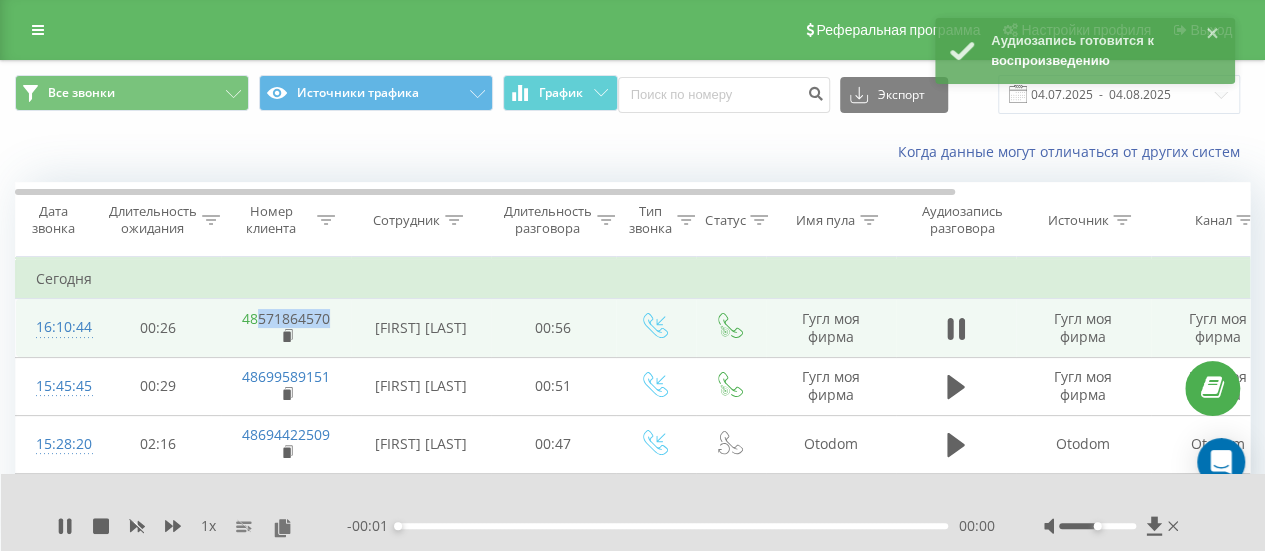 drag, startPoint x: 342, startPoint y: 317, endPoint x: 257, endPoint y: 314, distance: 85.052925 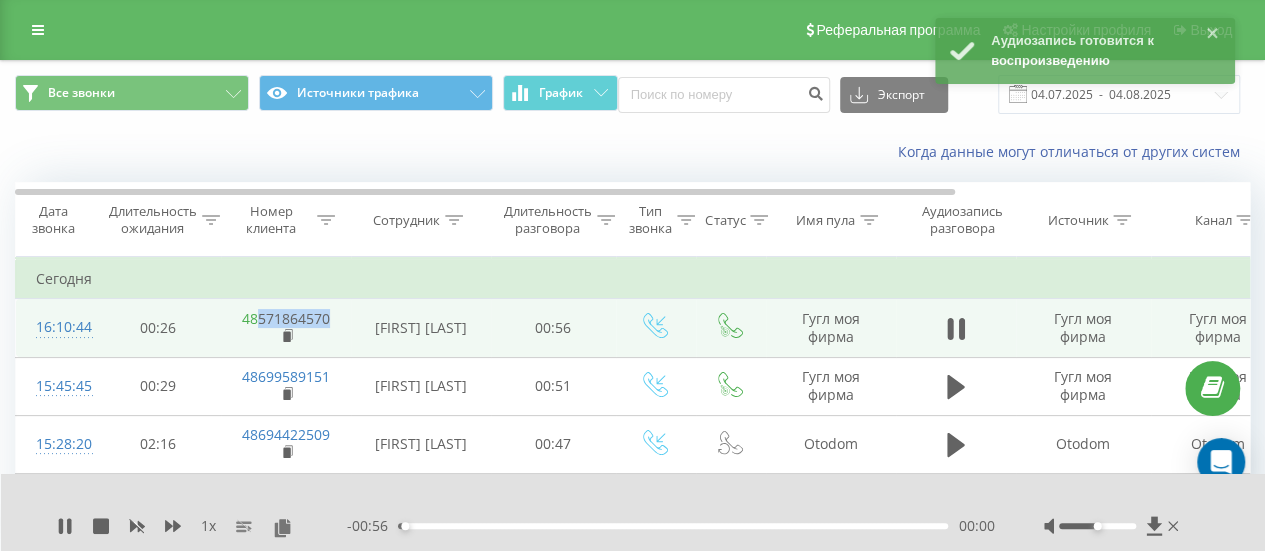 copy on "571864570" 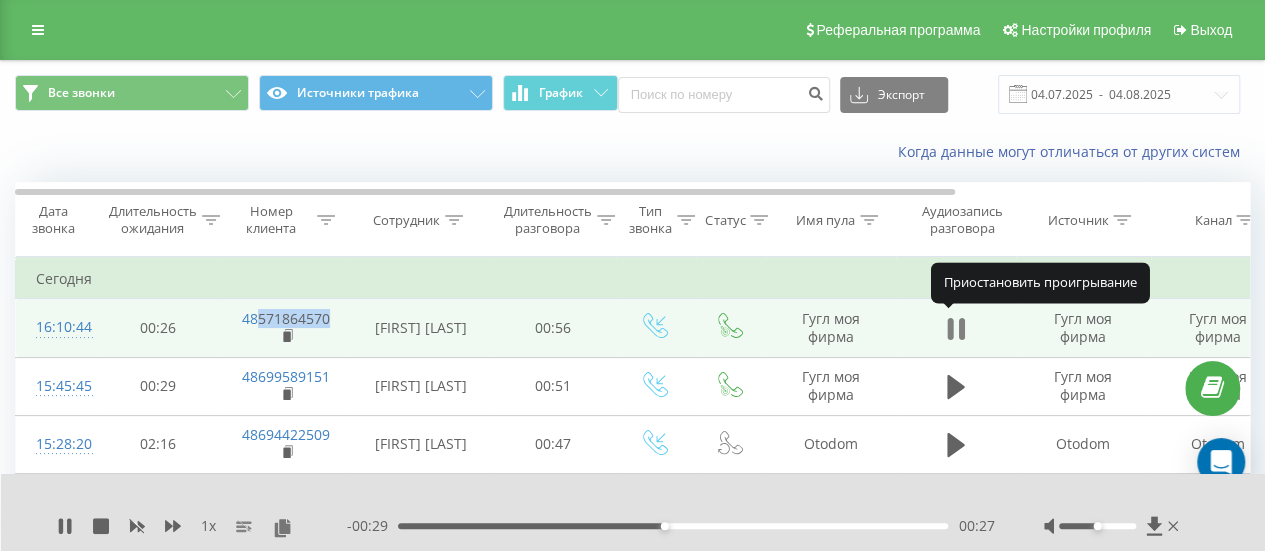 click 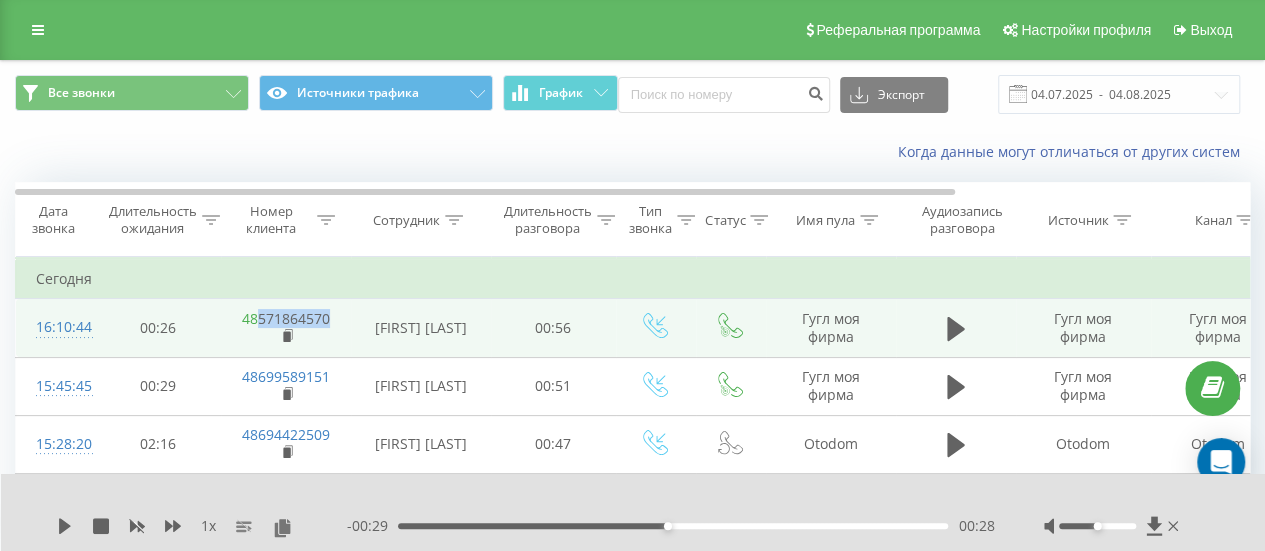 copy on "571864570" 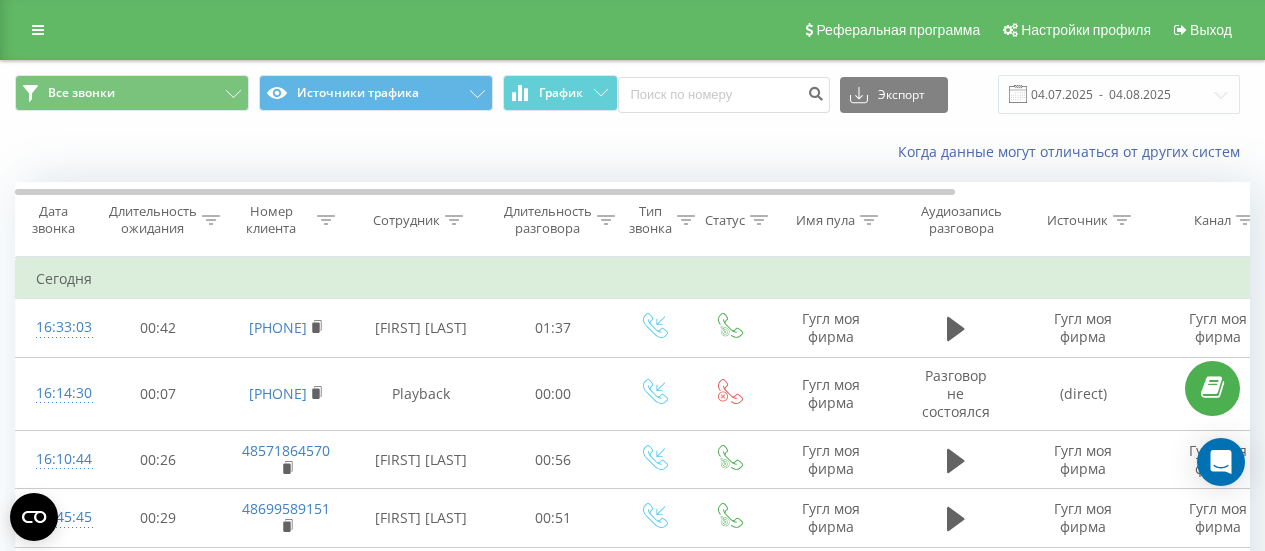 scroll, scrollTop: 0, scrollLeft: 0, axis: both 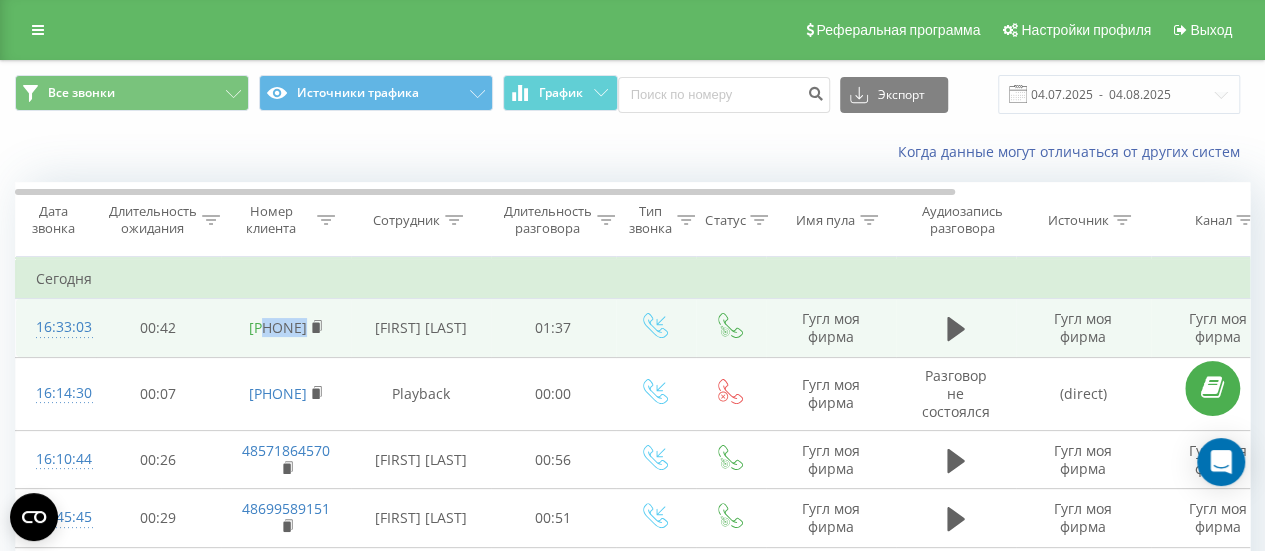 drag, startPoint x: 354, startPoint y: 315, endPoint x: 258, endPoint y: 314, distance: 96.00521 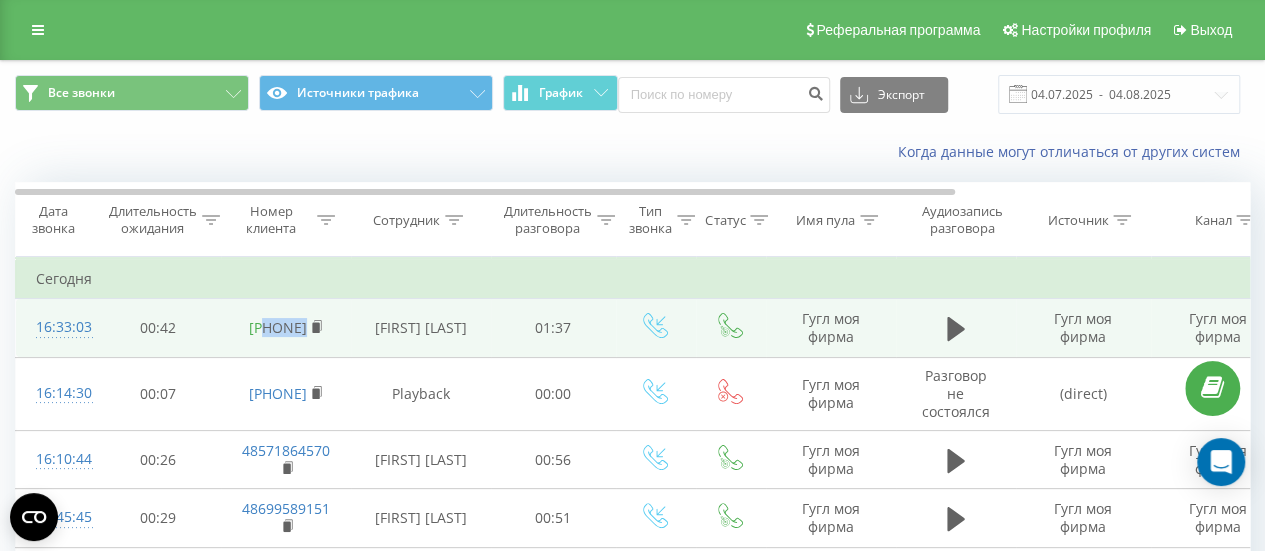 copy on "729313464" 